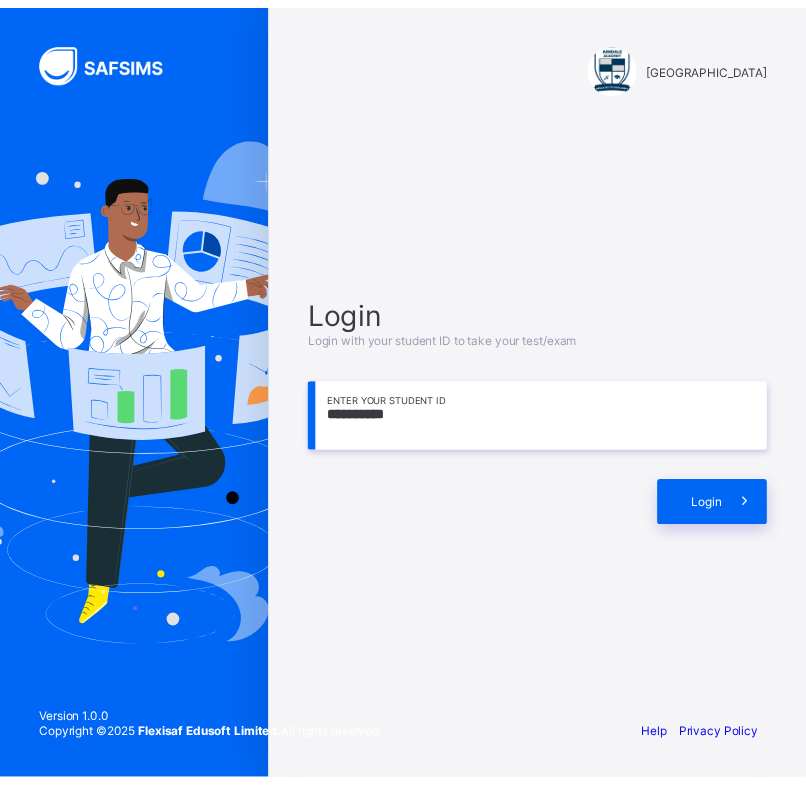 scroll, scrollTop: 0, scrollLeft: 0, axis: both 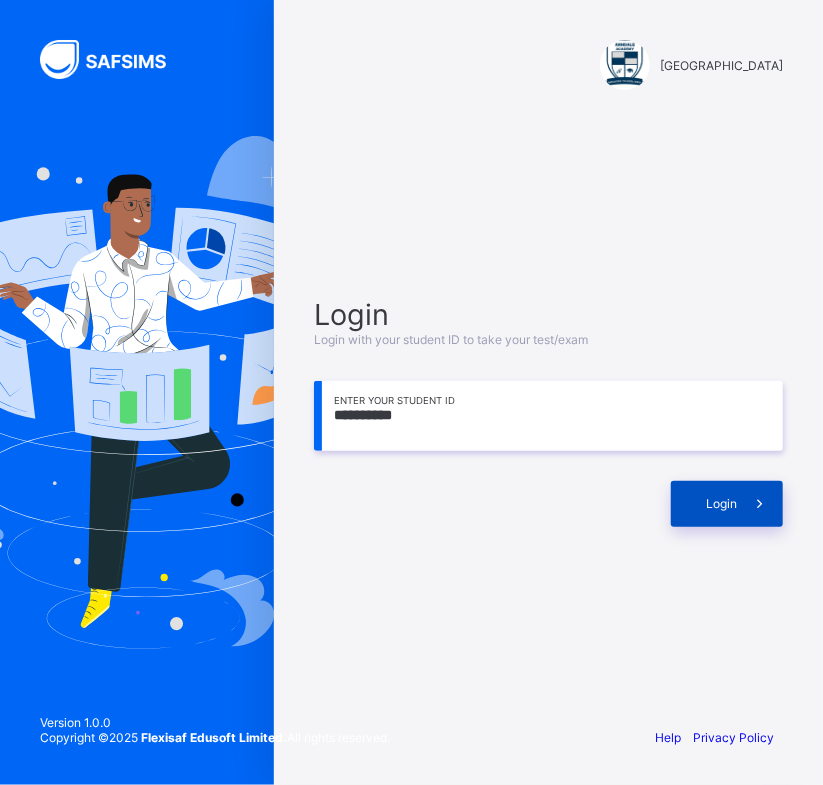 type on "**********" 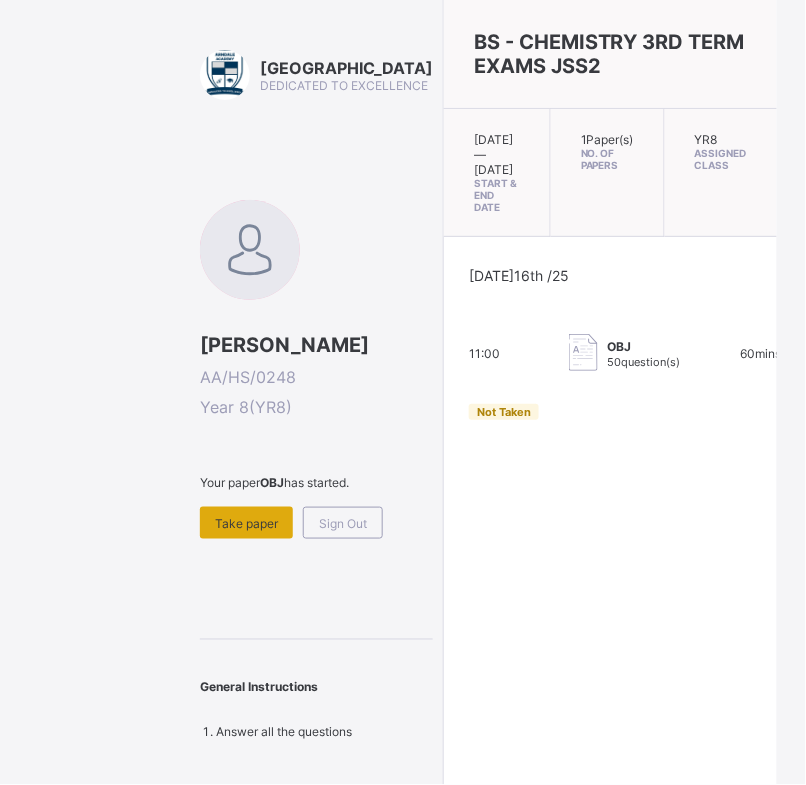 click on "Take paper" at bounding box center [246, 523] 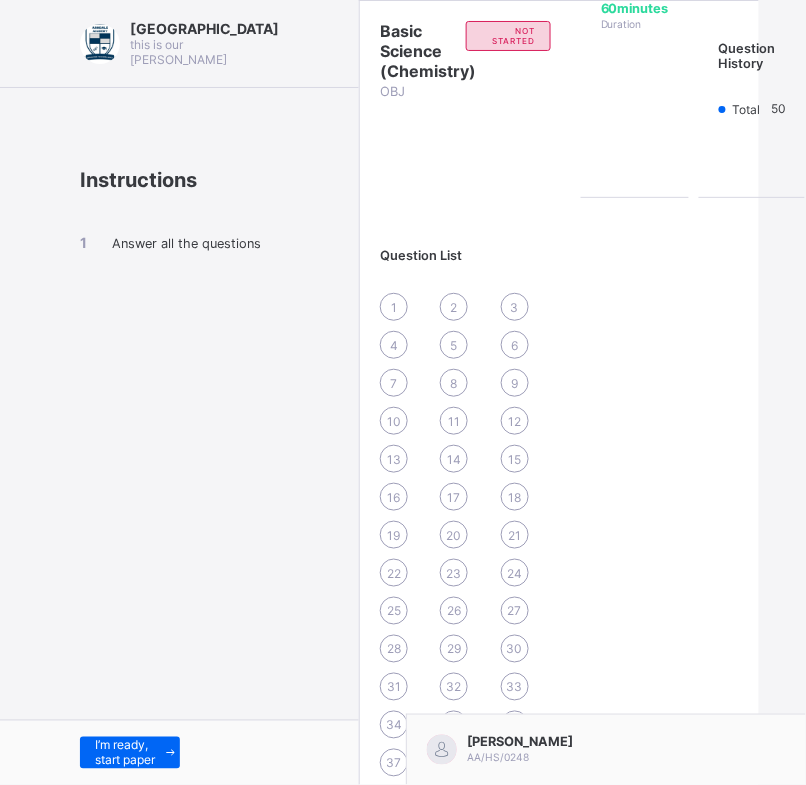 click on "I’m ready, start paper" at bounding box center [179, 752] 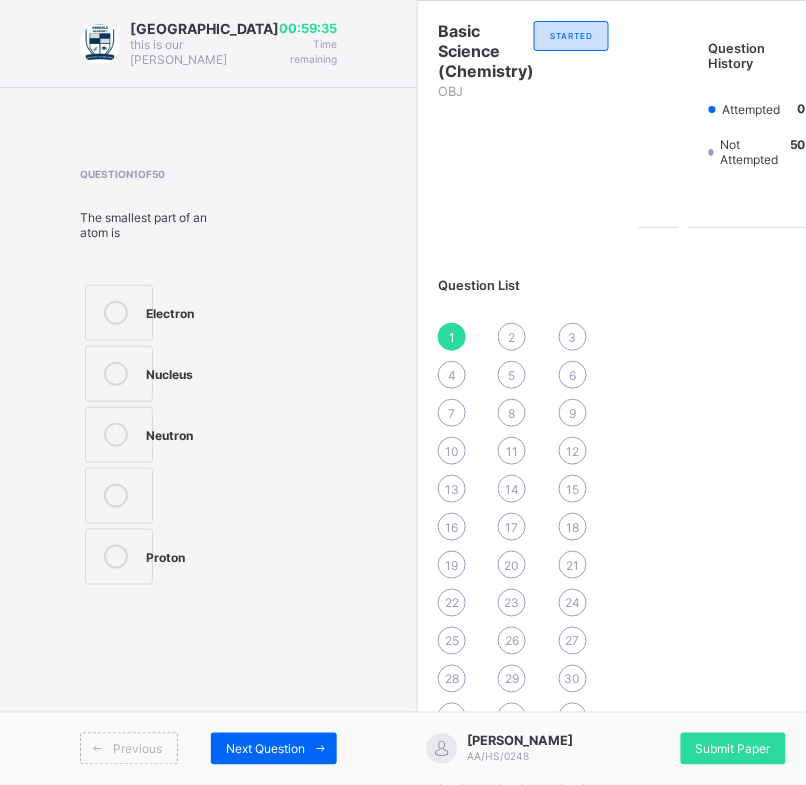 click on "Basic Science (Chemistry) OBJ STARTED" at bounding box center [523, 114] 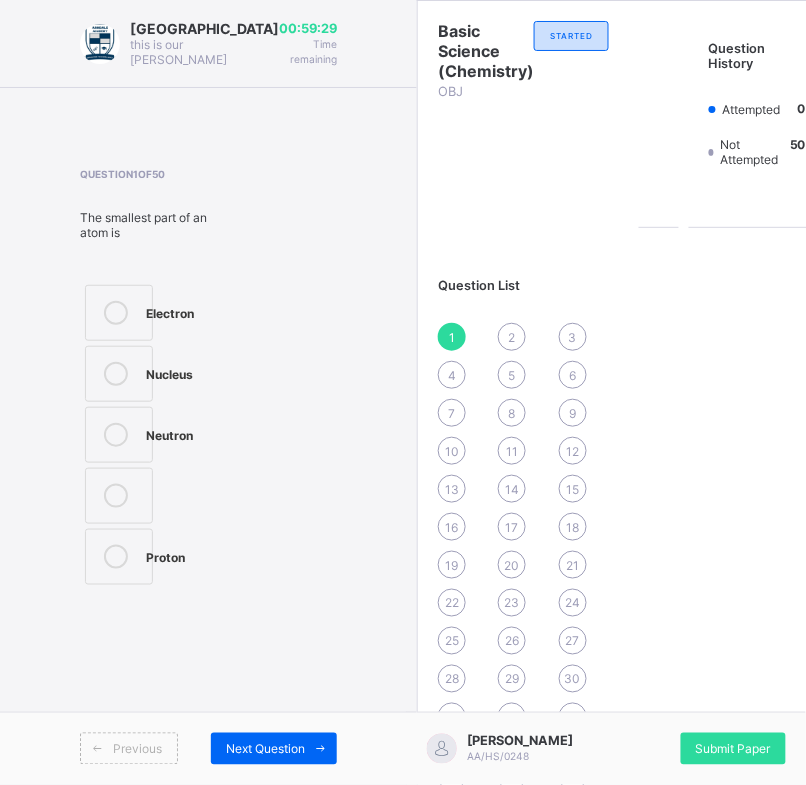 click at bounding box center (116, 313) 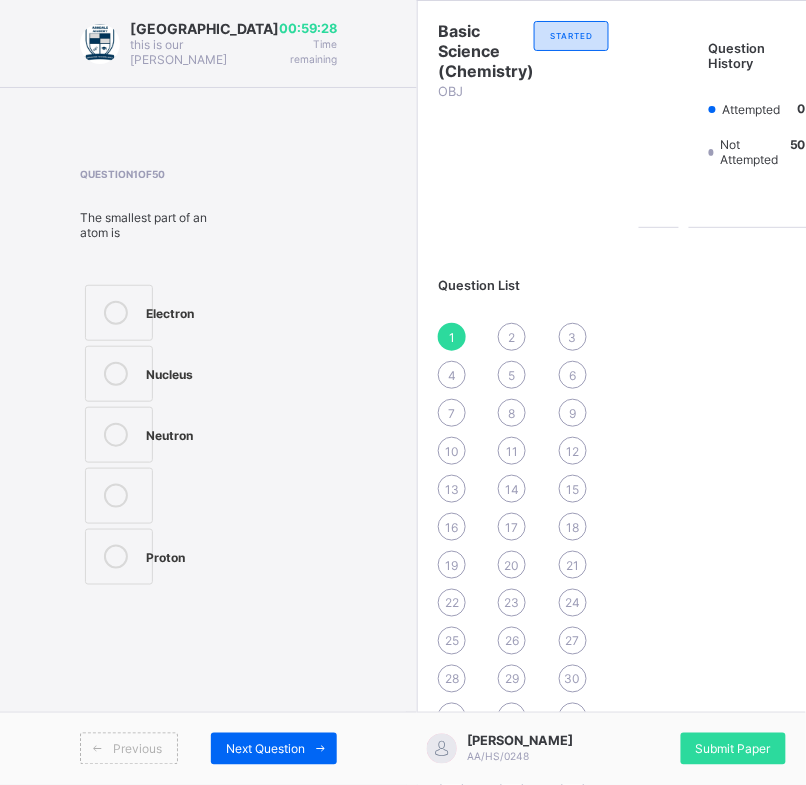 drag, startPoint x: 205, startPoint y: 742, endPoint x: 203, endPoint y: 714, distance: 28.071337 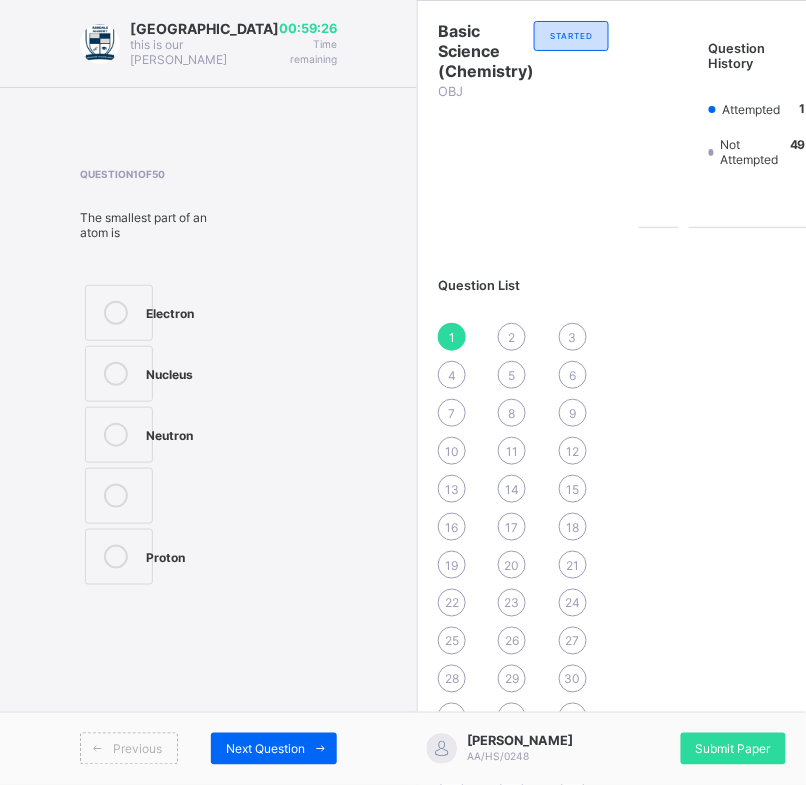 drag, startPoint x: 202, startPoint y: 740, endPoint x: 211, endPoint y: 732, distance: 12.0415945 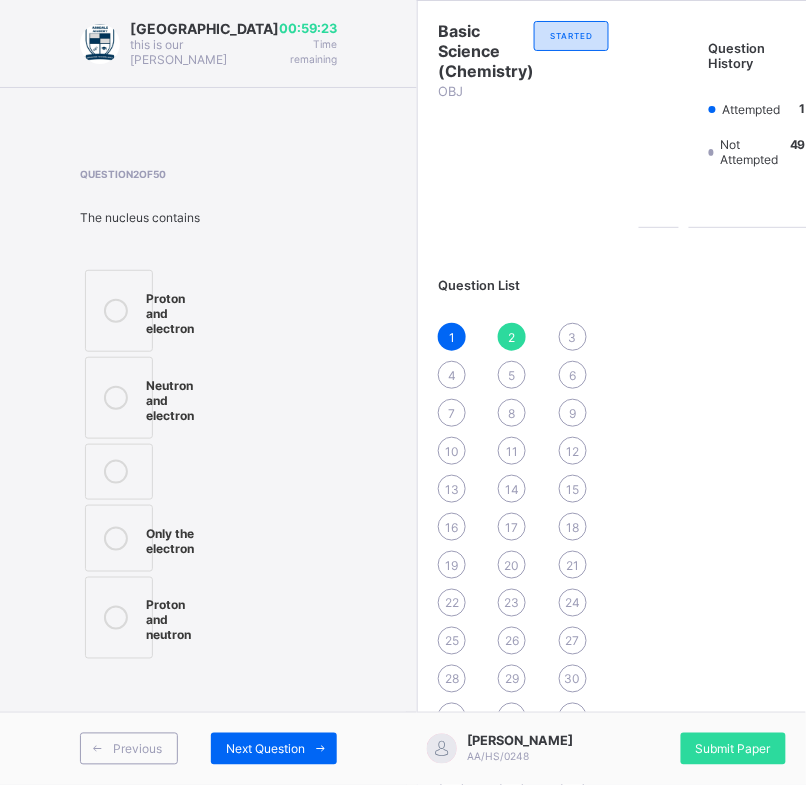 click at bounding box center (116, 311) 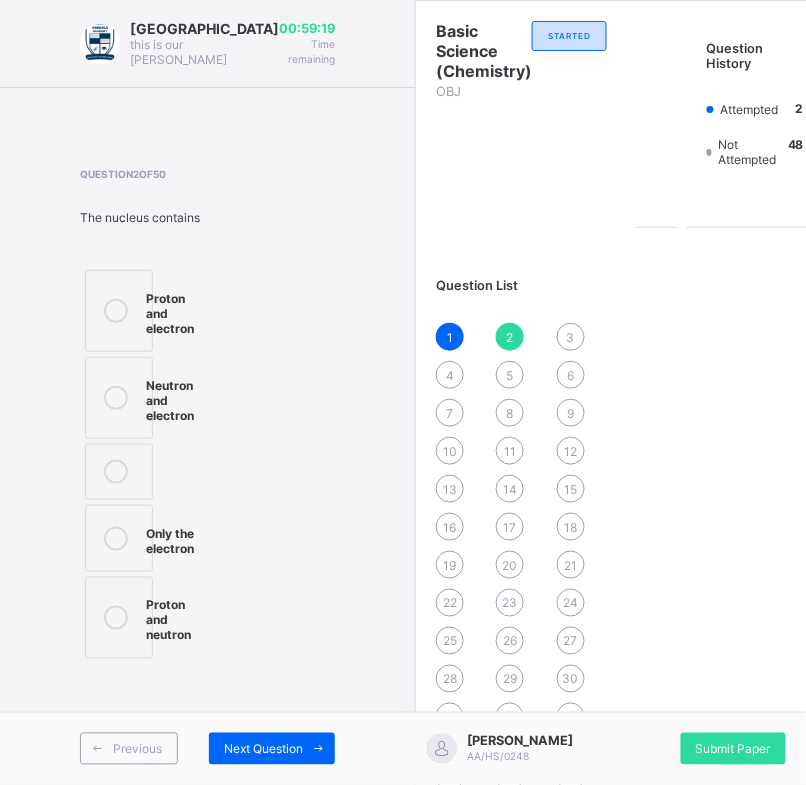 drag, startPoint x: 95, startPoint y: 635, endPoint x: 154, endPoint y: 687, distance: 78.64477 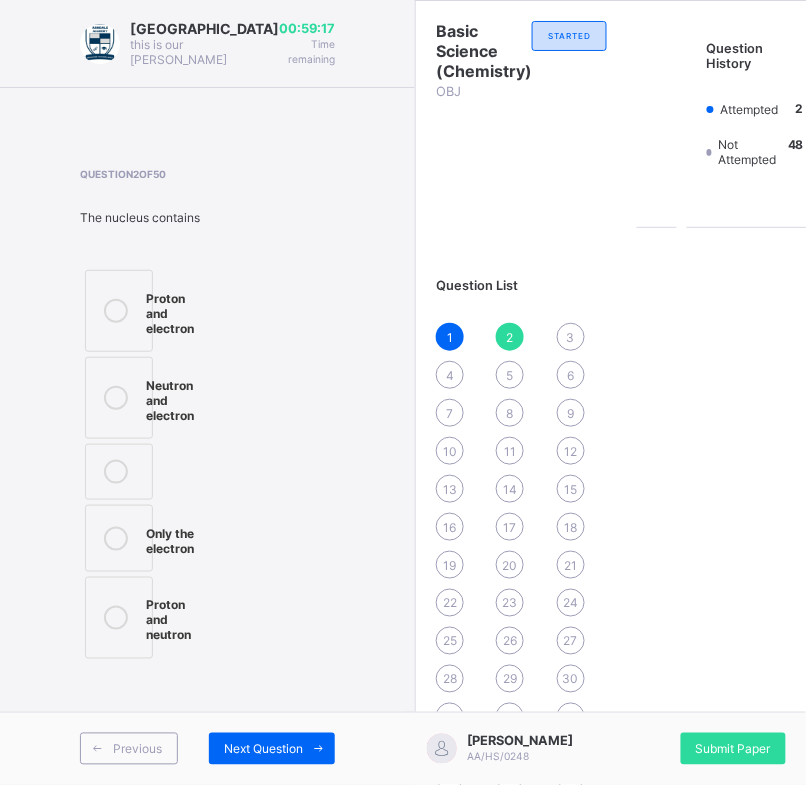 click on "Previous Next Question" at bounding box center (207, 748) 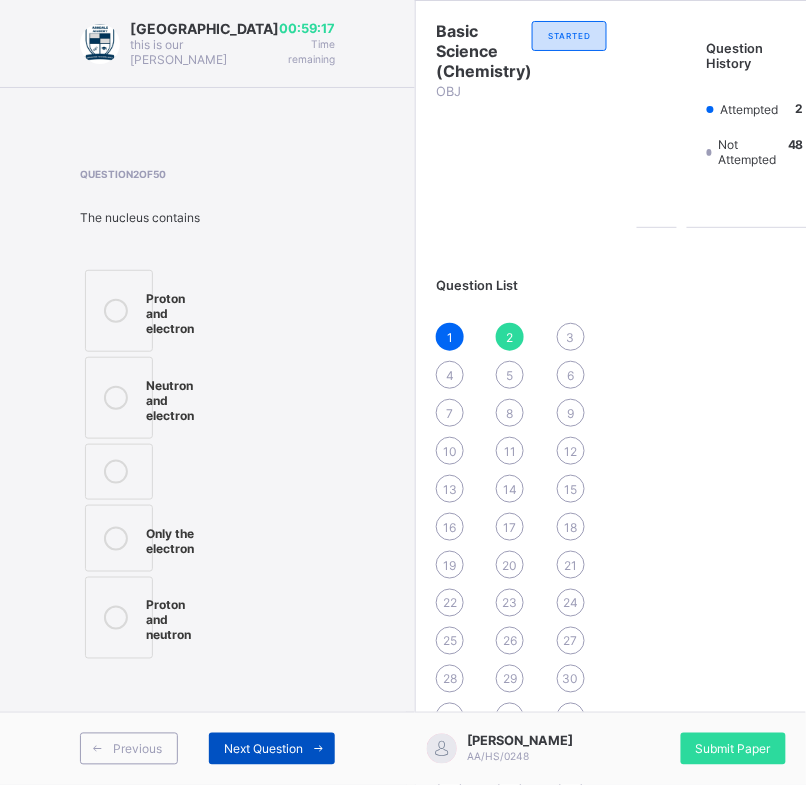 click on "Next Question" at bounding box center (263, 749) 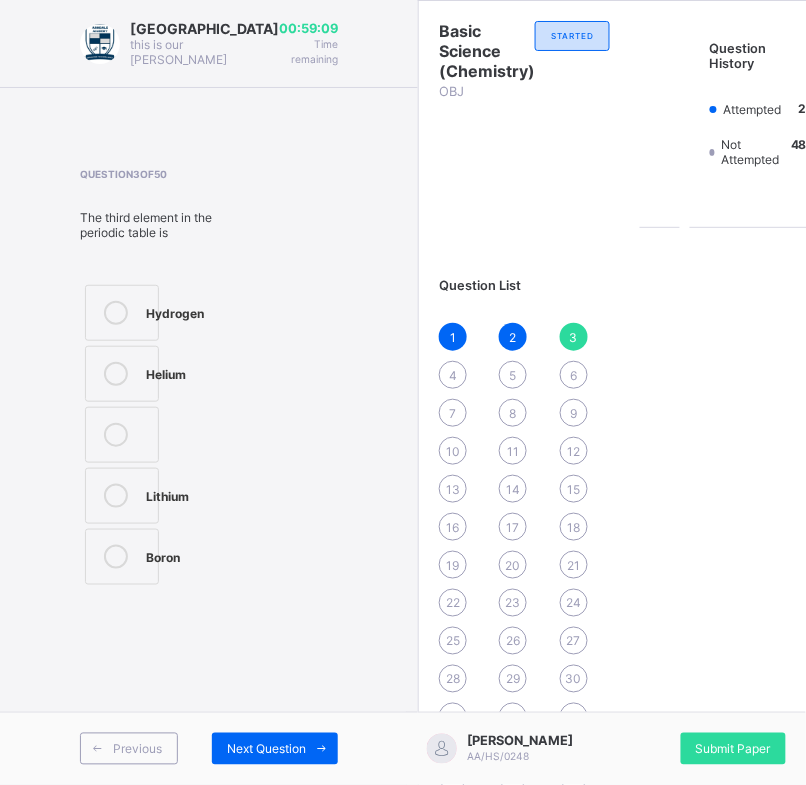 click on "Lithium" at bounding box center (167, 494) 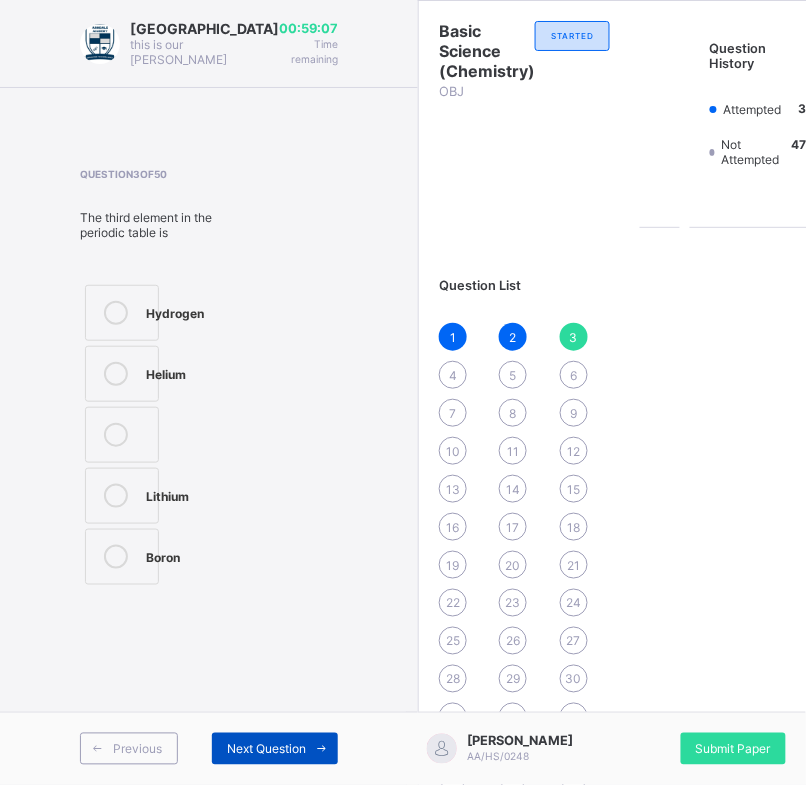click at bounding box center (322, 749) 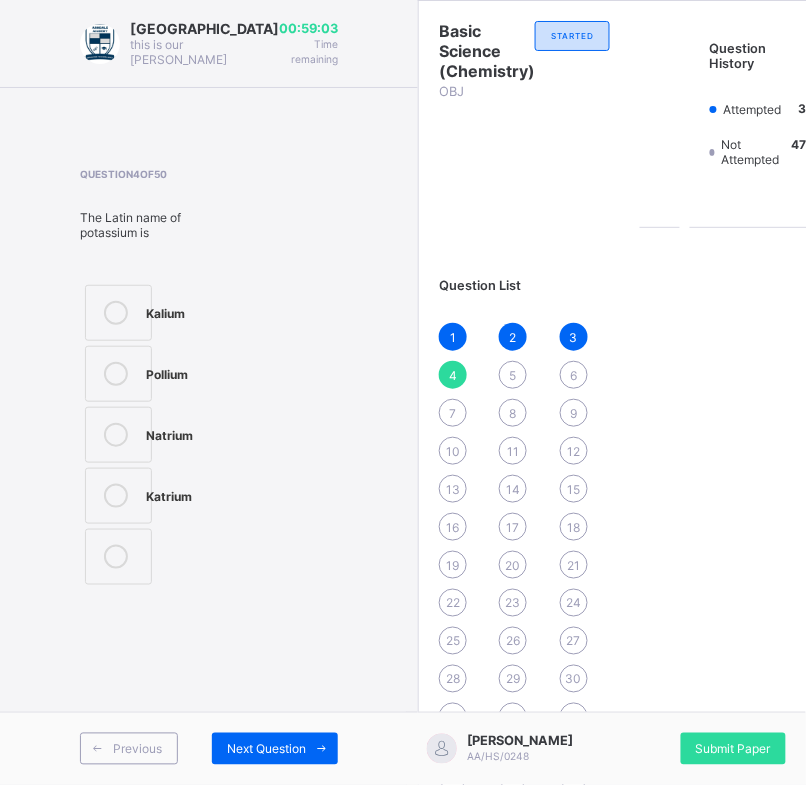 click at bounding box center [116, 374] 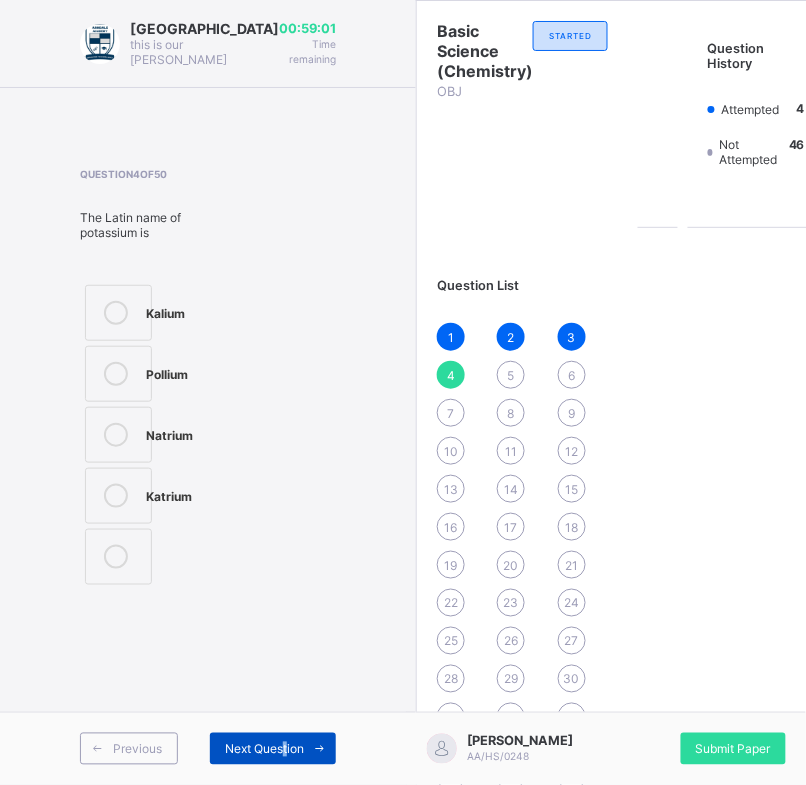 click on "Next Question" at bounding box center (264, 749) 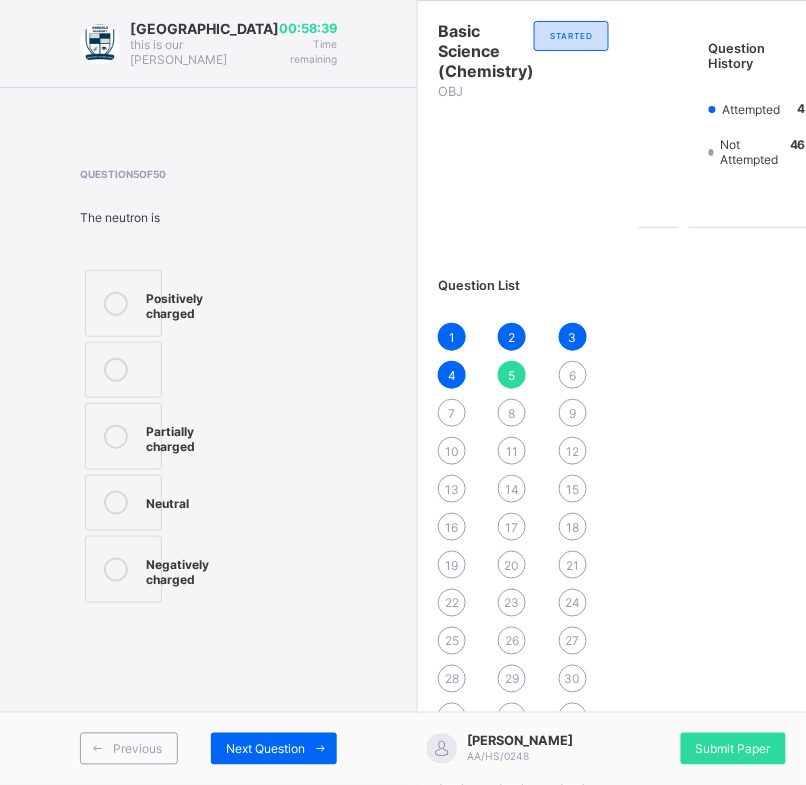 click on "Neutral" at bounding box center (123, 503) 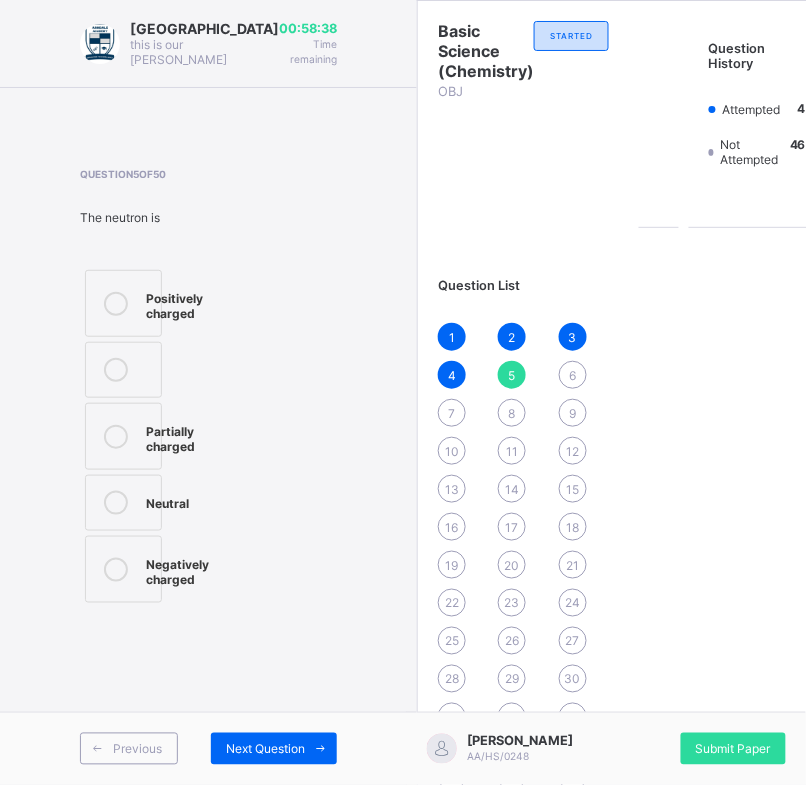 click at bounding box center [116, 503] 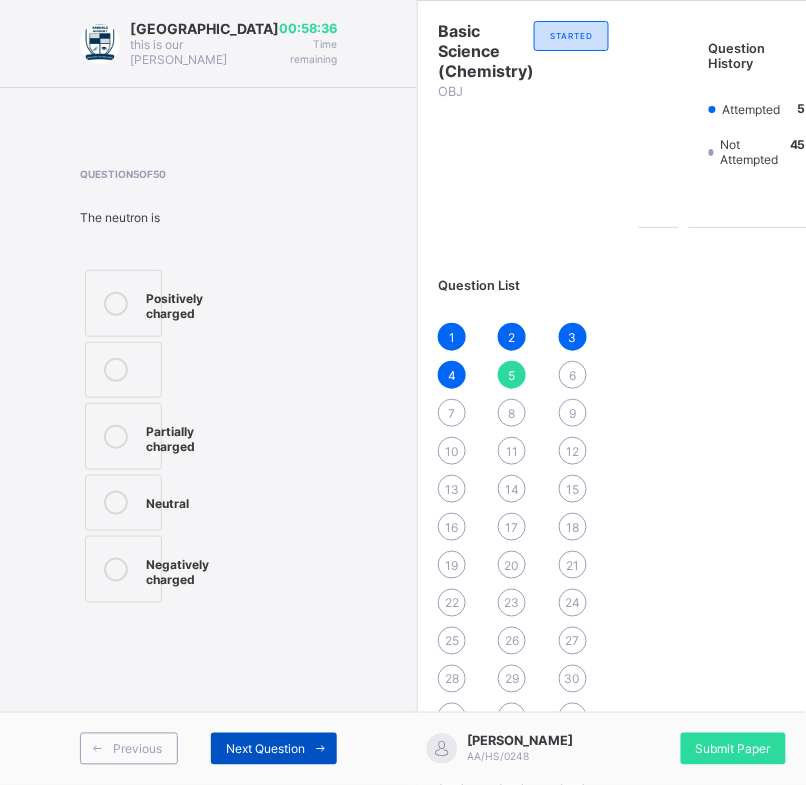 click at bounding box center [321, 749] 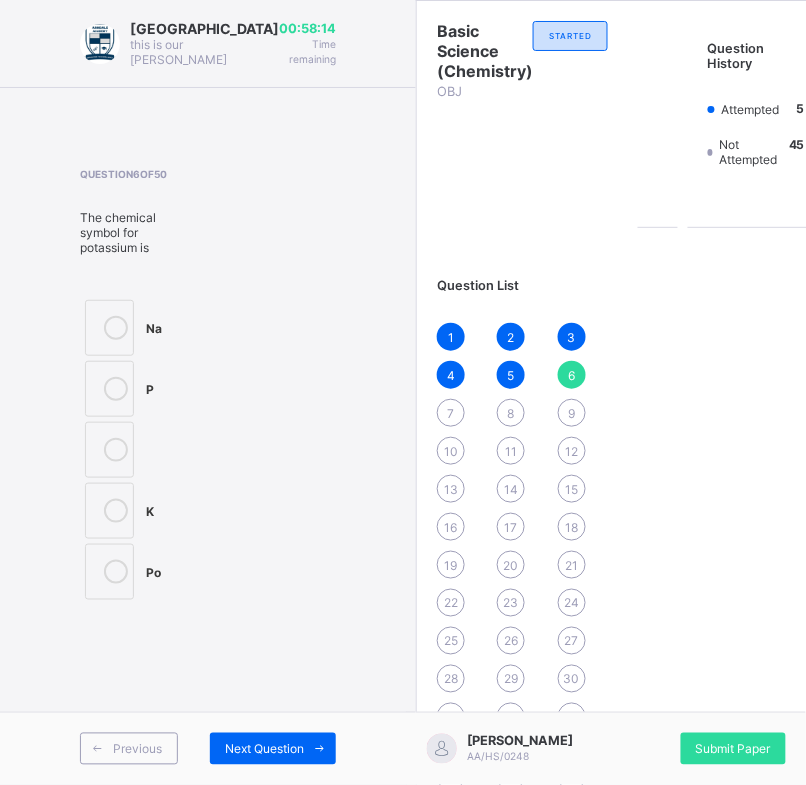 click at bounding box center (116, 389) 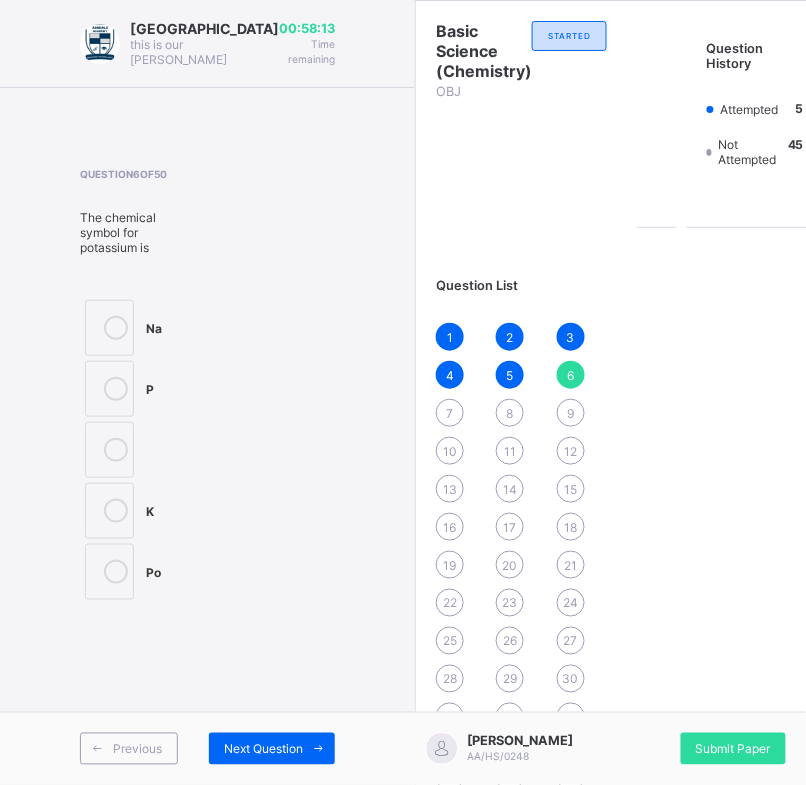 click at bounding box center (116, 389) 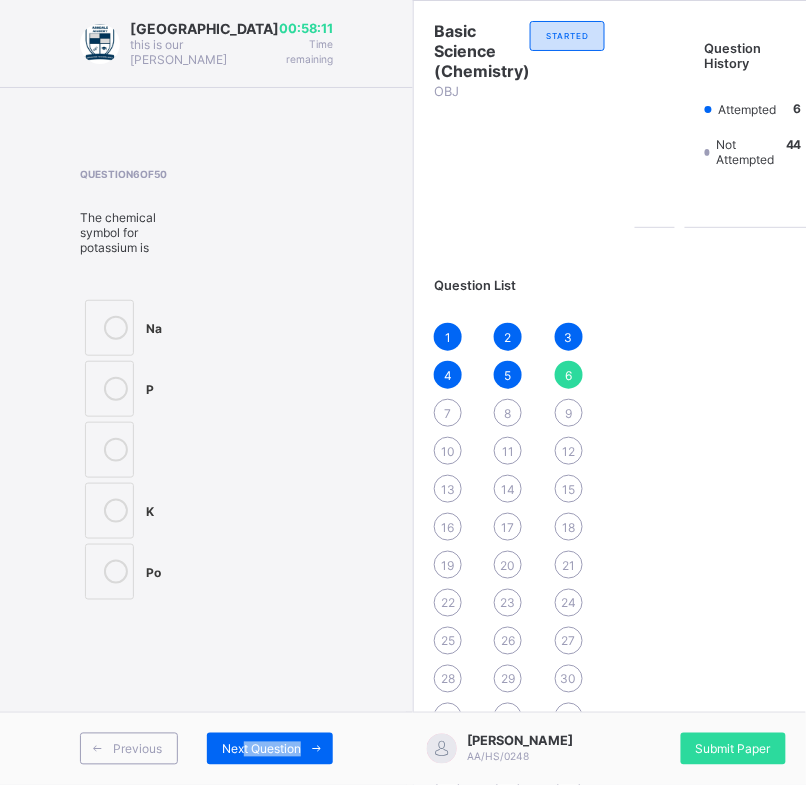 click on "[GEOGRAPHIC_DATA] this is our [PERSON_NAME] 00:58:11 Time remaining Question  6  of  50 The chemical symbol for potassium is Na P K Po Previous Next Question Basic Science (Chemistry) OBJ STARTED Question History Attempted   6 Not Attempted 44 Question List 1 2 3 4 5 6 7 8 9 10 11 12 13 14 15 16 17 18 19 20 21 22 23 24 25 26 27 28 29 30 31 32 33 34 35 36 37 38 39 40 41 42 43 44 45 46 47 48 49 50 [PERSON_NAME] AA/HS/0248 Submit Paper × Submitting Paper This action will submit your paper. You won't have access to make any changes to    your answers afterwards. Unattempted questions   44   Cancel Yes, Submit Paper New Update Available Hello there, You can install SAFSIMS on your device for easier access. Dismiss Update app" at bounding box center [403, 392] 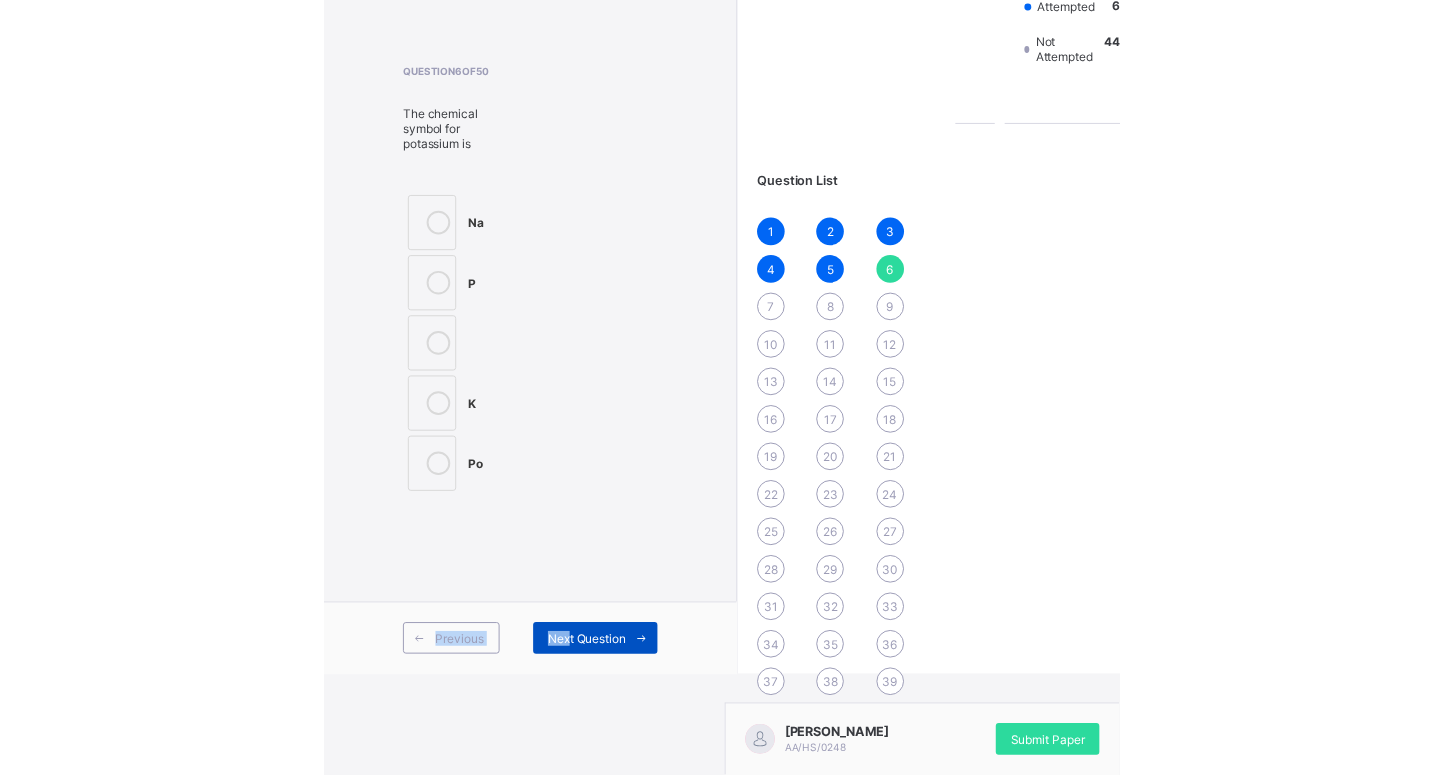 scroll, scrollTop: 0, scrollLeft: 0, axis: both 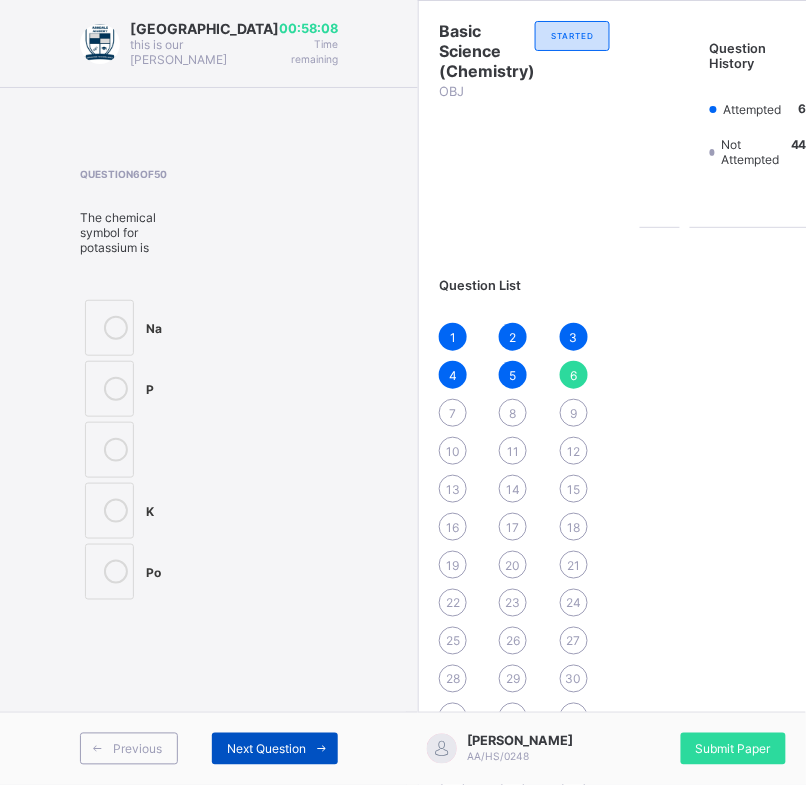 click on "Next Question" at bounding box center [266, 749] 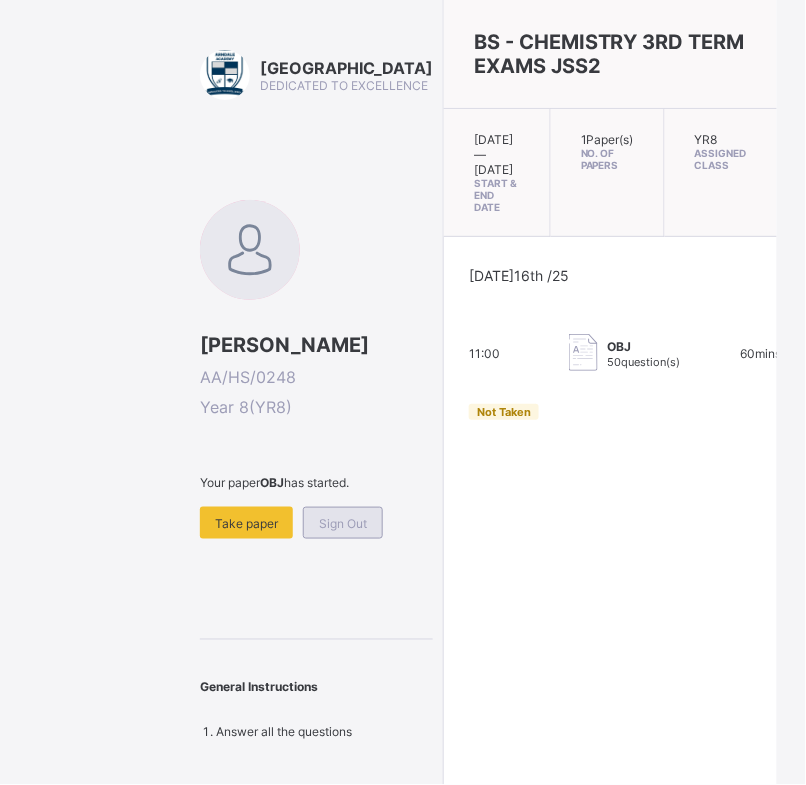 click on "Sign Out" at bounding box center [343, 523] 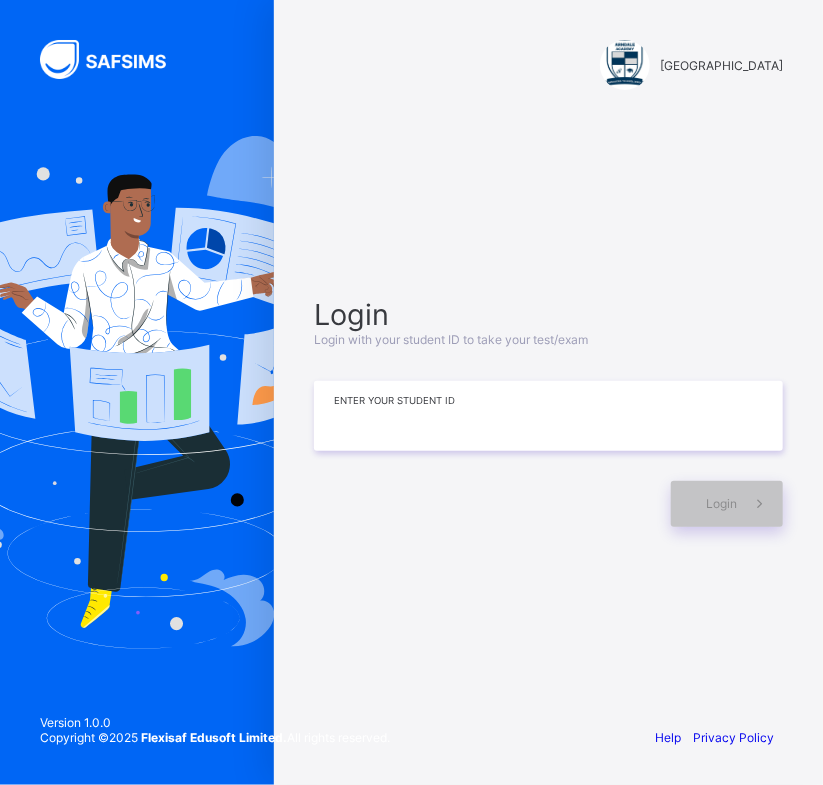 click at bounding box center [548, 416] 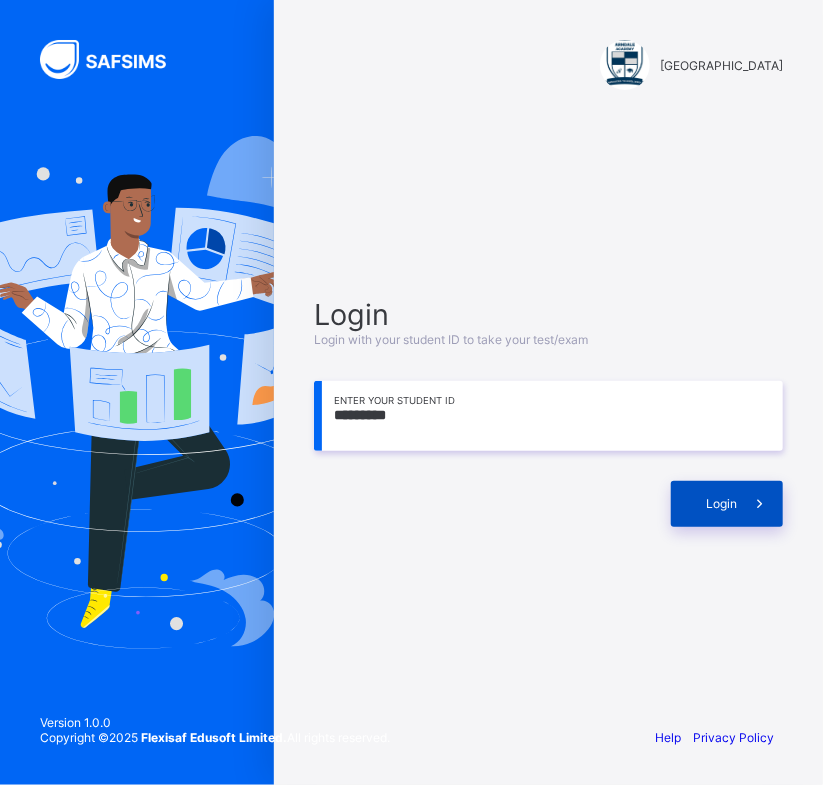 type on "*********" 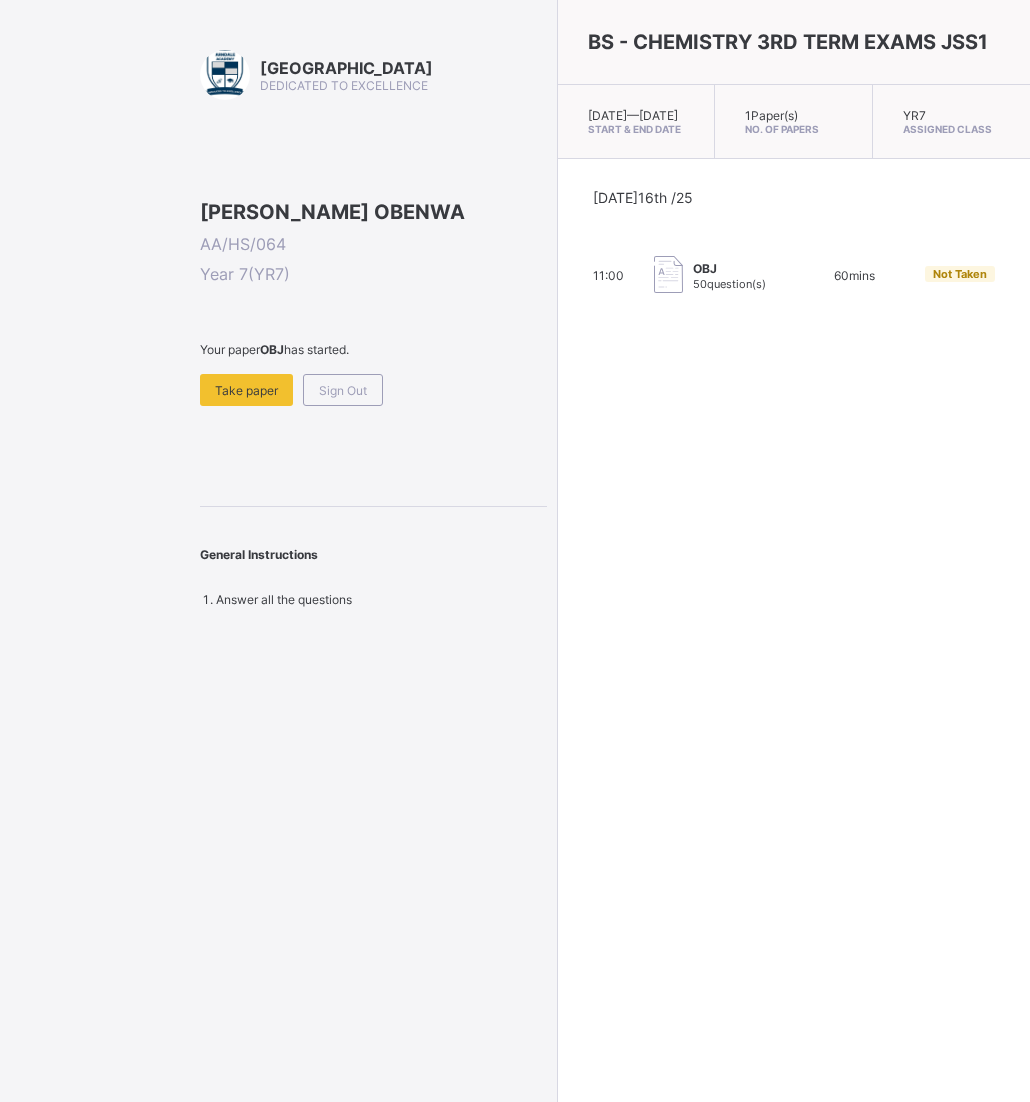 click on "Your paper  OBJ  has started.  Take paper   Sign Out" at bounding box center [373, 374] 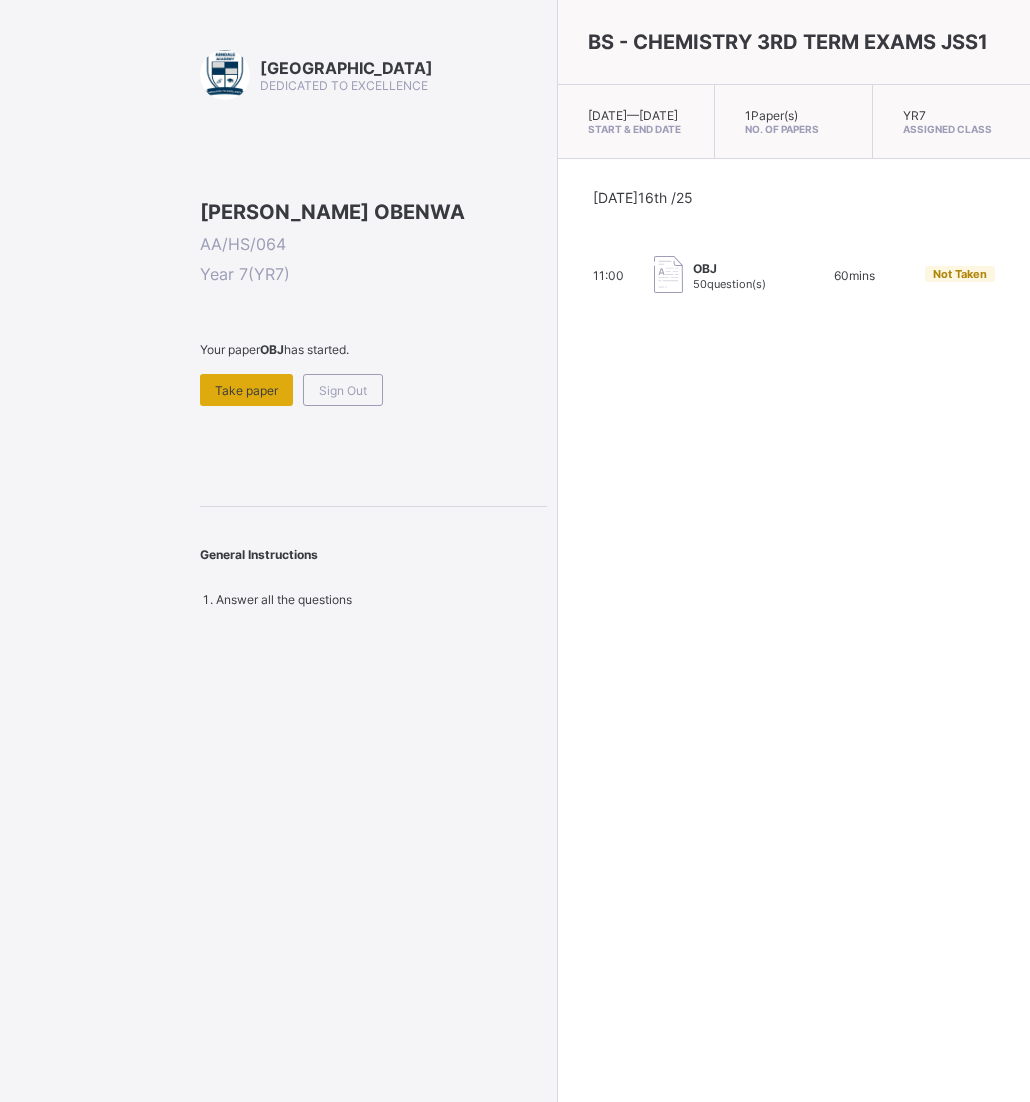 click on "Take paper" at bounding box center [246, 390] 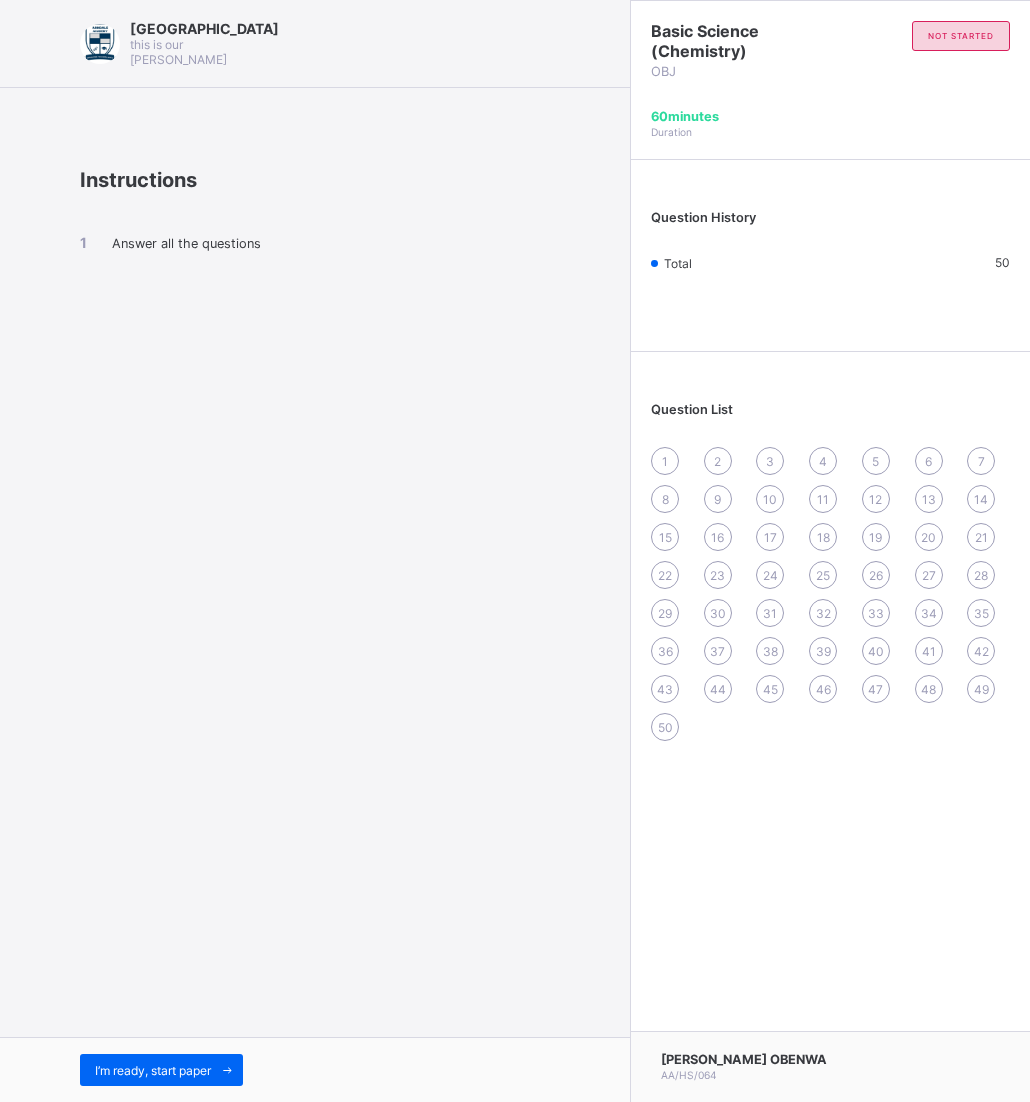 click on "Arndale Academy this is our [PERSON_NAME] Instructions Answer all the questions I’m ready, start paper" at bounding box center [315, 551] 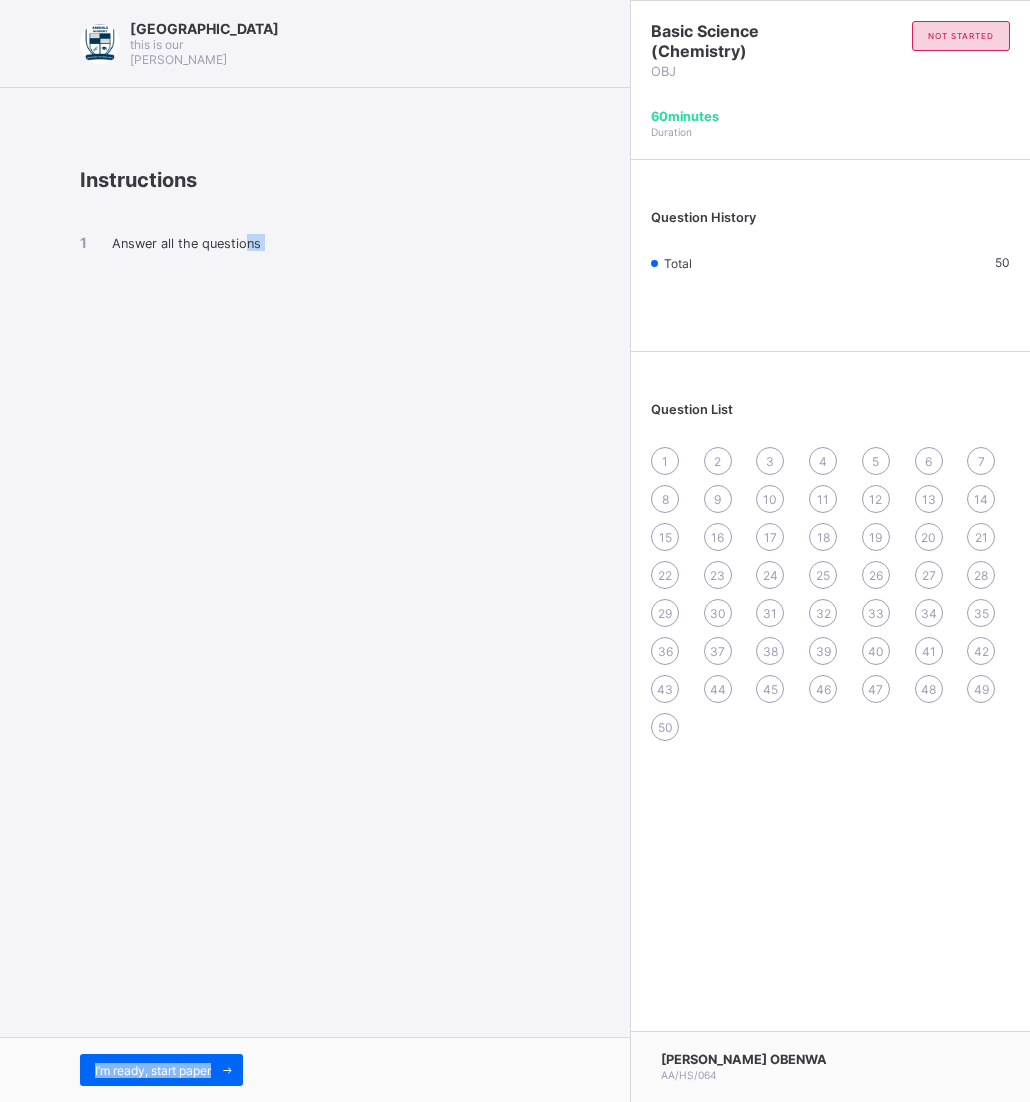 drag, startPoint x: 245, startPoint y: 1031, endPoint x: 230, endPoint y: 1086, distance: 57.00877 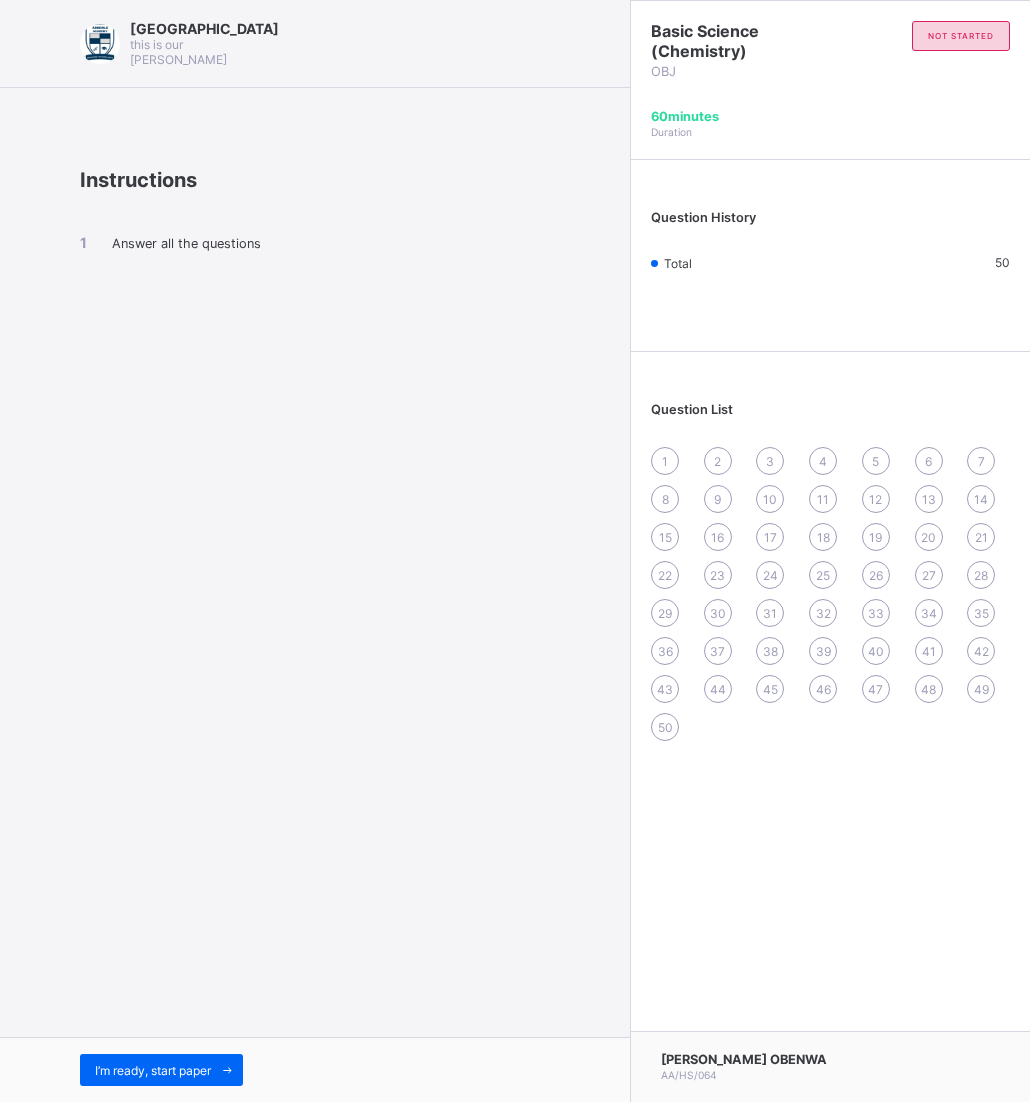 drag, startPoint x: 438, startPoint y: 952, endPoint x: 324, endPoint y: 935, distance: 115.260574 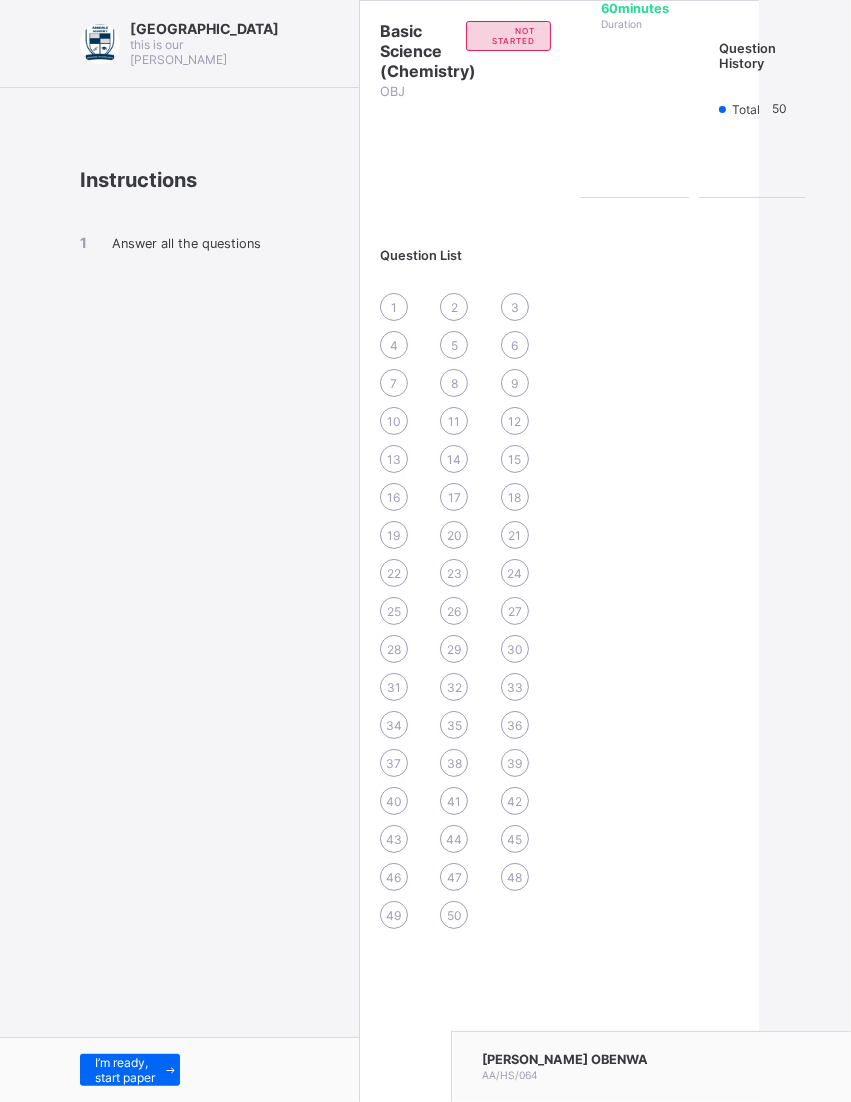 drag, startPoint x: 720, startPoint y: 600, endPoint x: 471, endPoint y: 512, distance: 264.09277 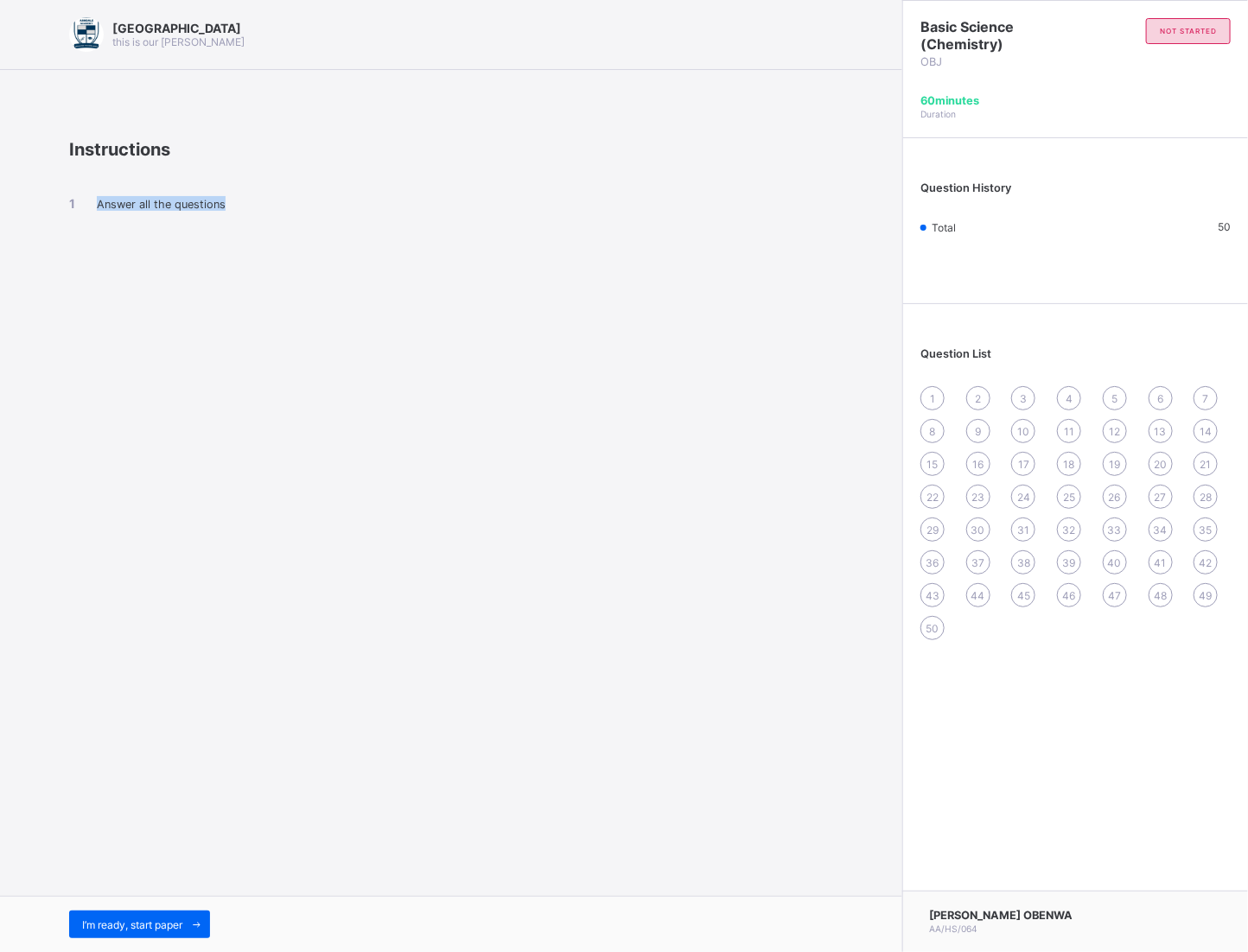 drag, startPoint x: 14, startPoint y: 885, endPoint x: 220, endPoint y: 922, distance: 209.29644 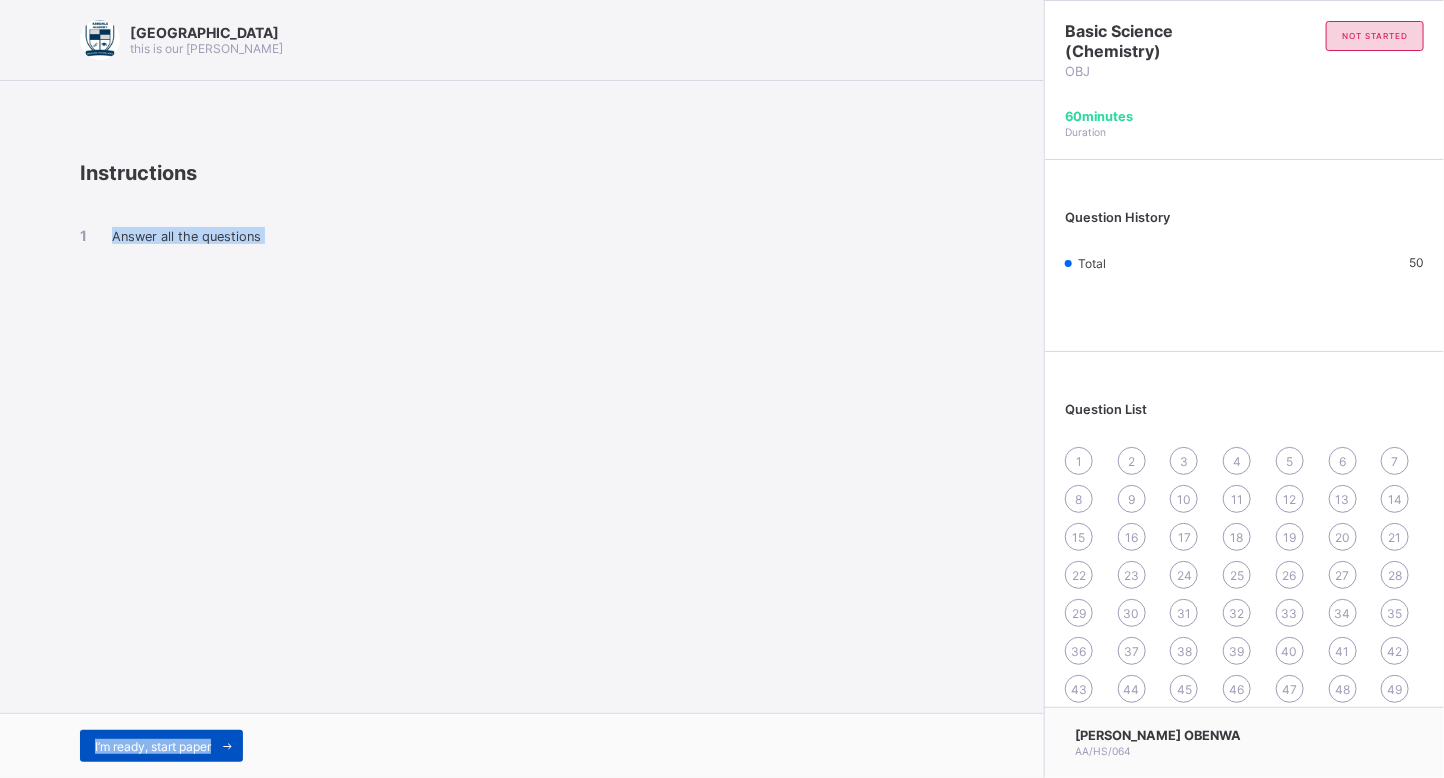 click on "I’m ready, start paper" at bounding box center (153, 746) 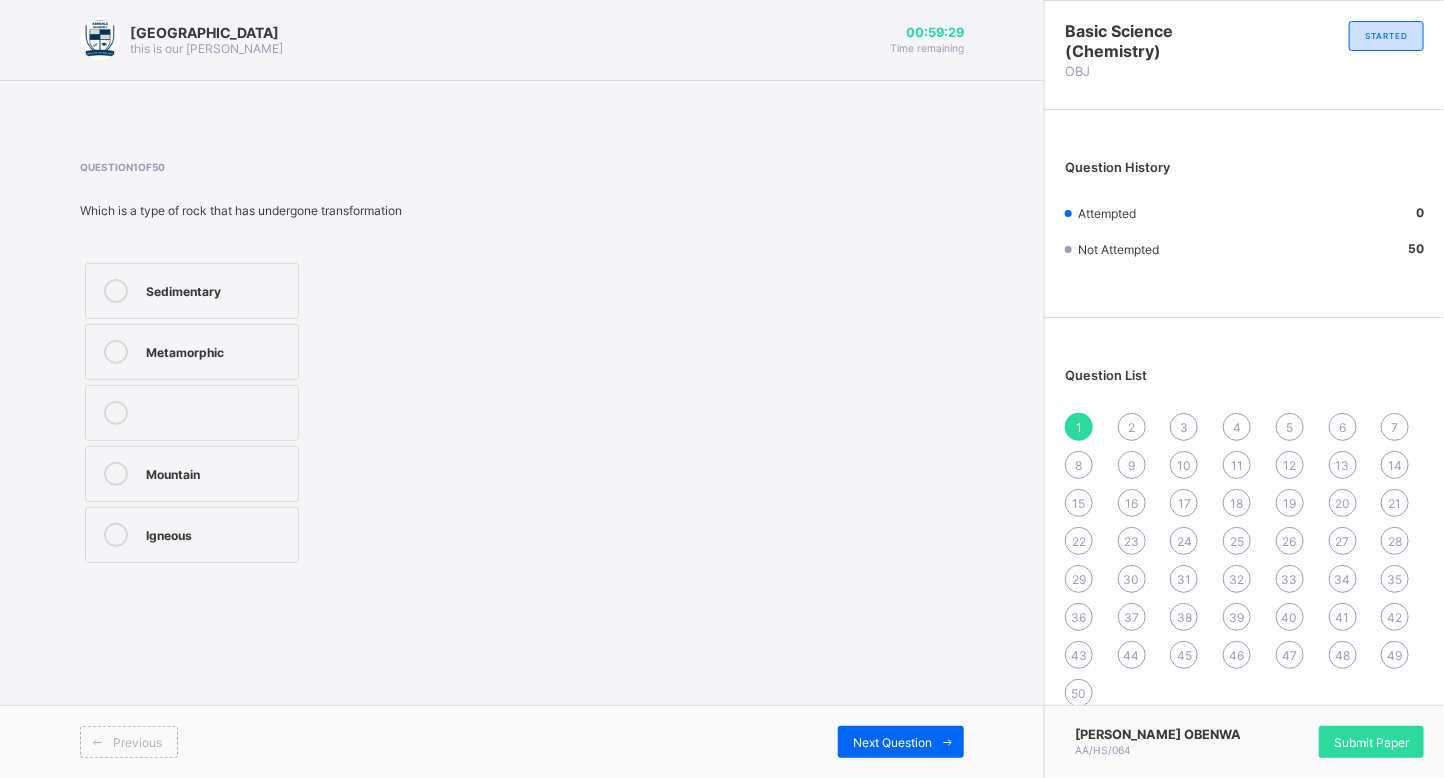 click on "Metamorphic" at bounding box center [217, 350] 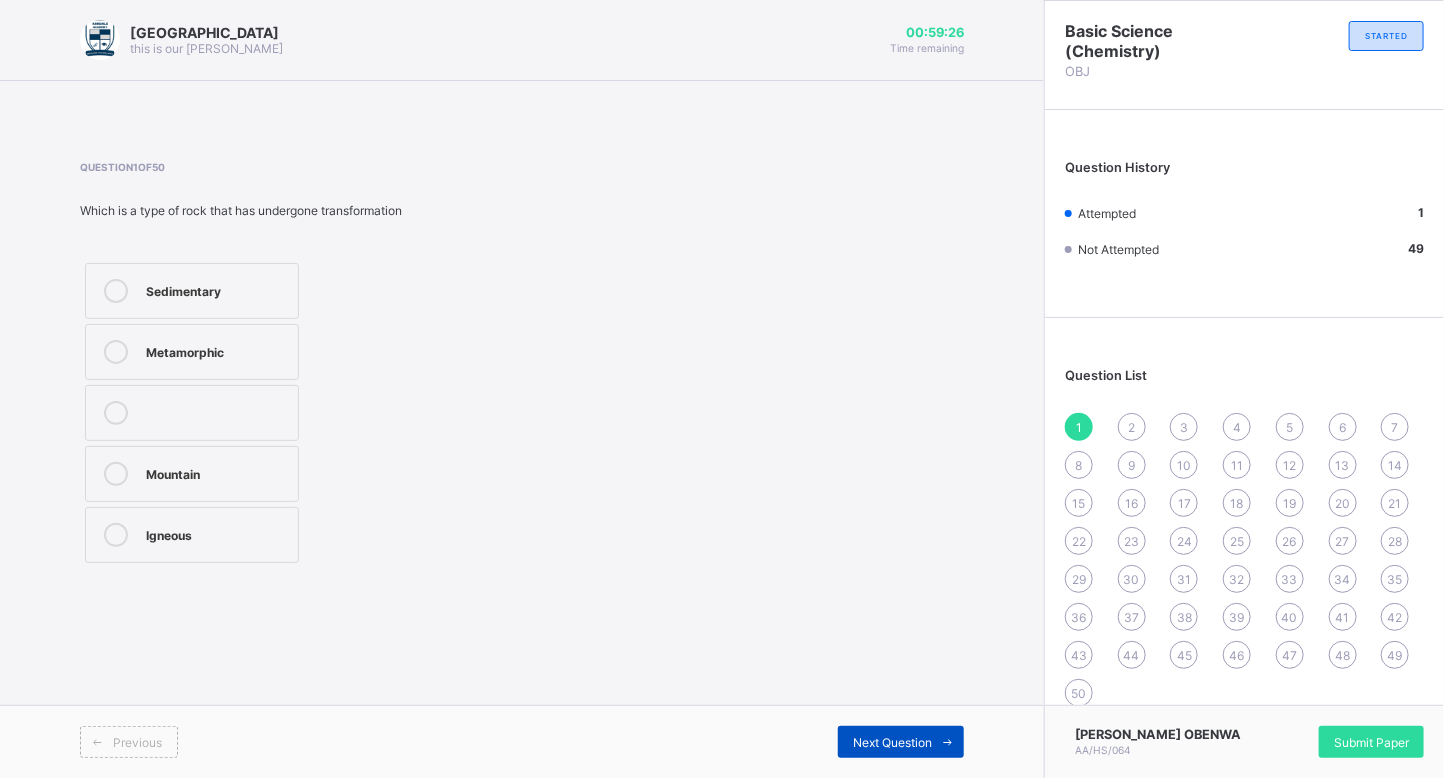 click at bounding box center (948, 742) 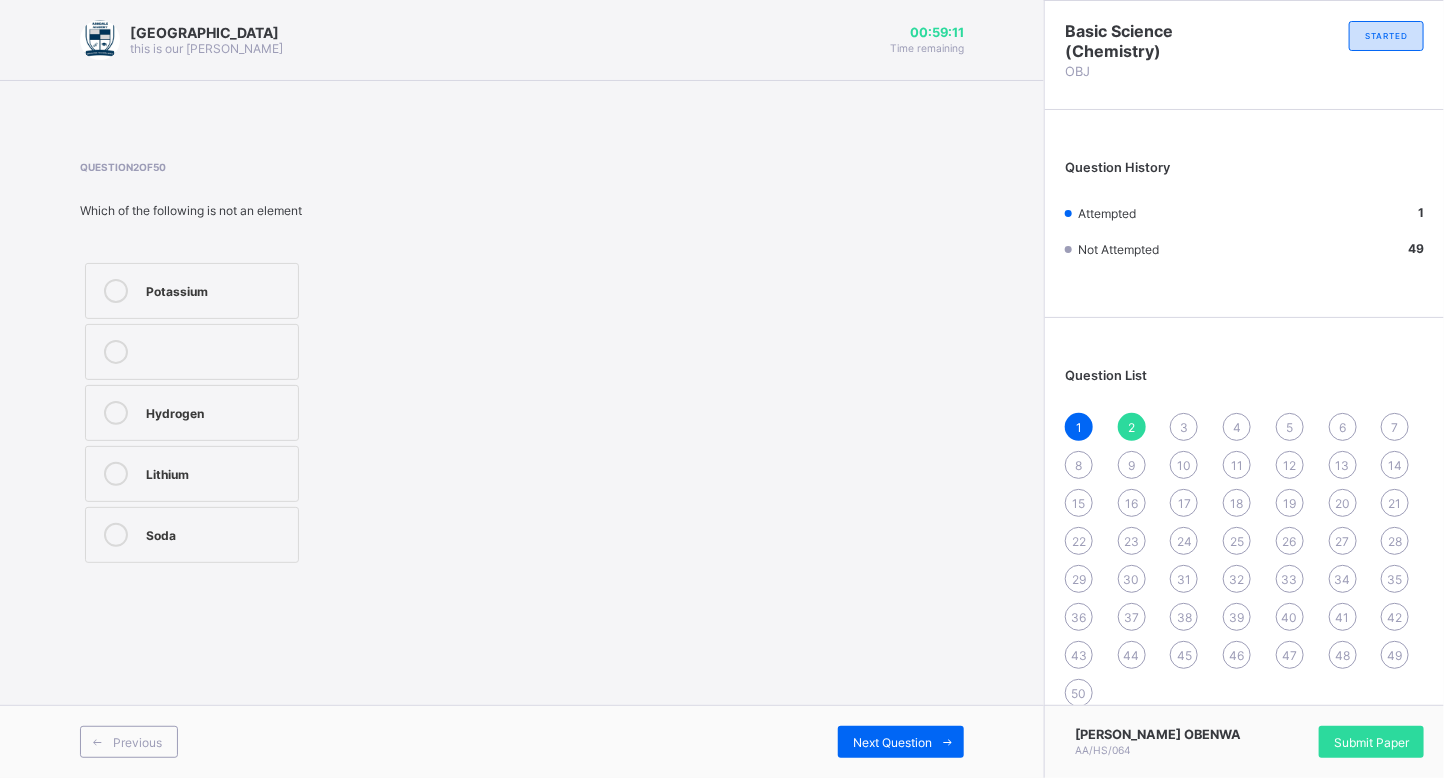 click on "Soda" at bounding box center (217, 533) 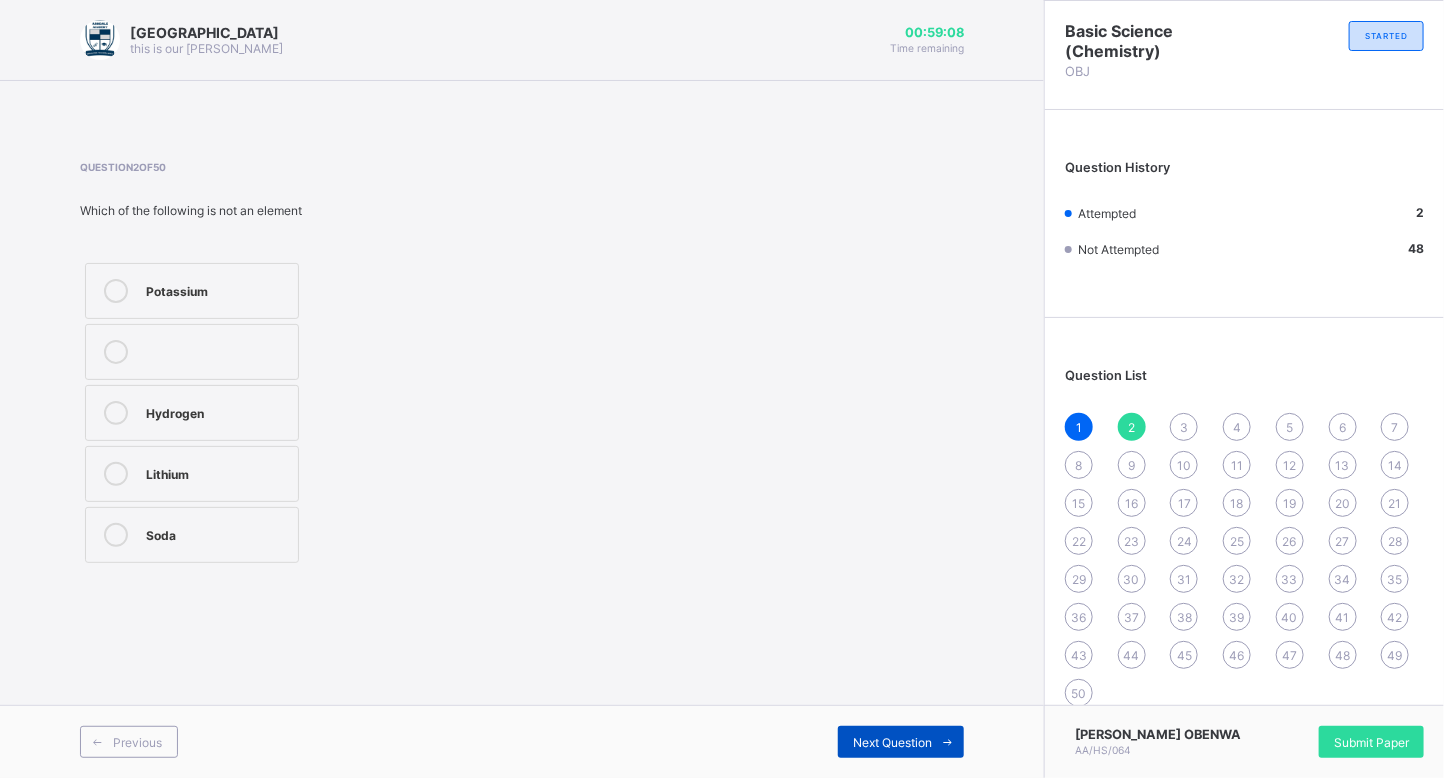 click at bounding box center (948, 742) 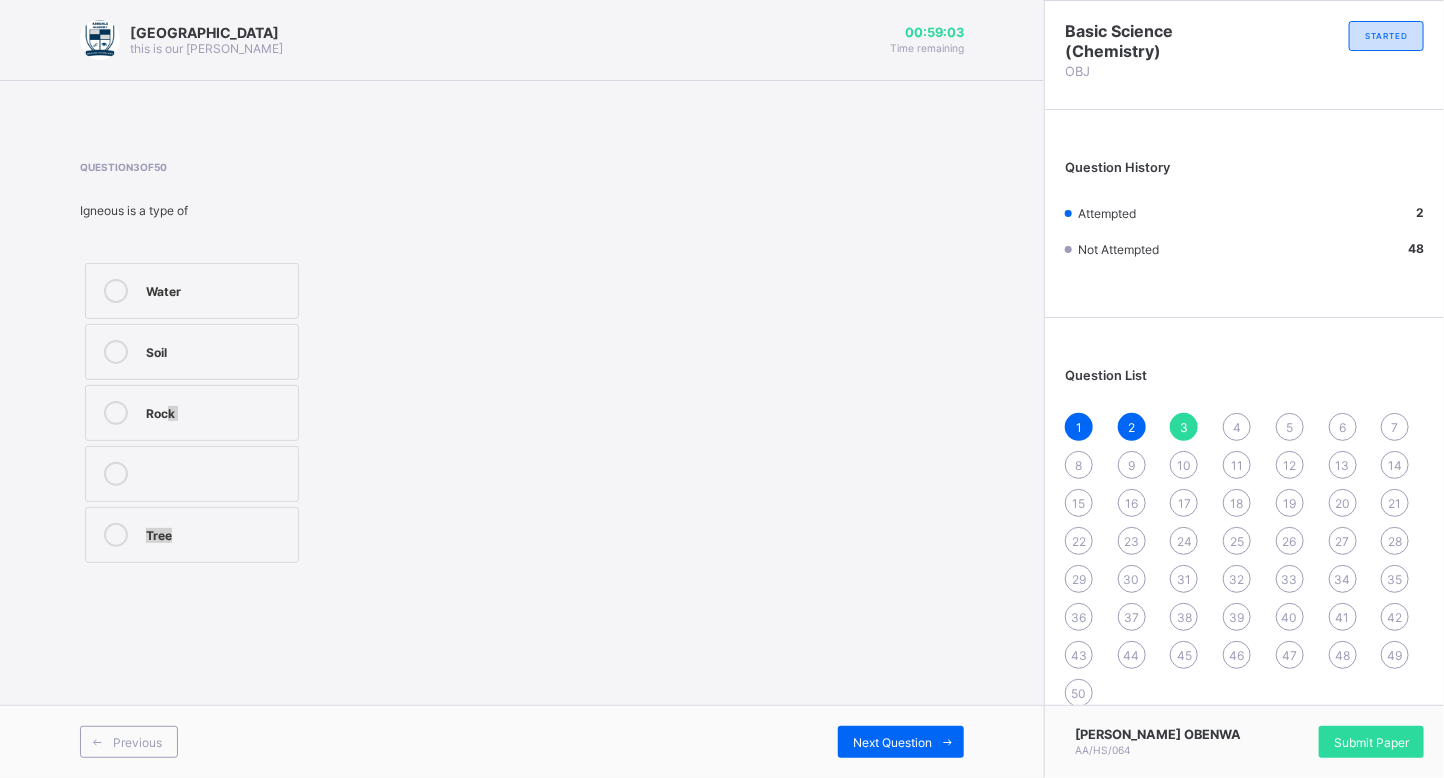 click on "Water Soil Rock Tree" at bounding box center (192, 413) 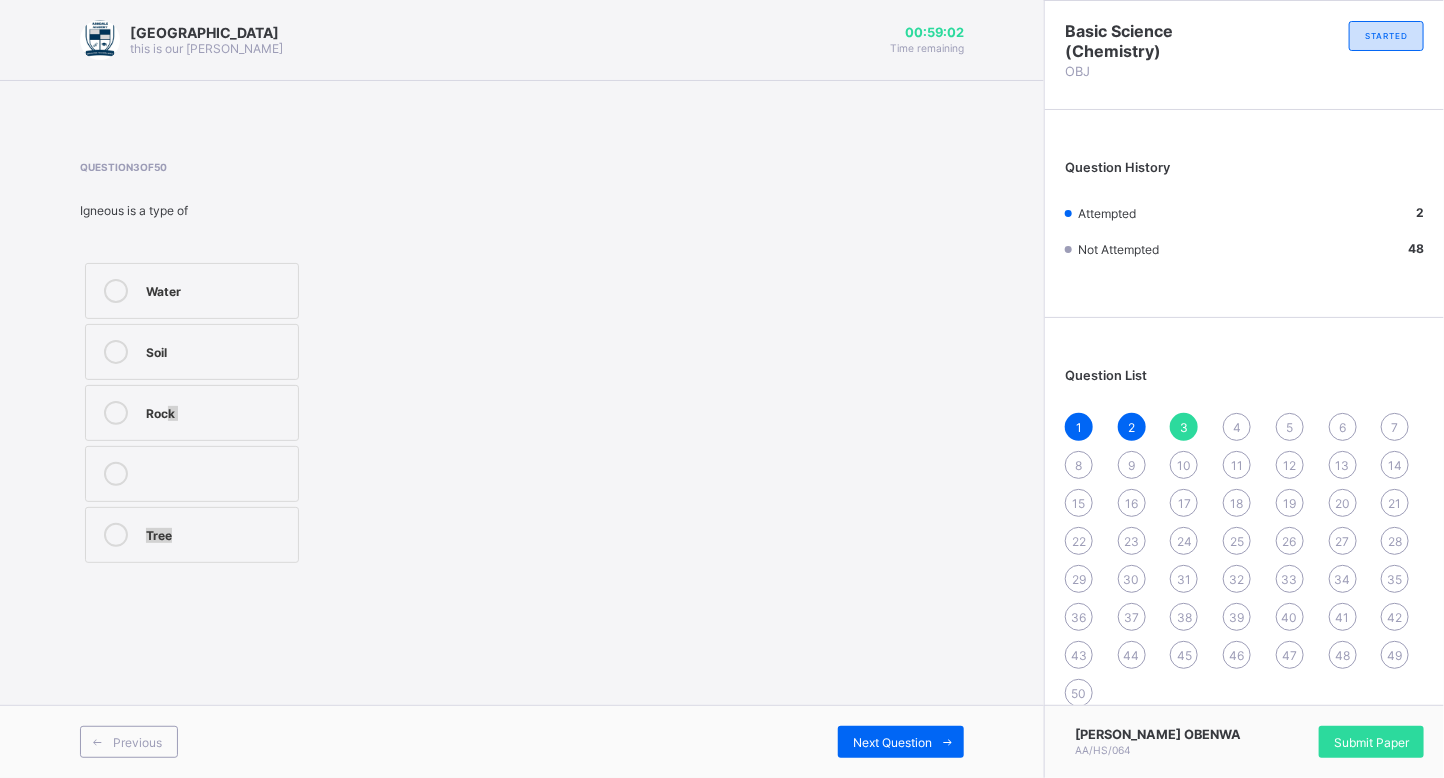click on "Rock" at bounding box center (217, 411) 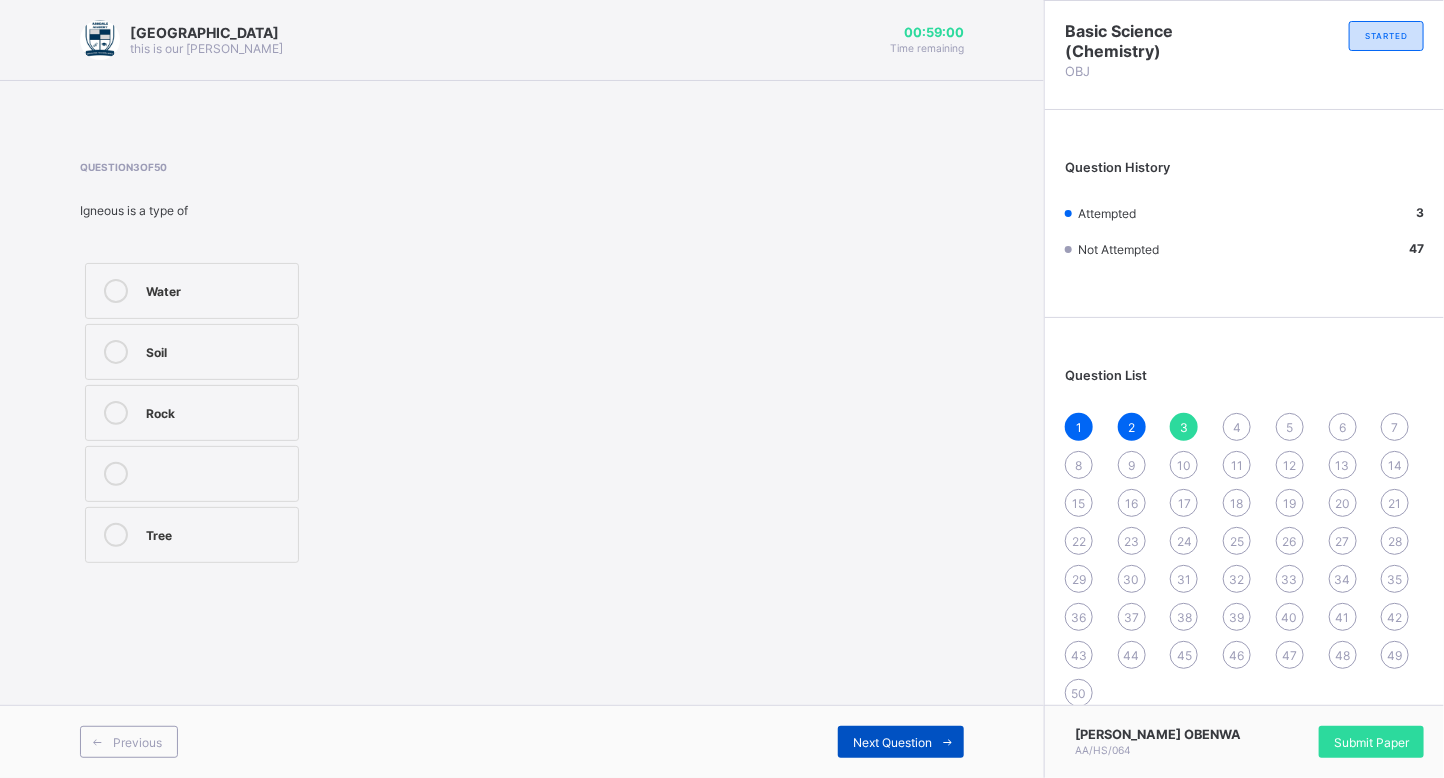 click at bounding box center (948, 742) 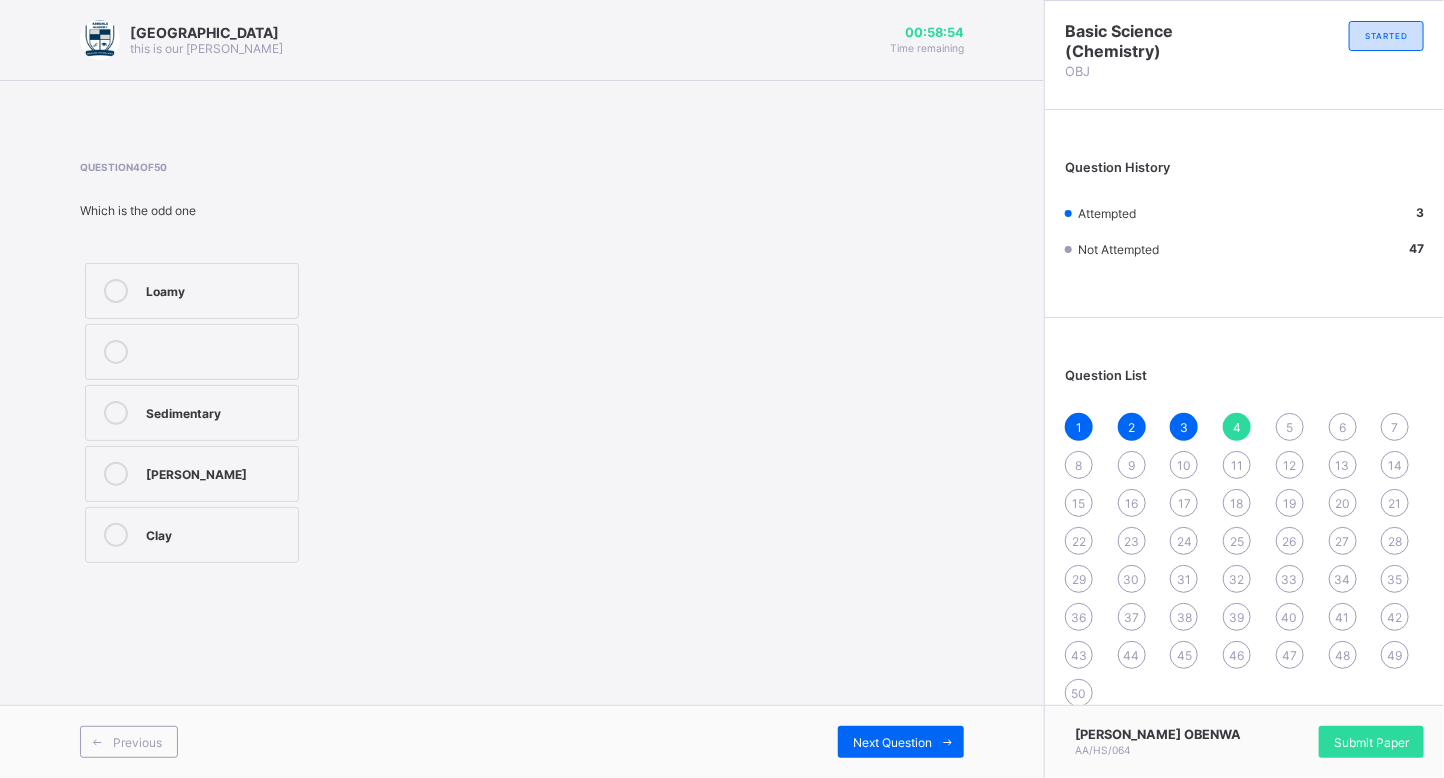 click on "Sedimentary" at bounding box center [217, 411] 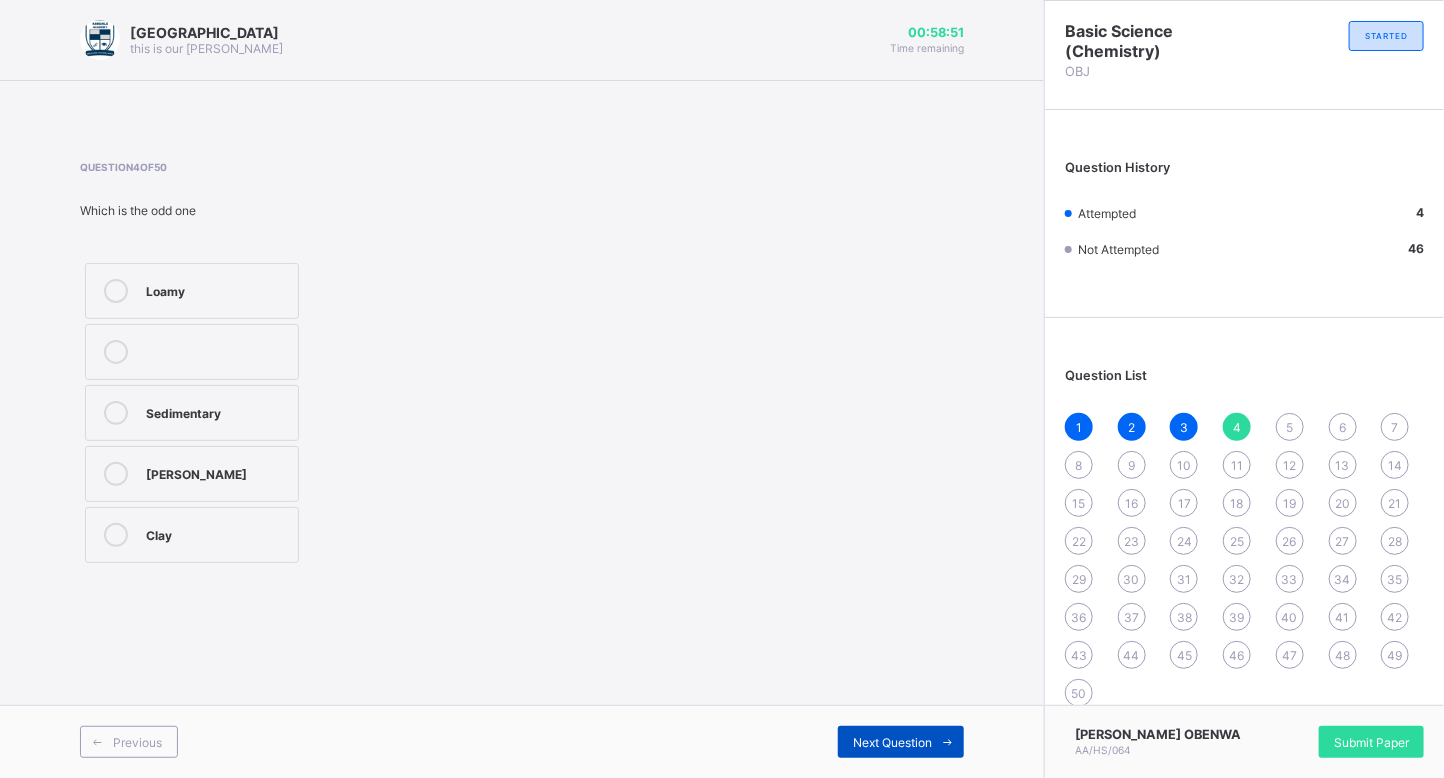 click at bounding box center [948, 742] 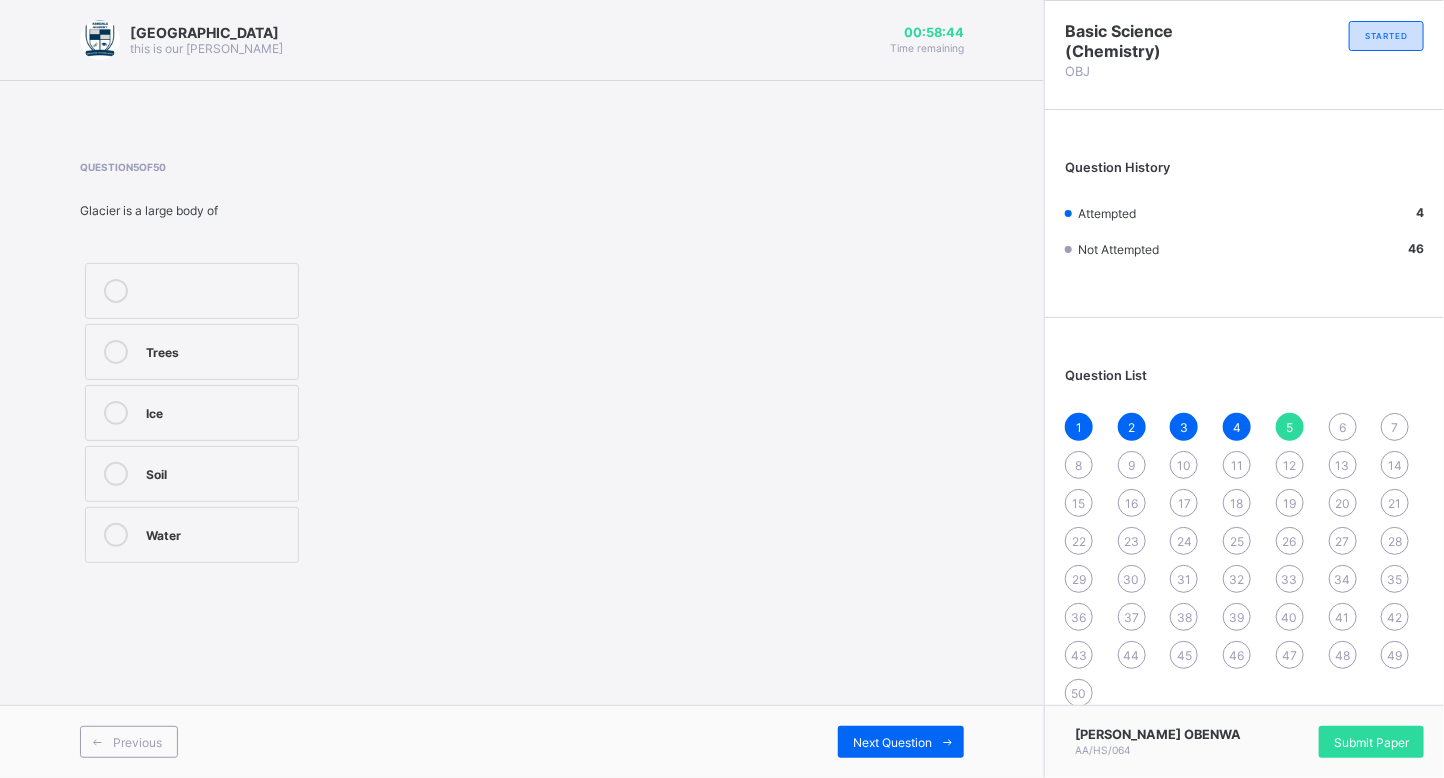 click on "Trees" at bounding box center [217, 350] 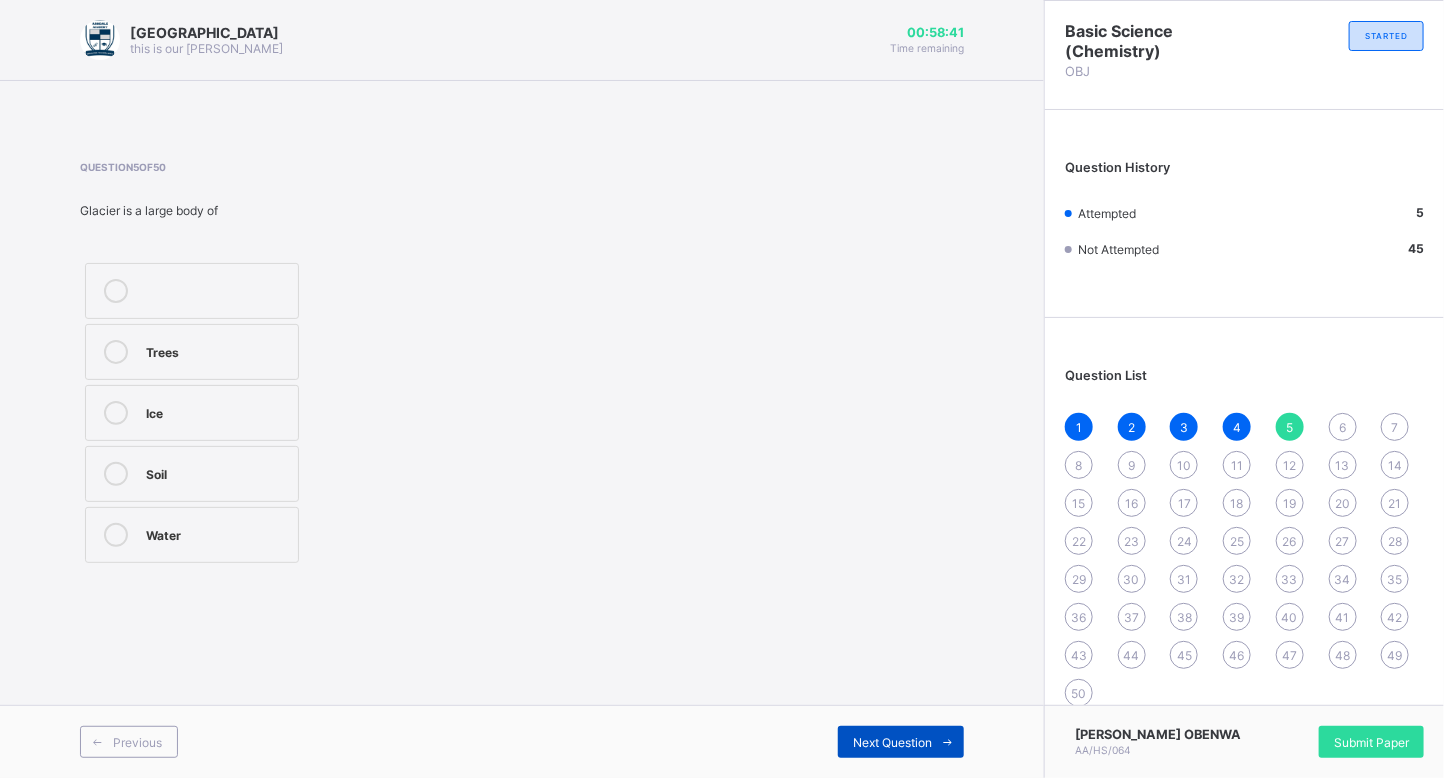 click at bounding box center (948, 742) 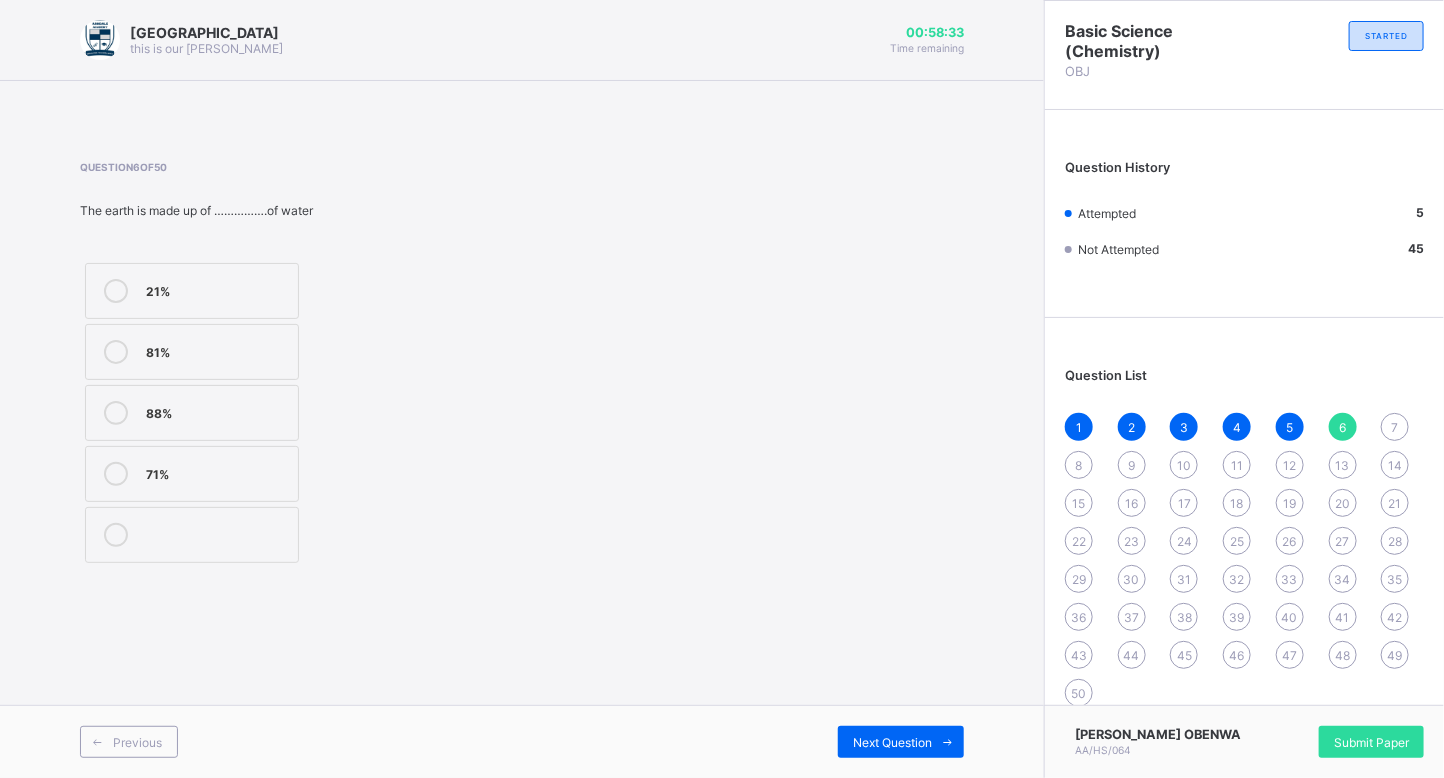 click on "21%" at bounding box center [217, 289] 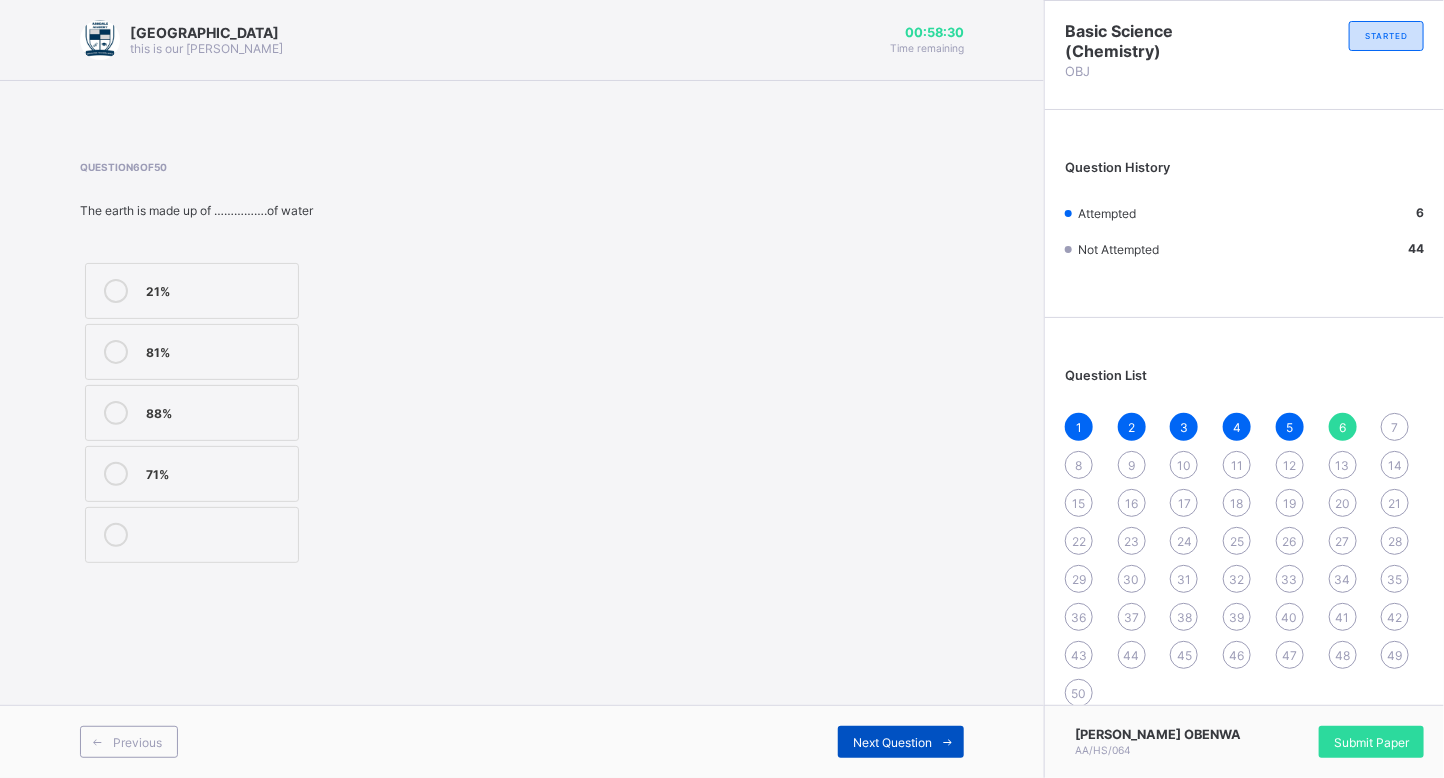 click at bounding box center [948, 742] 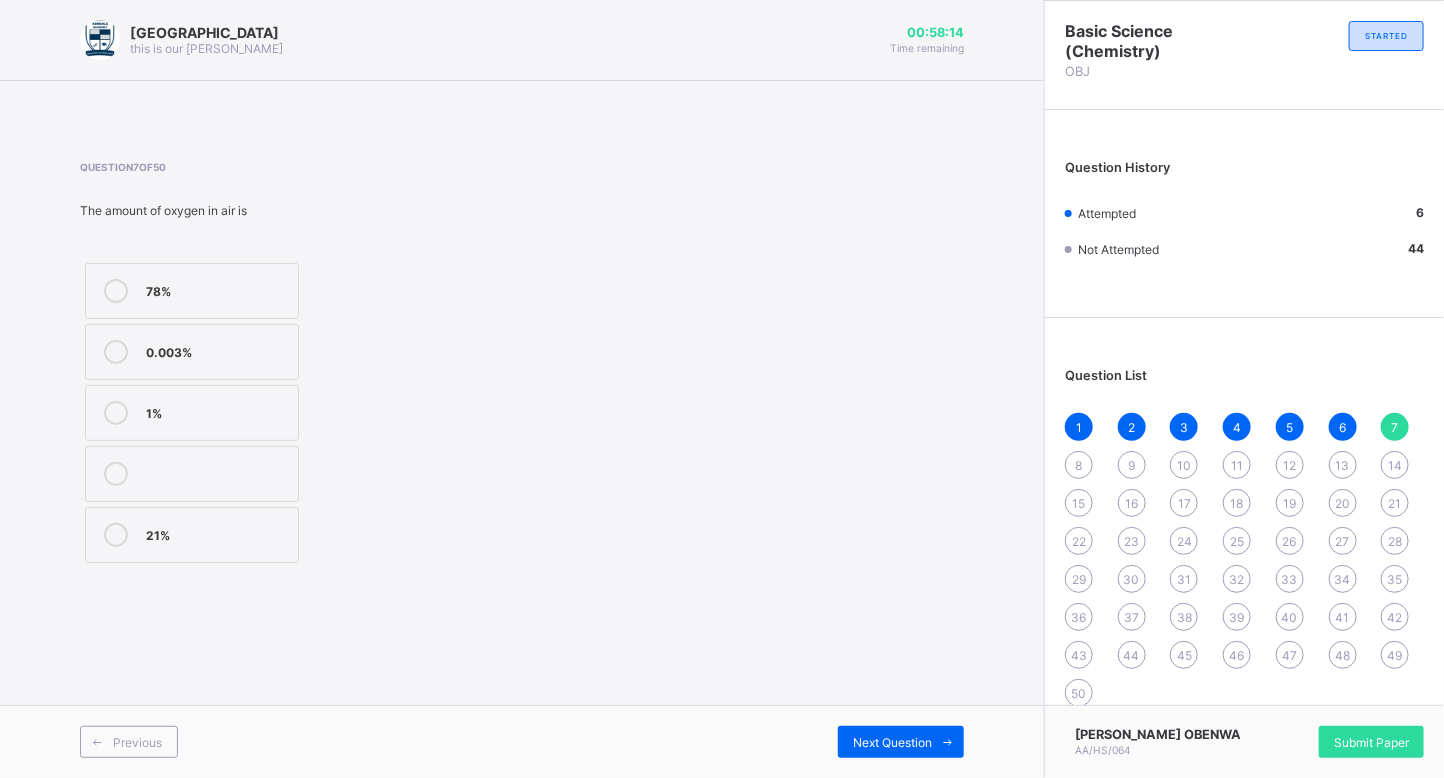 click on "78%" at bounding box center (217, 291) 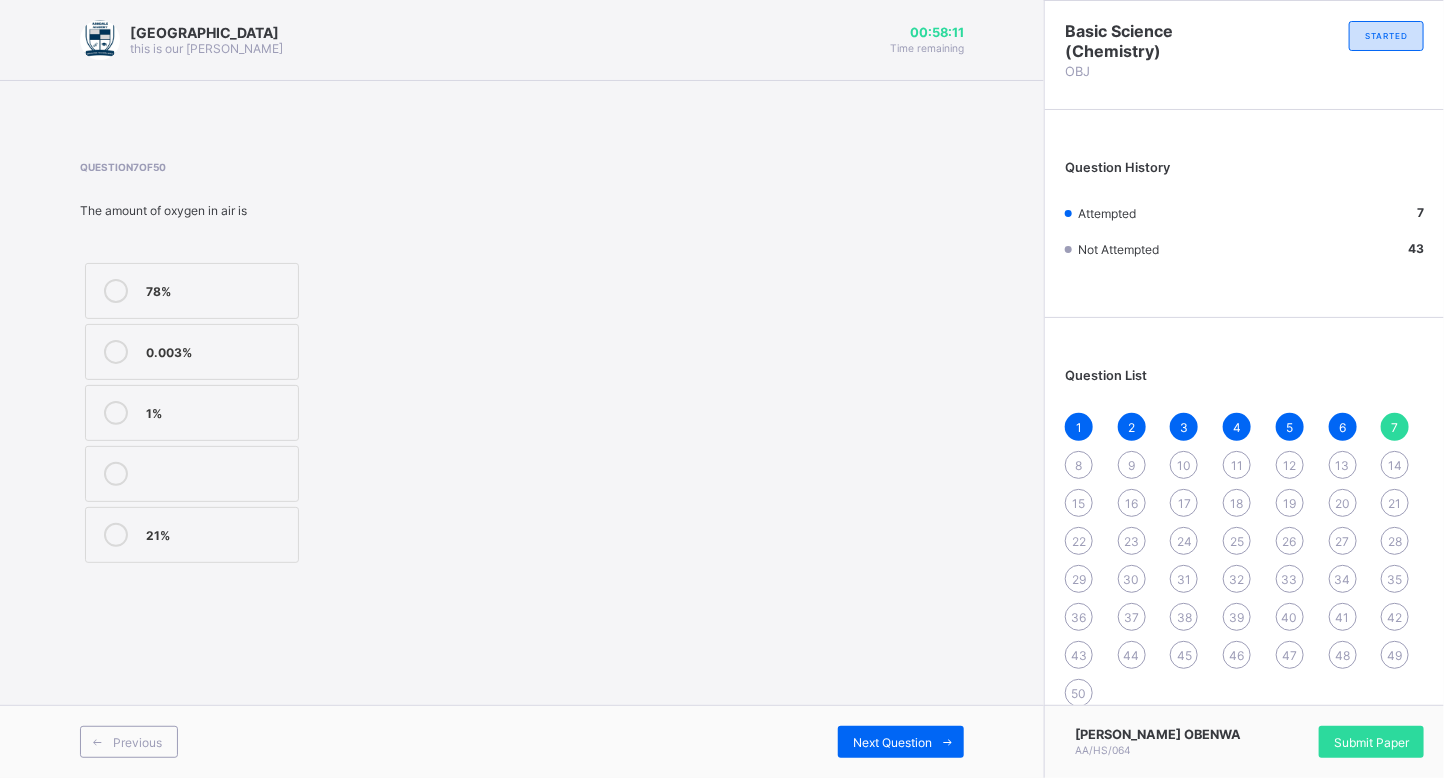 click on "1%" at bounding box center [217, 411] 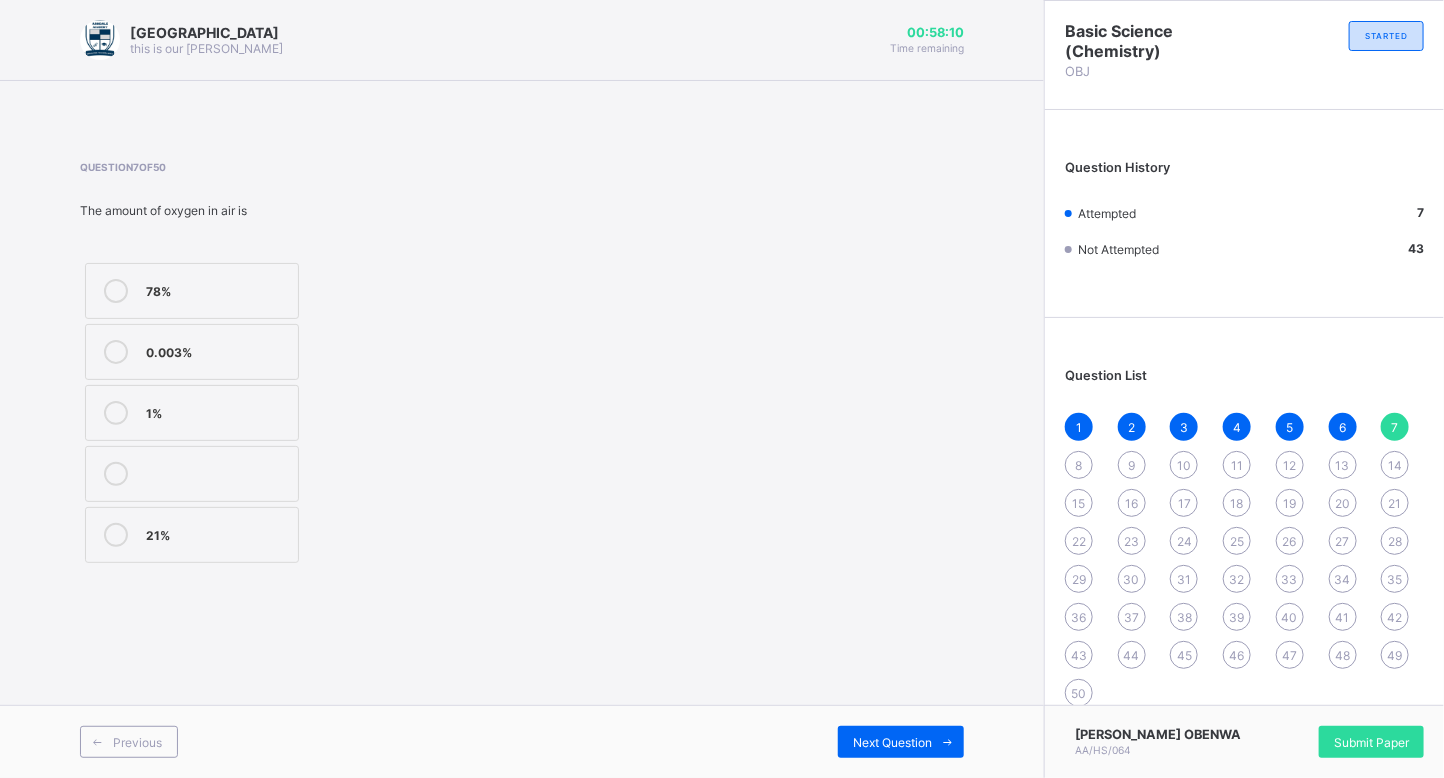 click on "21%" at bounding box center [192, 535] 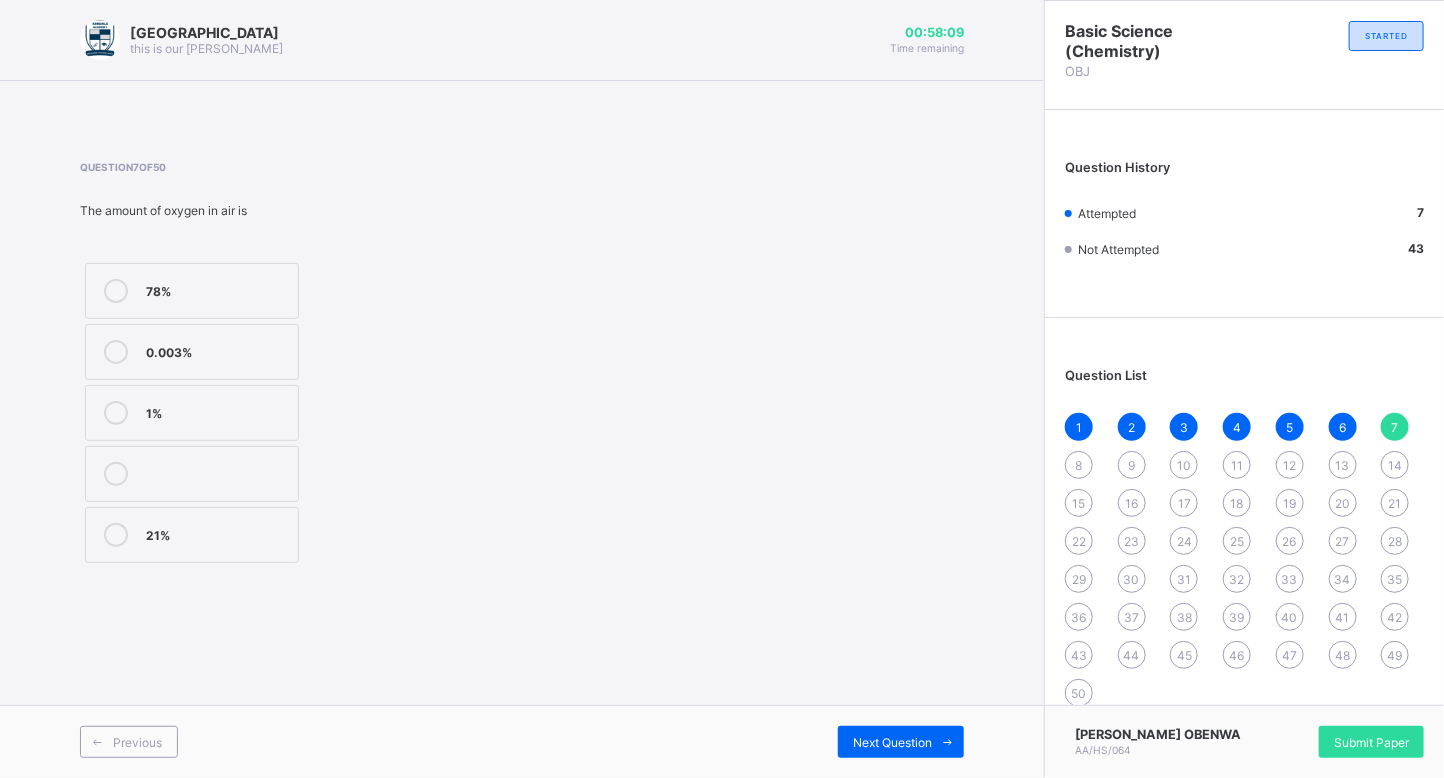 drag, startPoint x: 300, startPoint y: 337, endPoint x: 292, endPoint y: 346, distance: 12.0415945 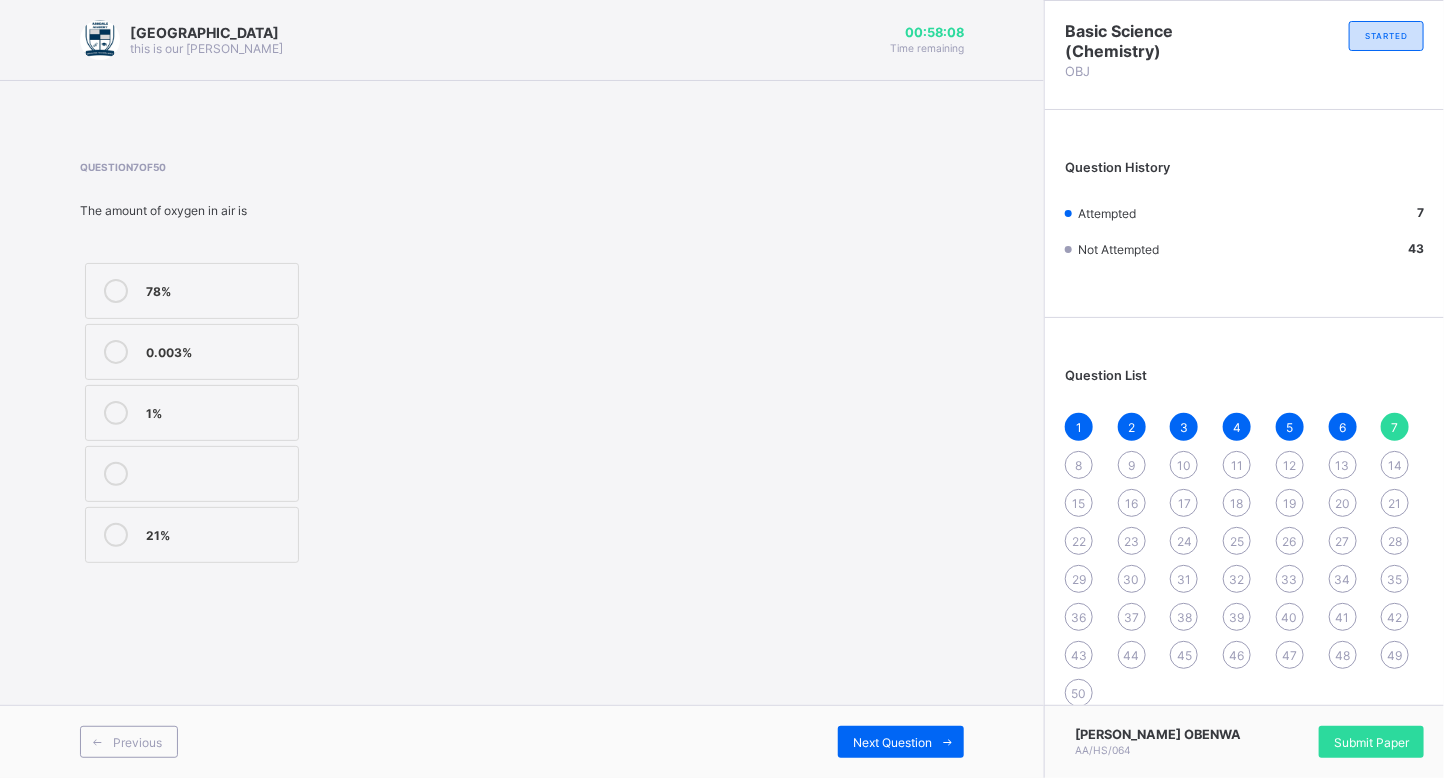 click on "0.003%" at bounding box center [217, 350] 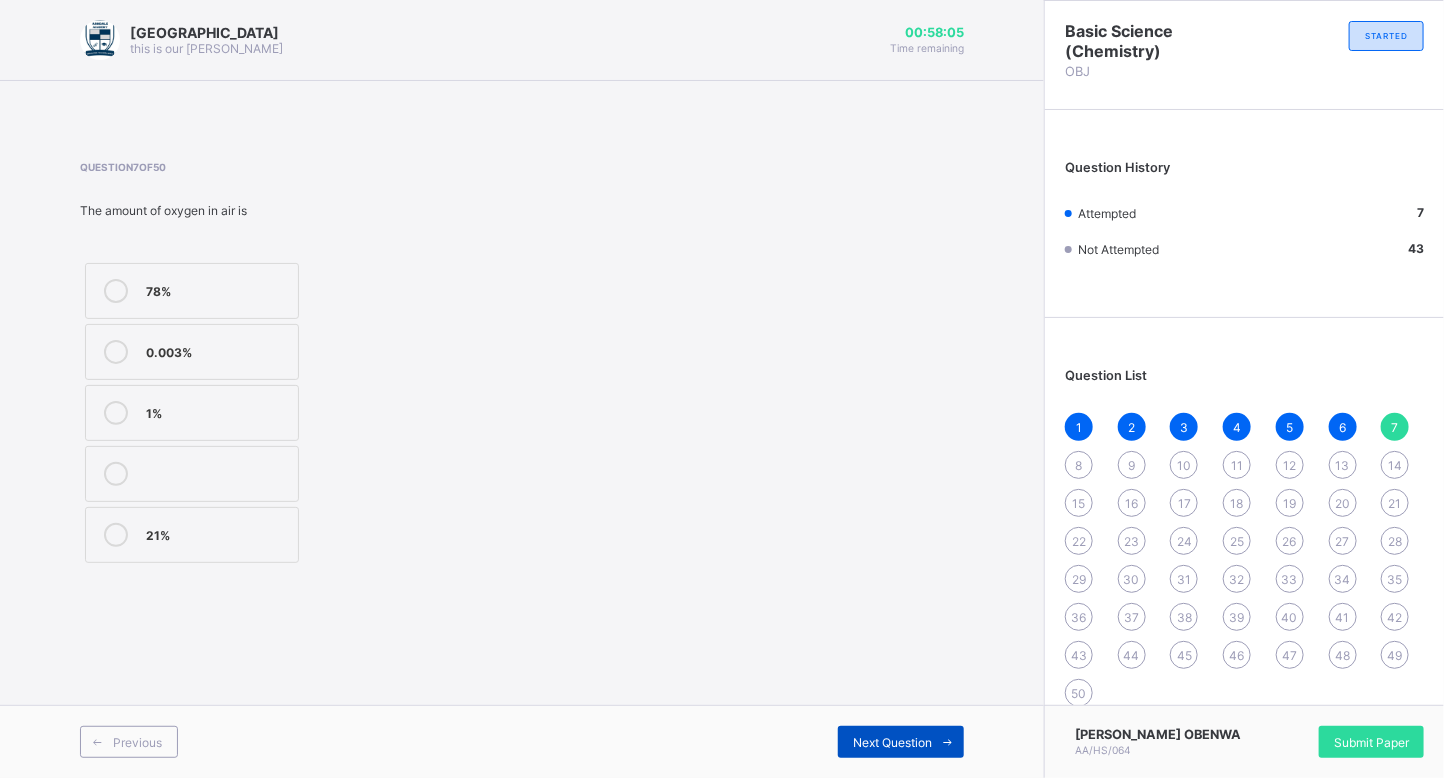 drag, startPoint x: 935, startPoint y: 733, endPoint x: 925, endPoint y: 746, distance: 16.40122 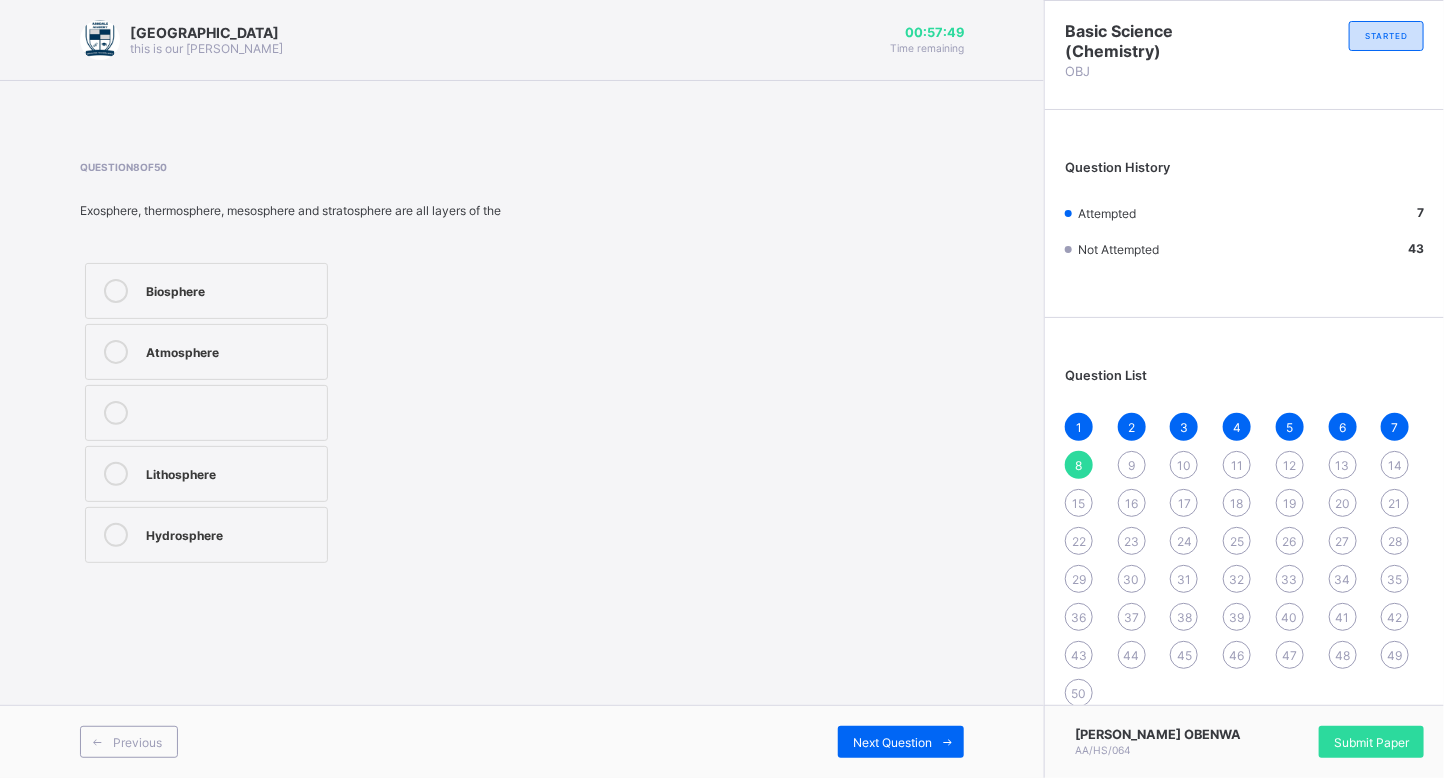 click on "Lithosphere" at bounding box center [231, 474] 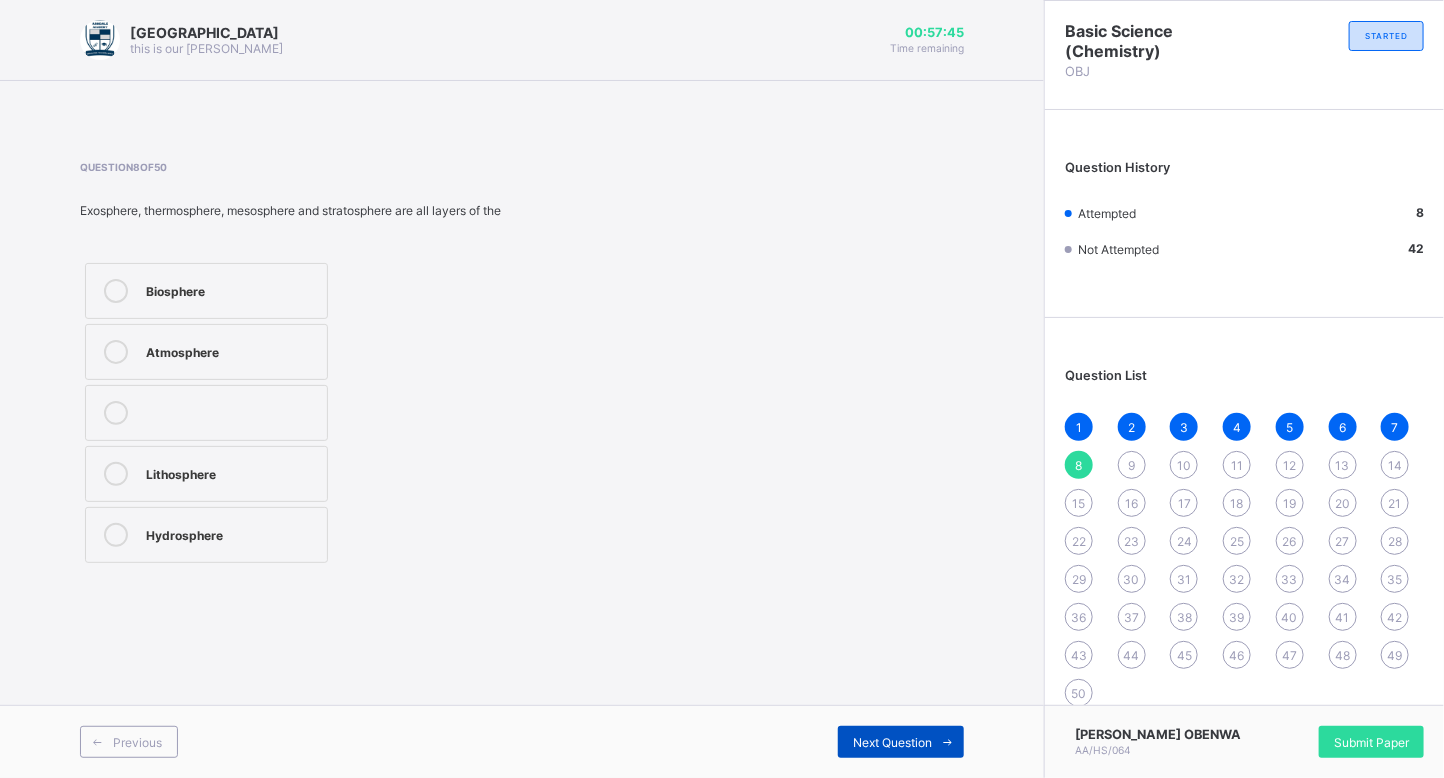 click at bounding box center (948, 742) 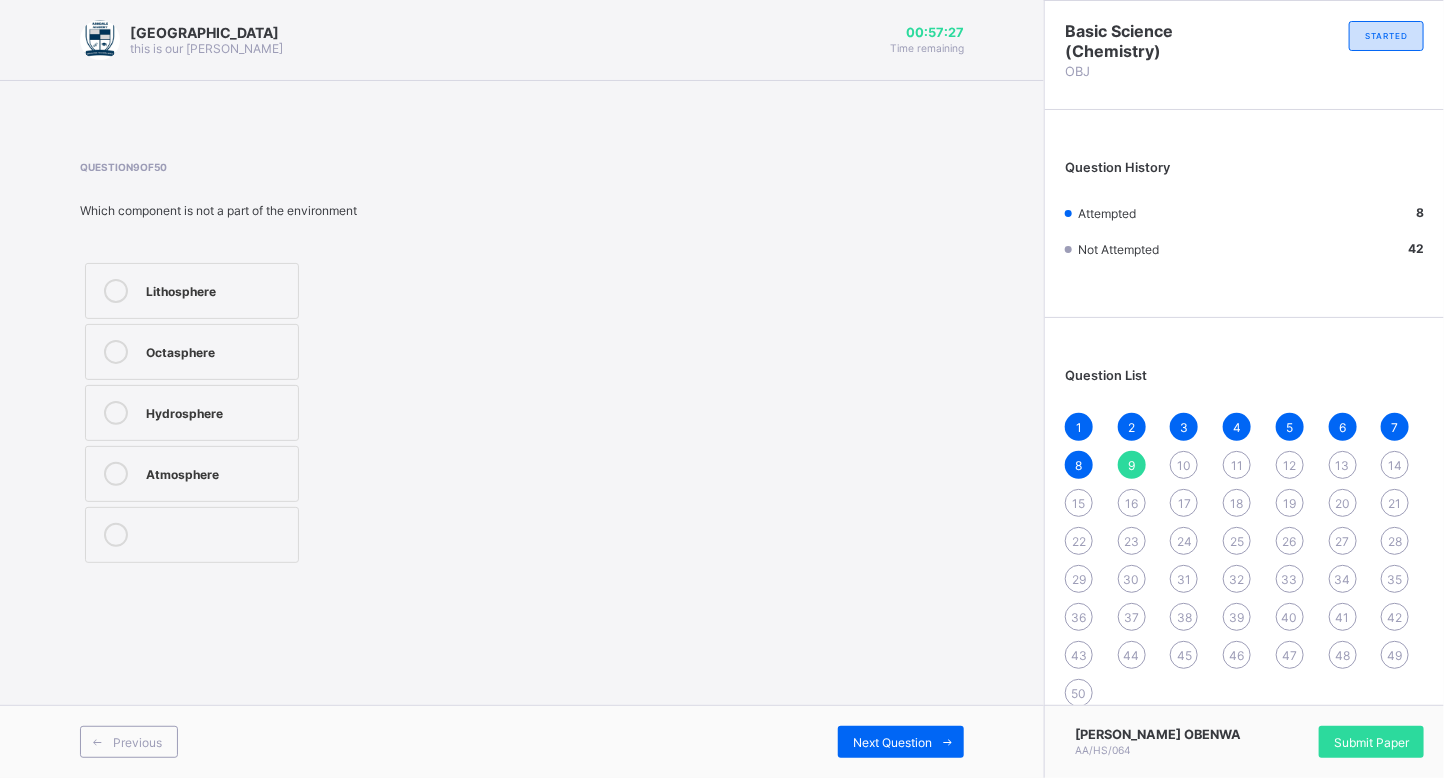 click on "Octasphere" at bounding box center (217, 350) 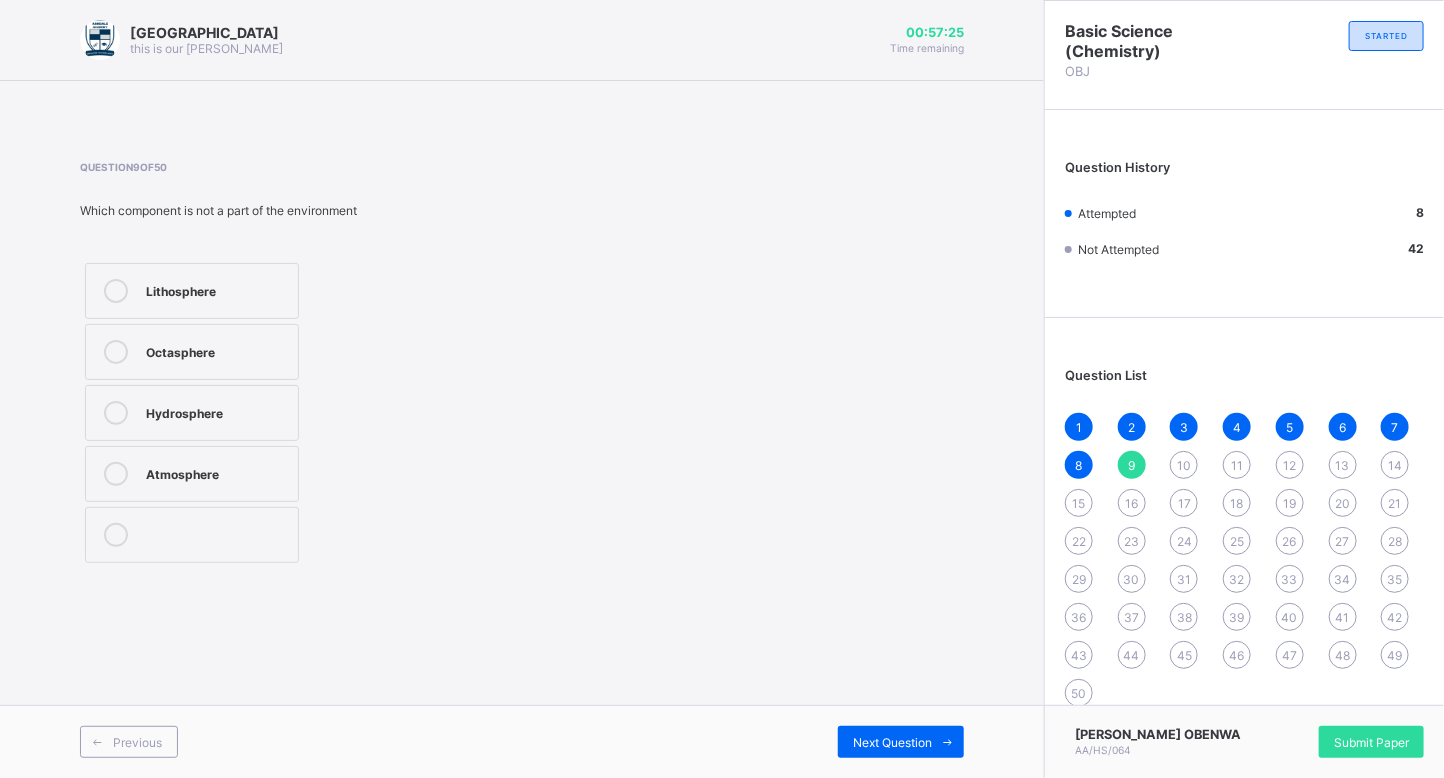 drag, startPoint x: 953, startPoint y: 742, endPoint x: 937, endPoint y: 724, distance: 24.083189 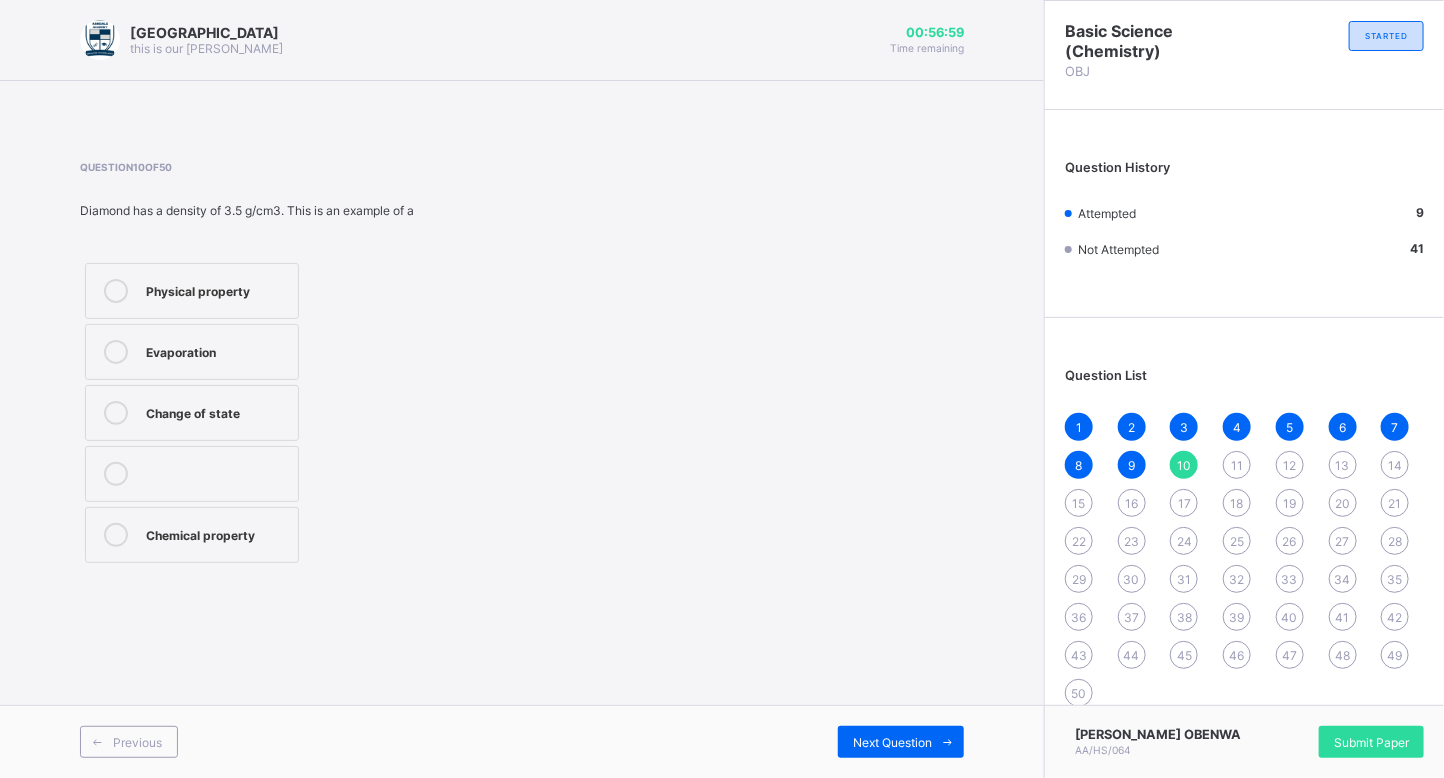 click on "Change of state" at bounding box center (217, 411) 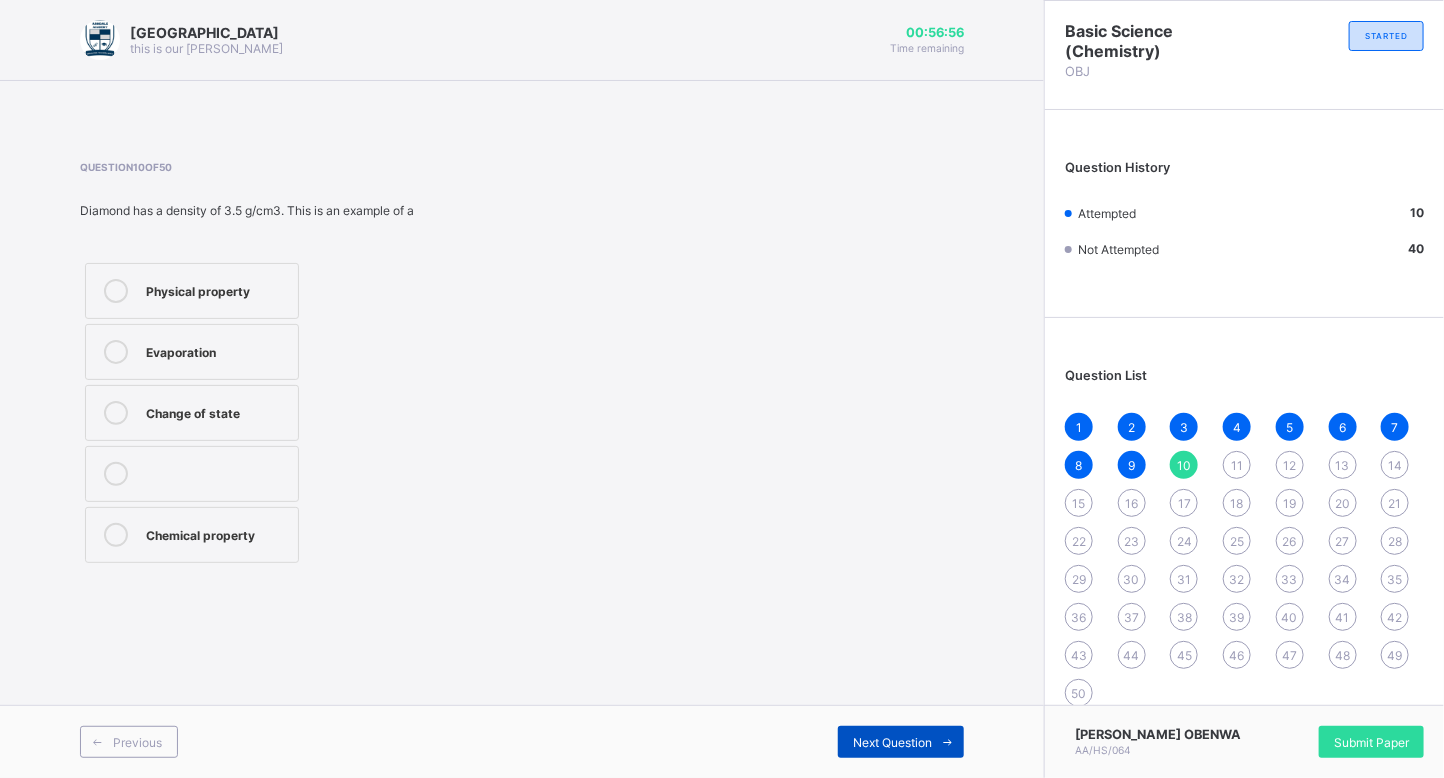 click at bounding box center (948, 742) 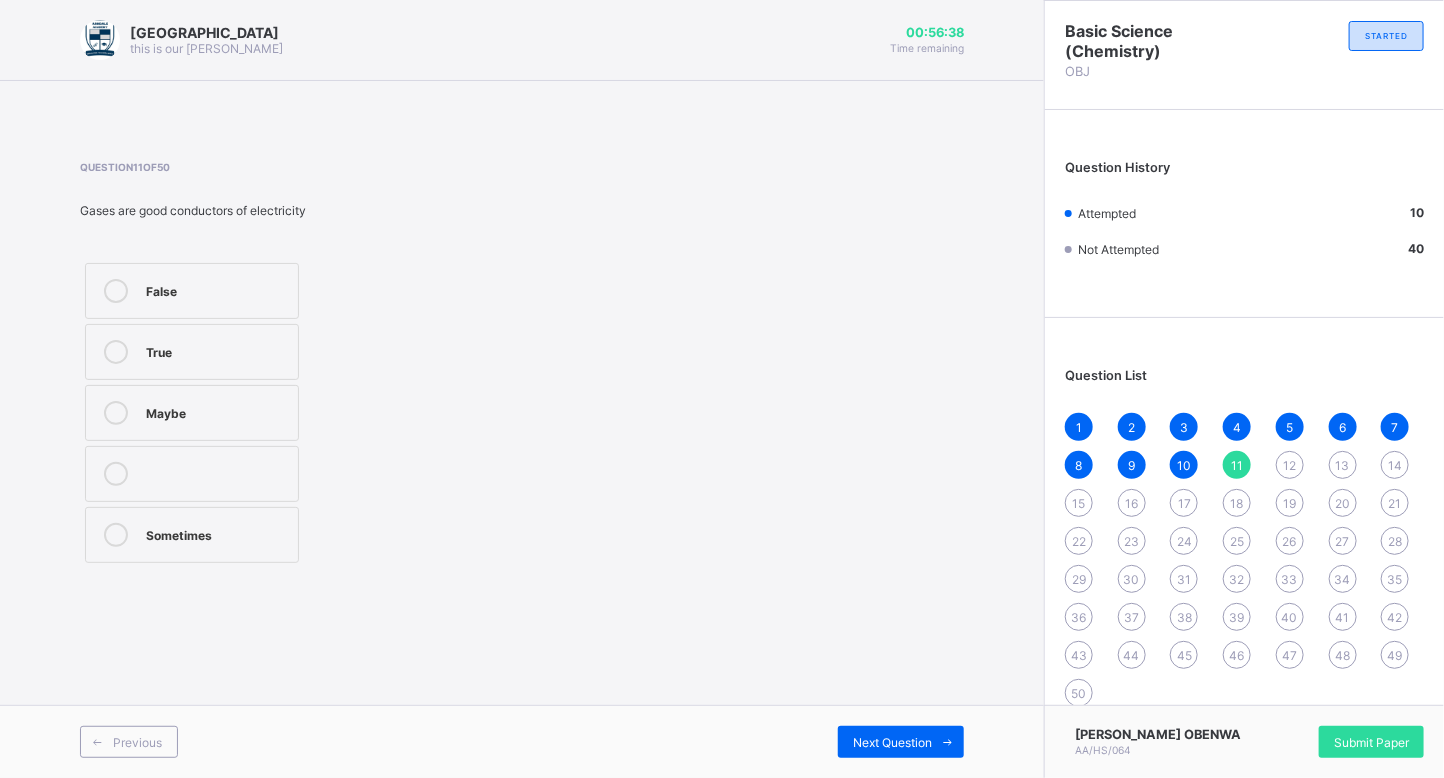 click on "False" at bounding box center [192, 291] 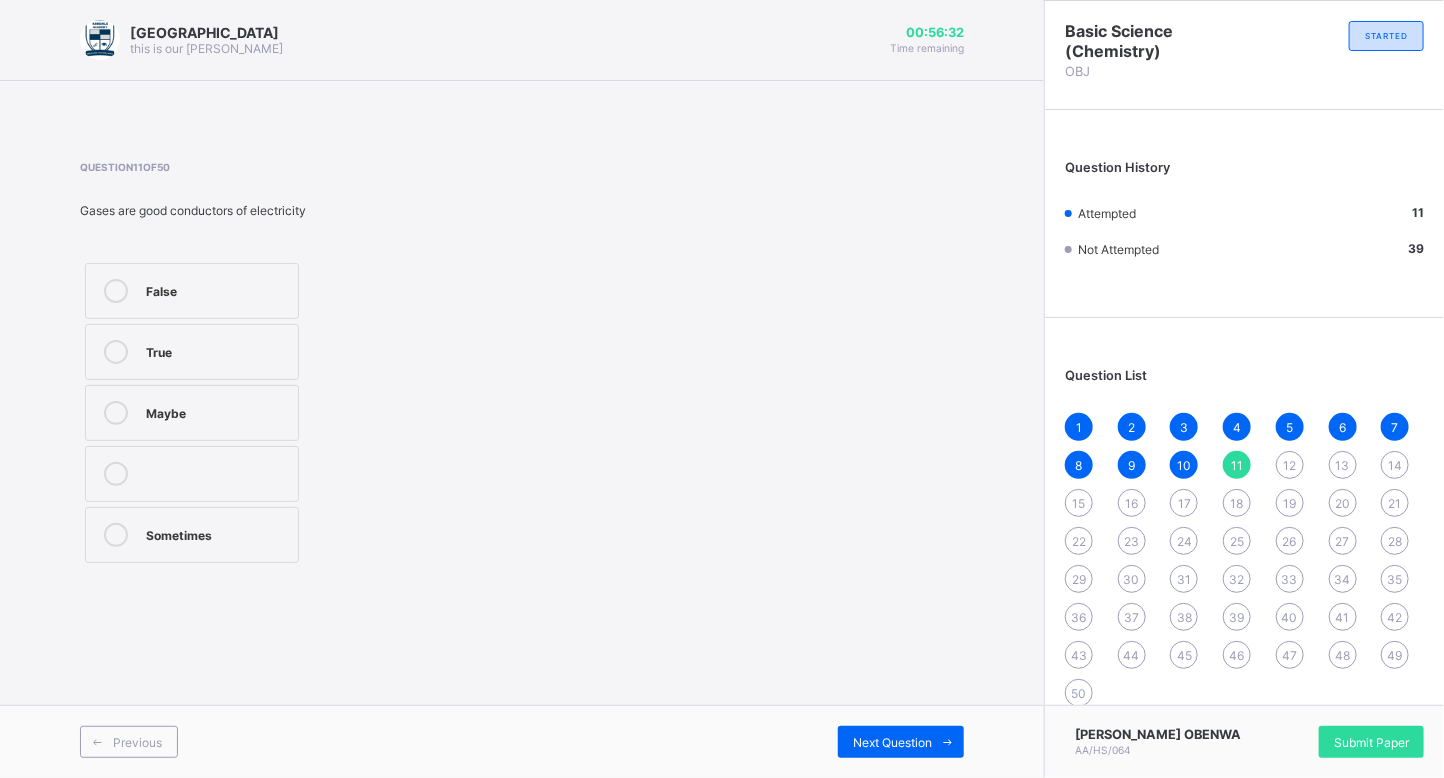 drag, startPoint x: 217, startPoint y: 553, endPoint x: 236, endPoint y: 558, distance: 19.646883 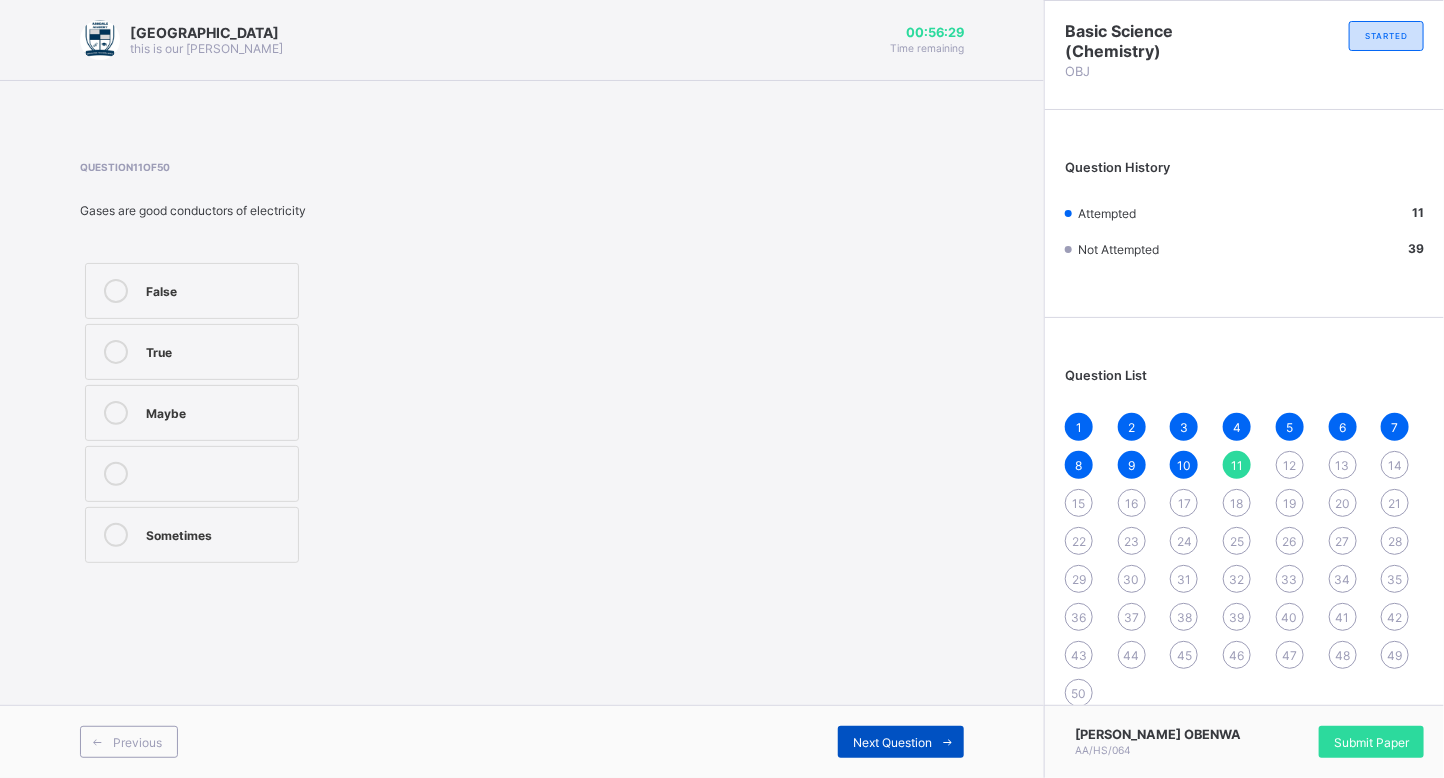 drag, startPoint x: 958, startPoint y: 751, endPoint x: 960, endPoint y: 741, distance: 10.198039 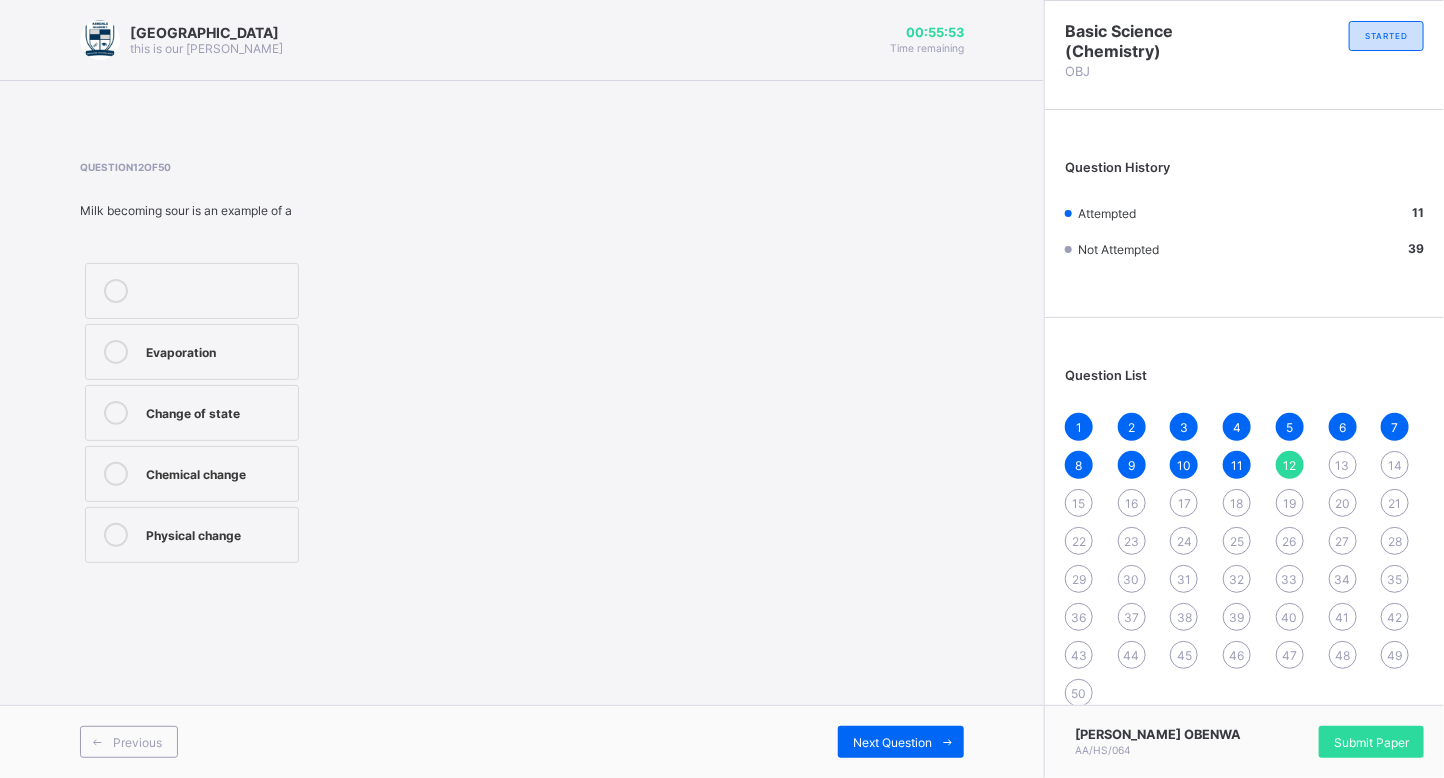 click on "Evaporation Change of state Chemical change Physical change" at bounding box center (267, 413) 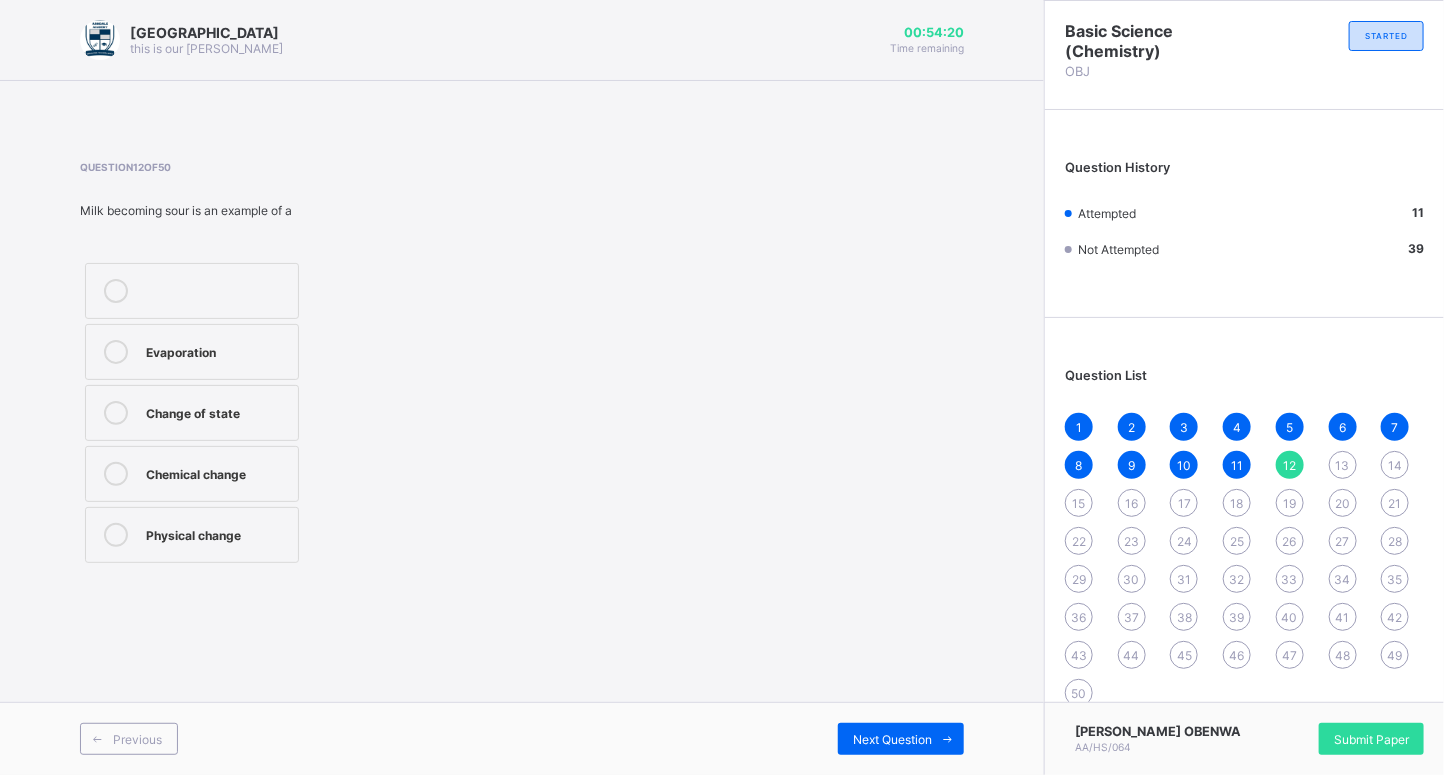 click on "Chemical change" at bounding box center [217, 472] 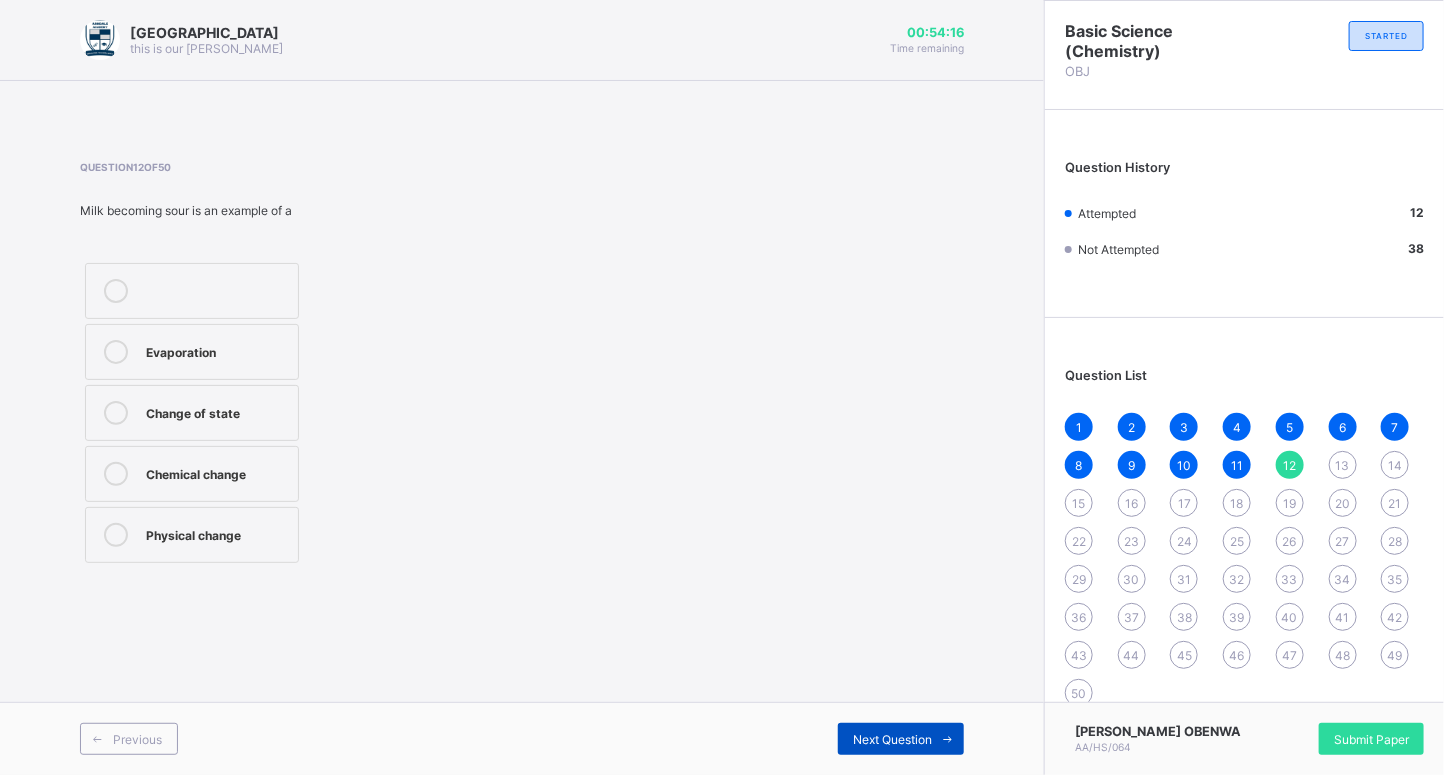 click at bounding box center (948, 739) 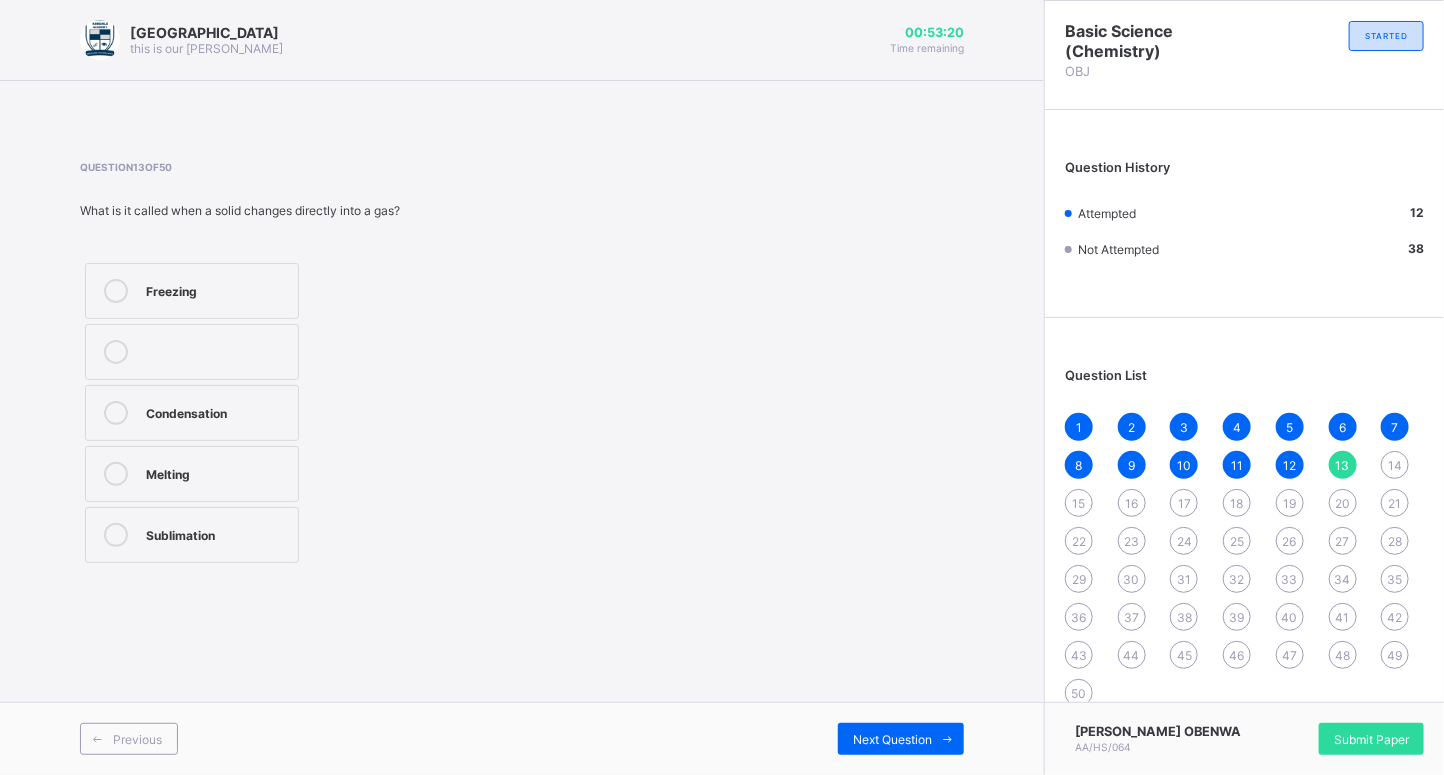click on "Condensation" at bounding box center (192, 413) 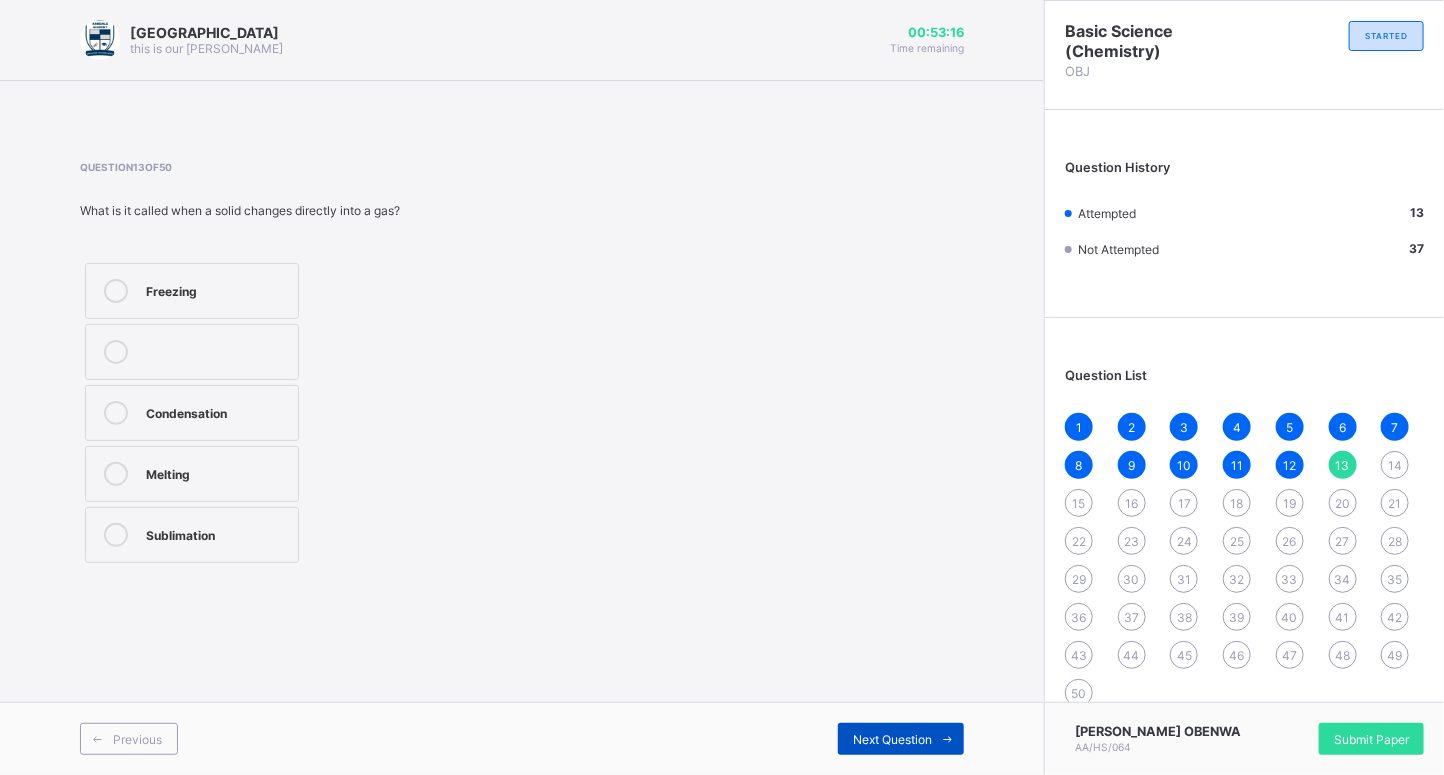 drag, startPoint x: 925, startPoint y: 734, endPoint x: 922, endPoint y: 724, distance: 10.440307 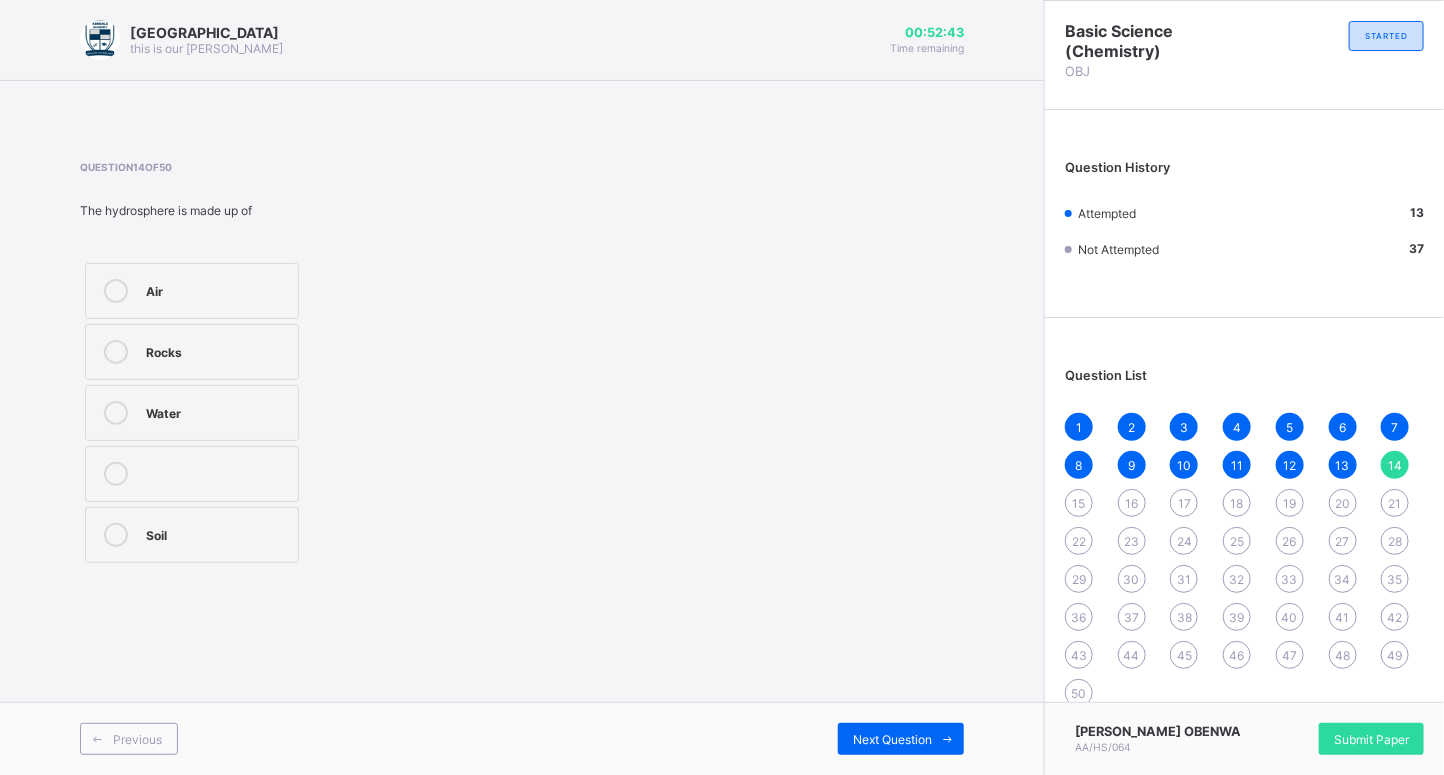 drag, startPoint x: 233, startPoint y: 416, endPoint x: 291, endPoint y: 424, distance: 58.549126 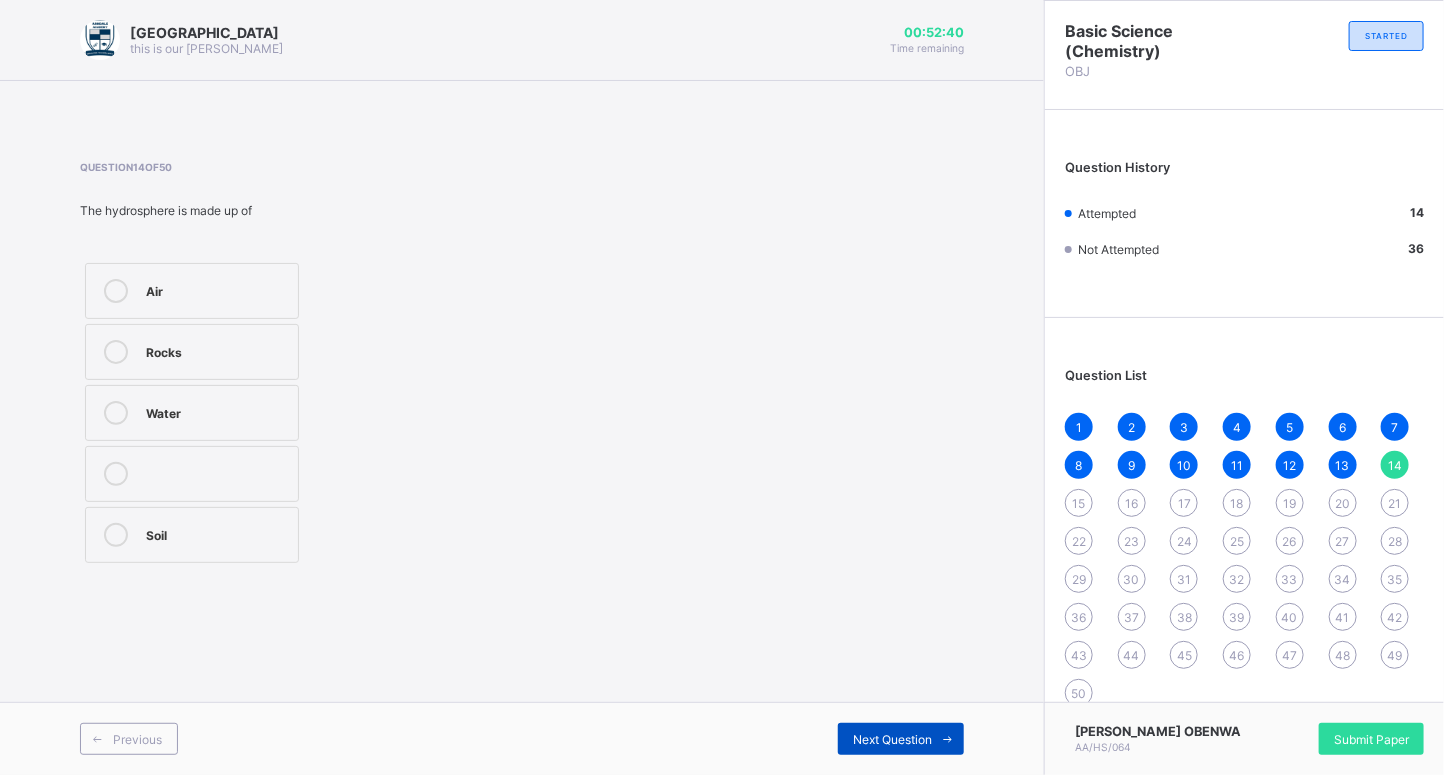 click at bounding box center (948, 739) 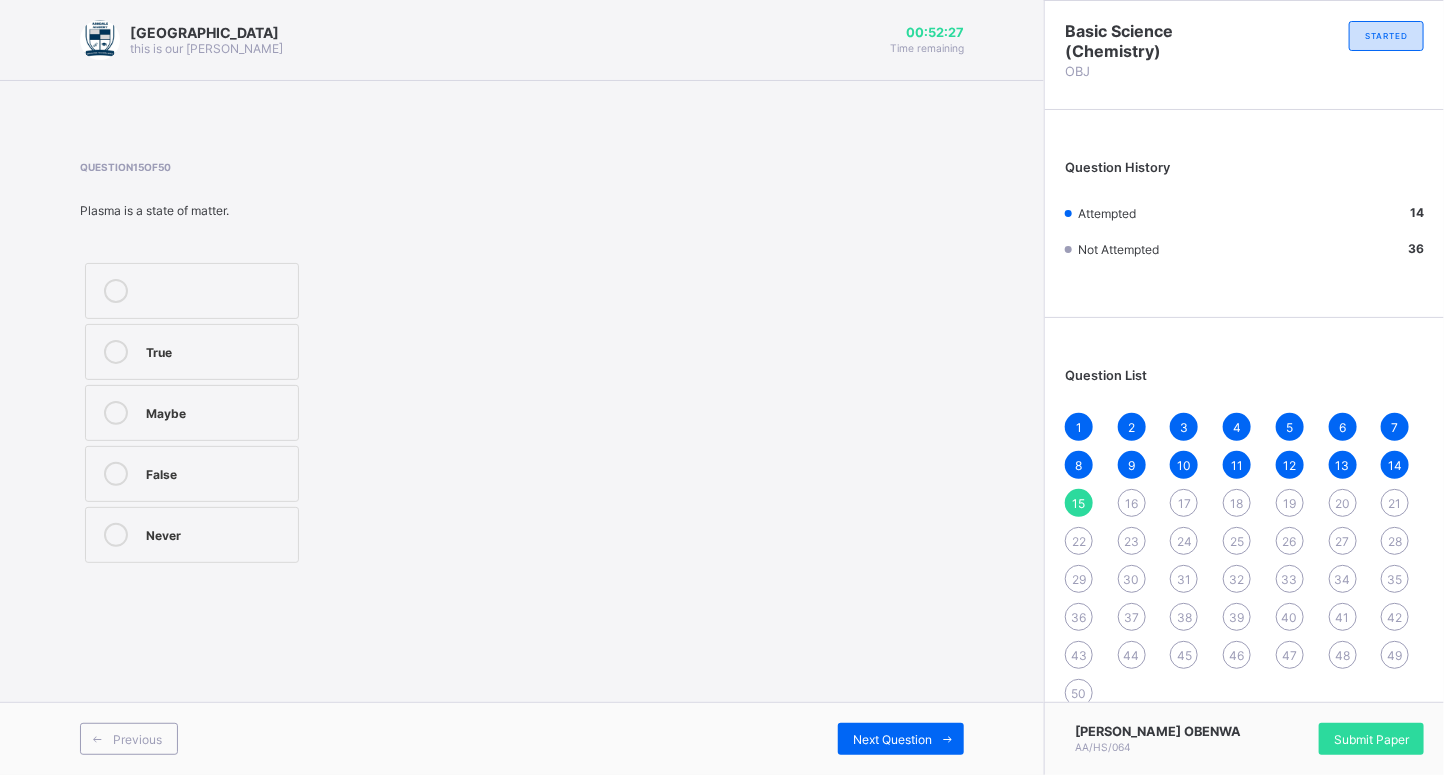 click on "True" at bounding box center (217, 350) 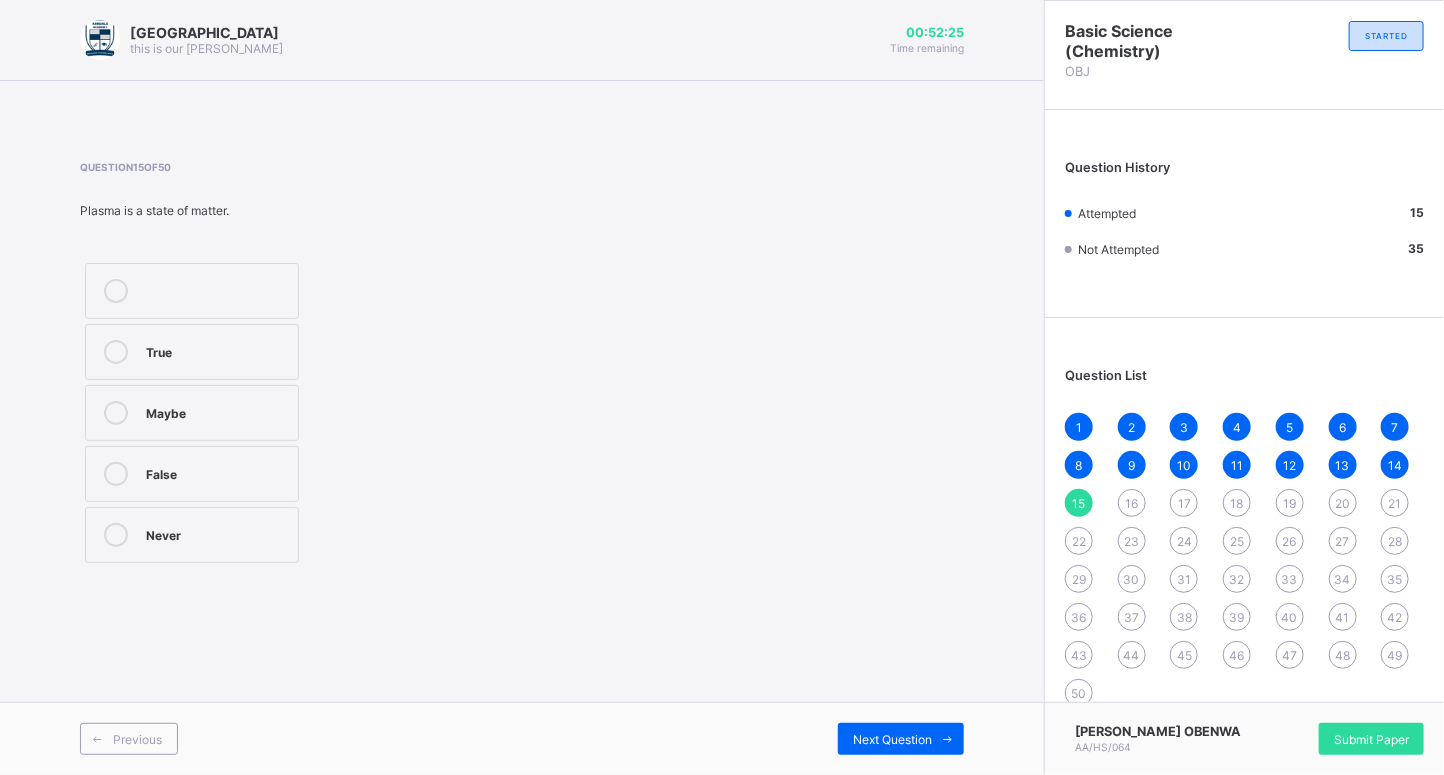 drag, startPoint x: 954, startPoint y: 743, endPoint x: 965, endPoint y: 751, distance: 13.601471 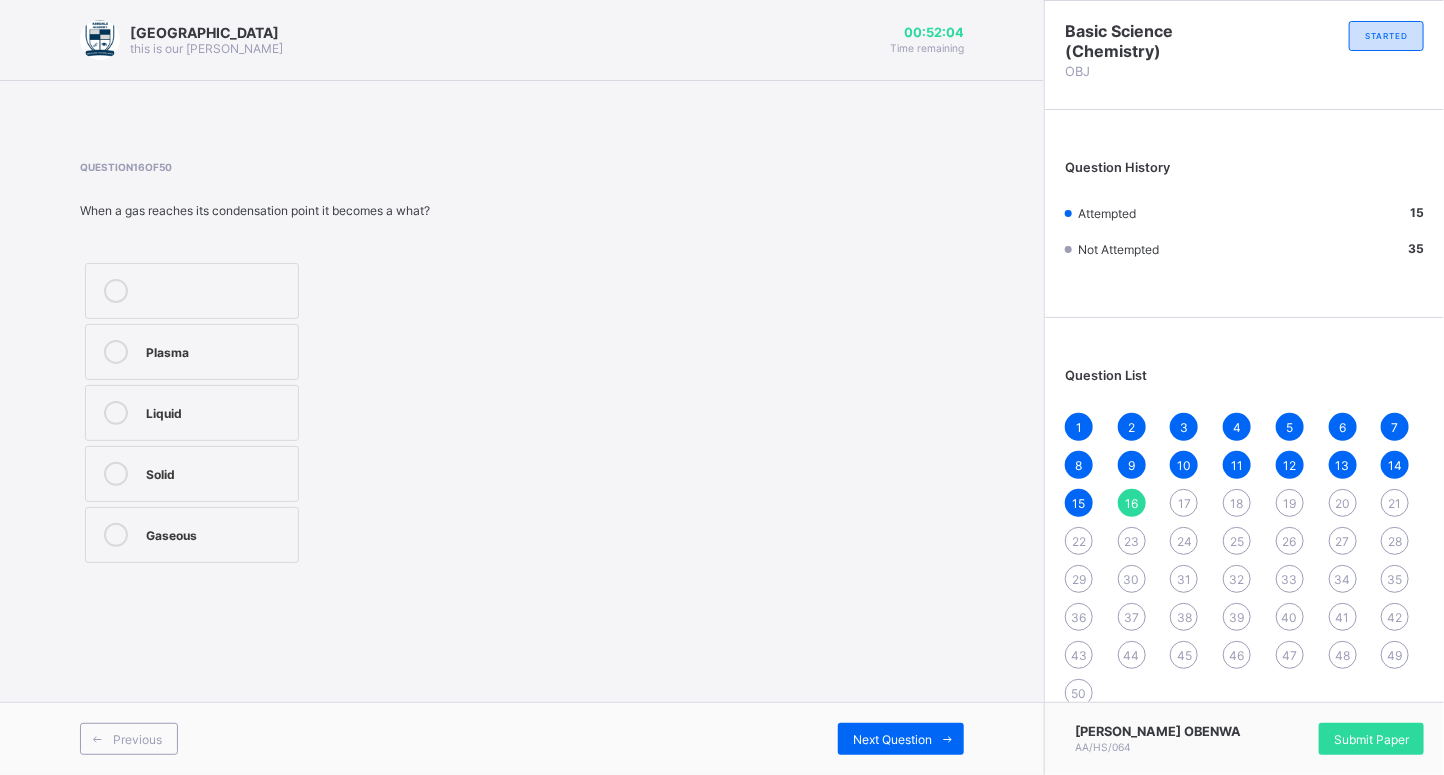 click on "Liquid" at bounding box center (217, 411) 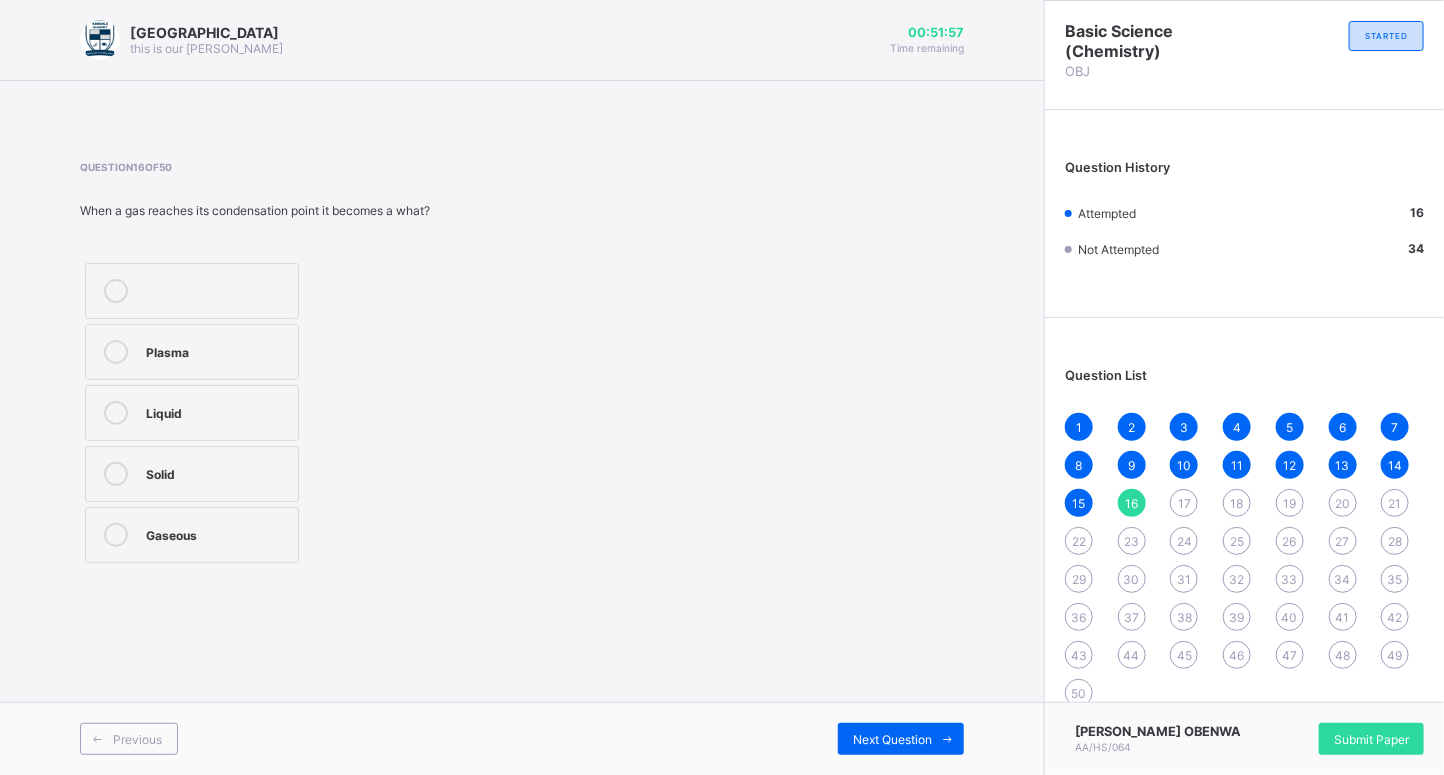click on "Plasma" at bounding box center (192, 352) 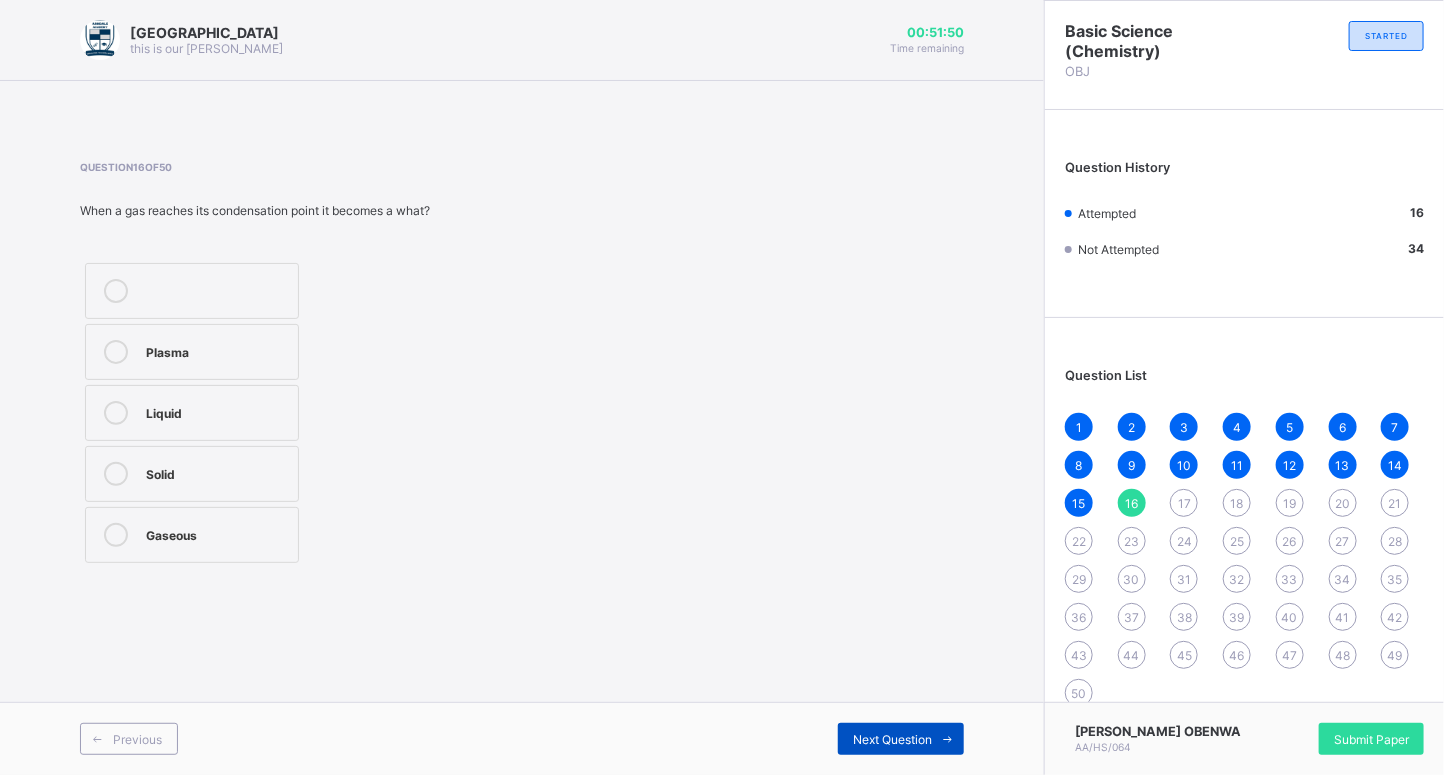 click at bounding box center (948, 739) 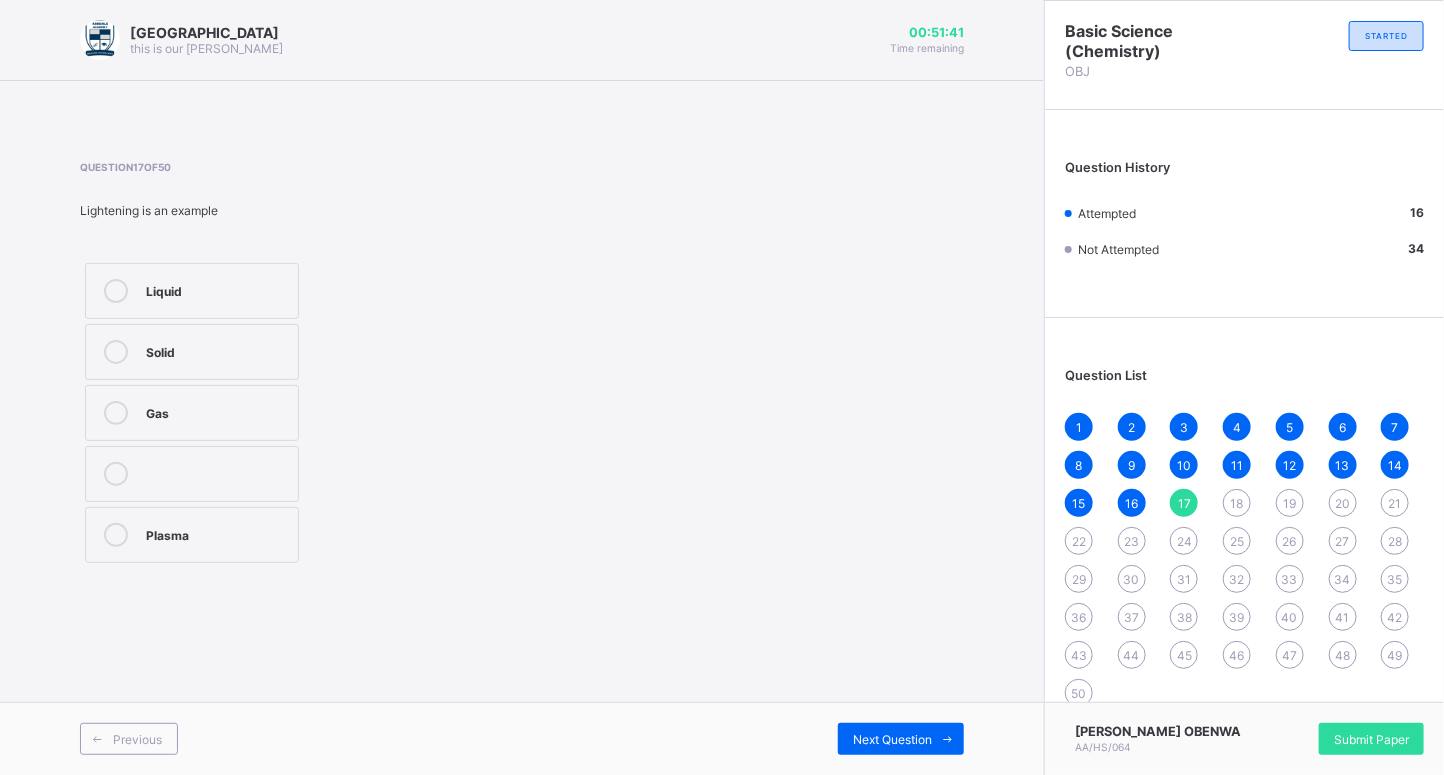 click on "16" at bounding box center [1131, 503] 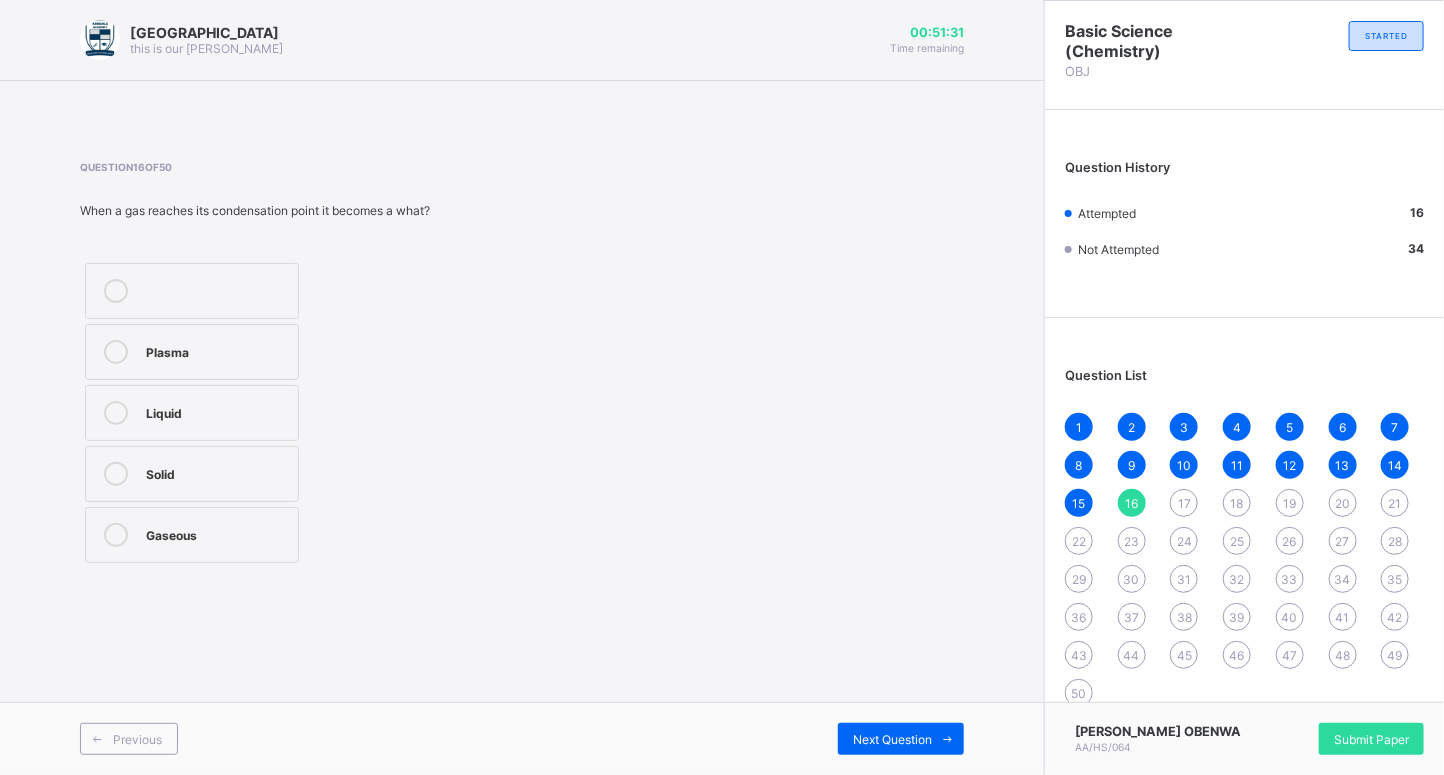 click on "Plasma Liquid Solid Gaseous" at bounding box center (267, 413) 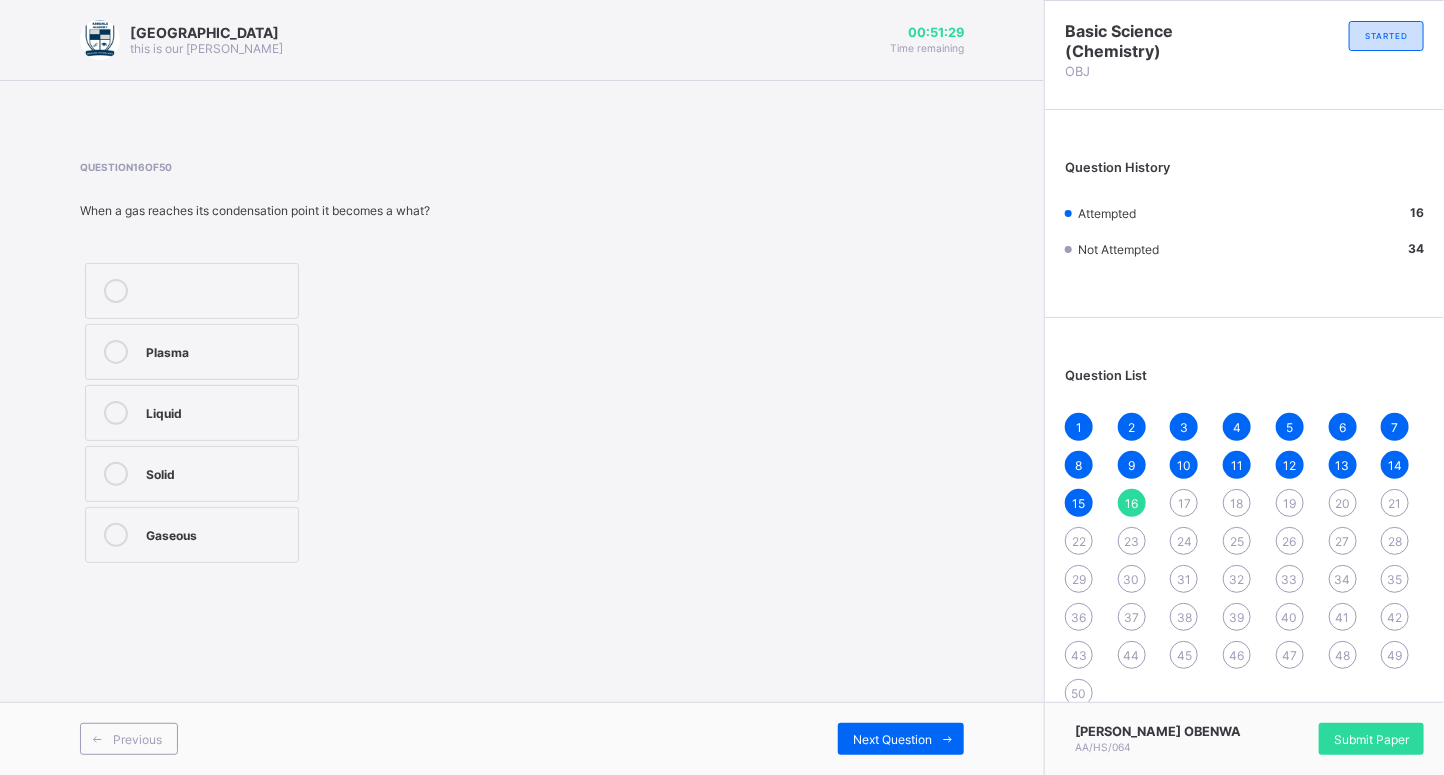 click on "Liquid" at bounding box center [192, 413] 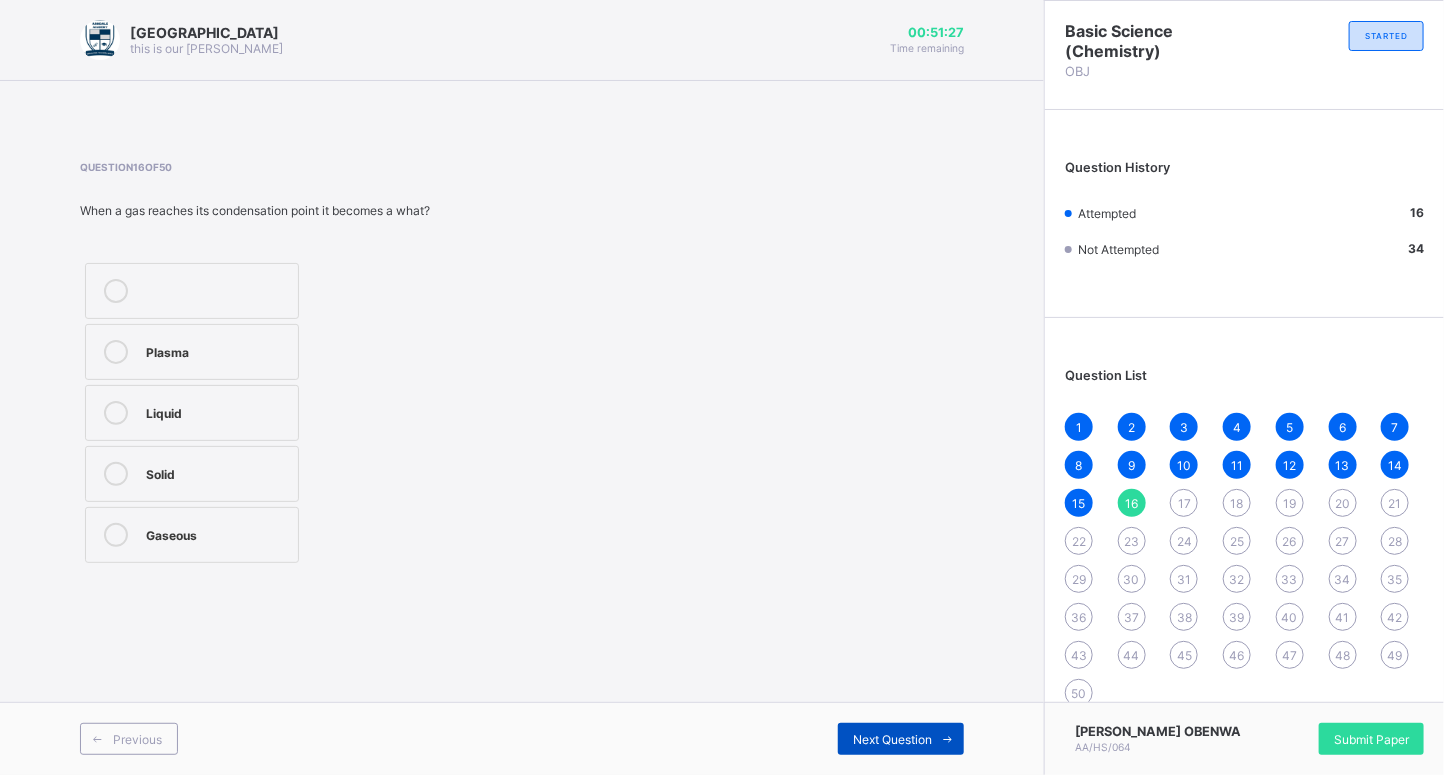 click on "Next Question" at bounding box center [892, 739] 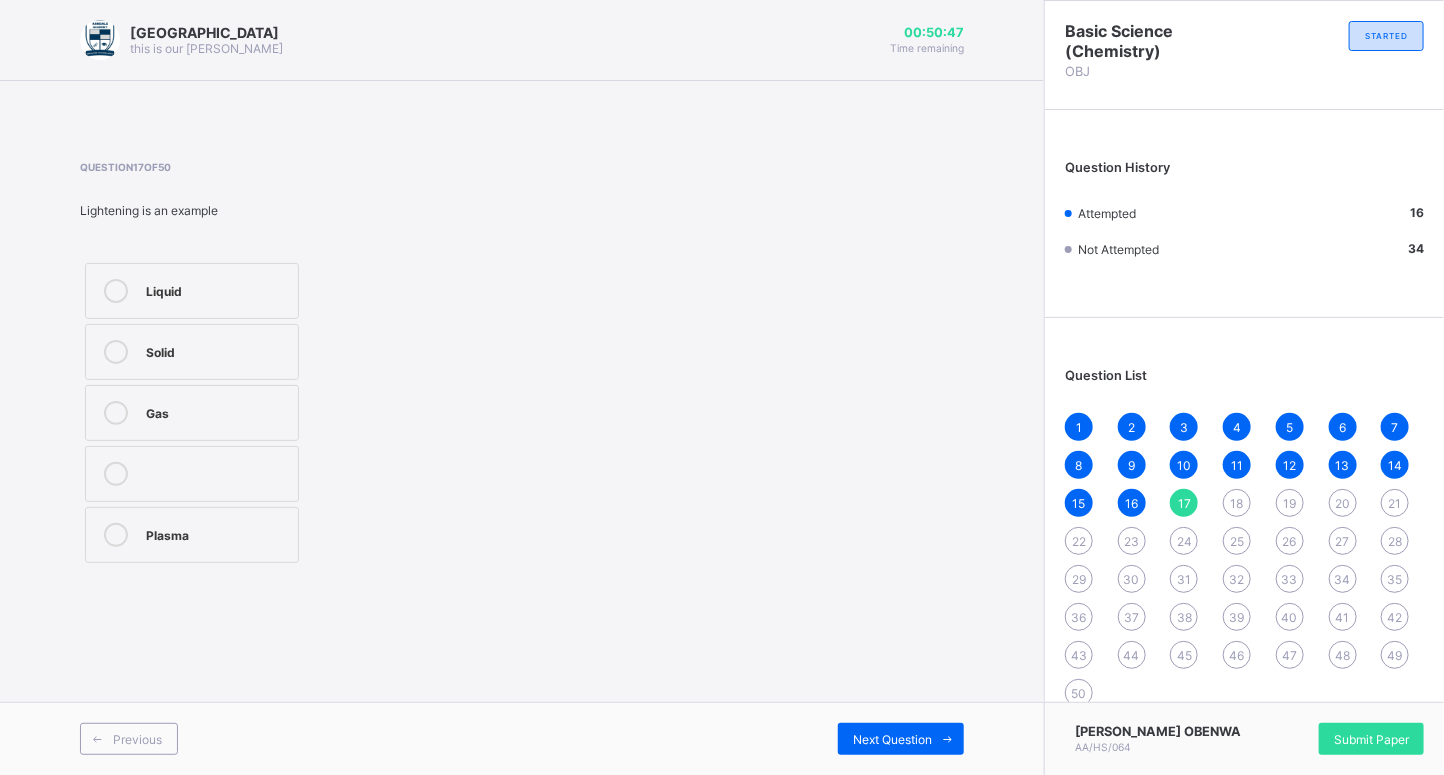 click on "Plasma" at bounding box center (217, 533) 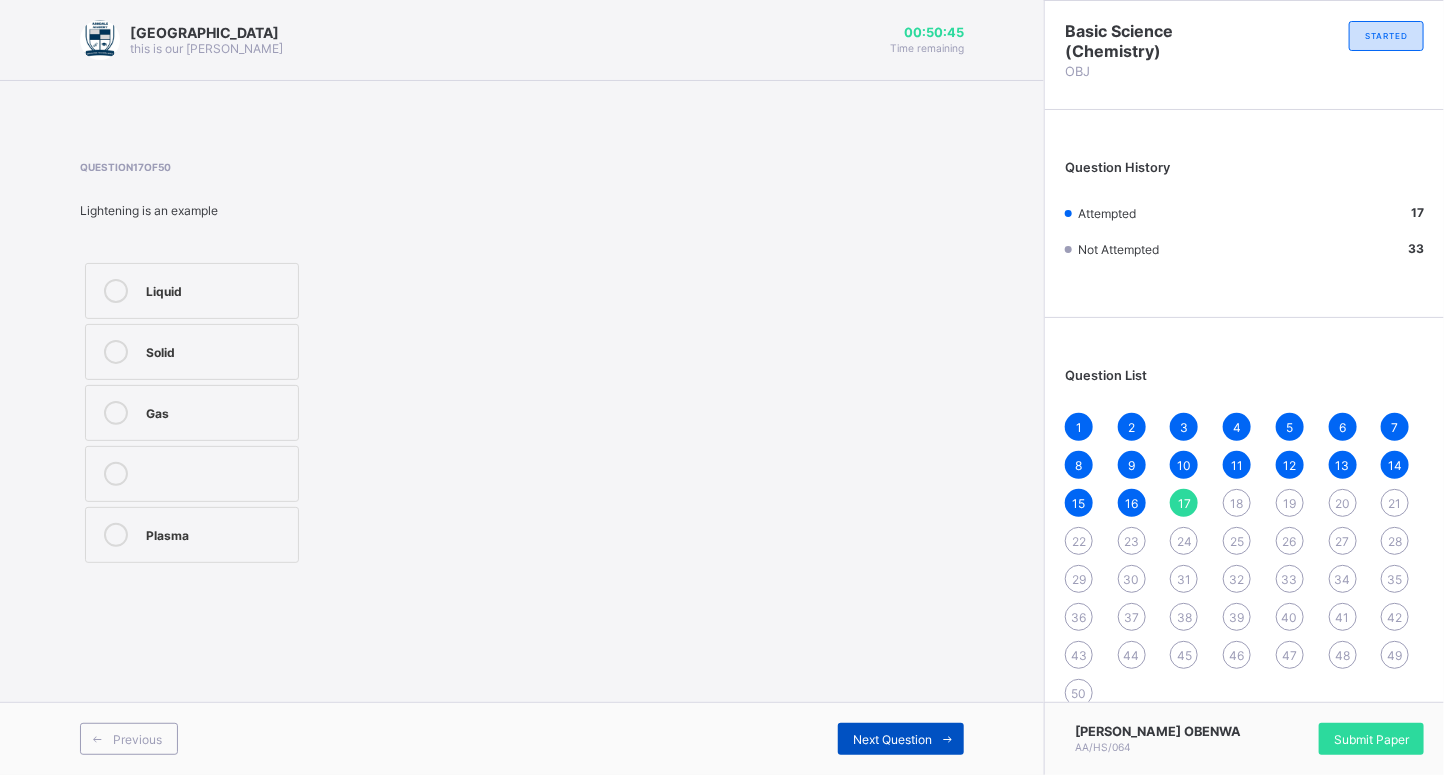 click at bounding box center [948, 739] 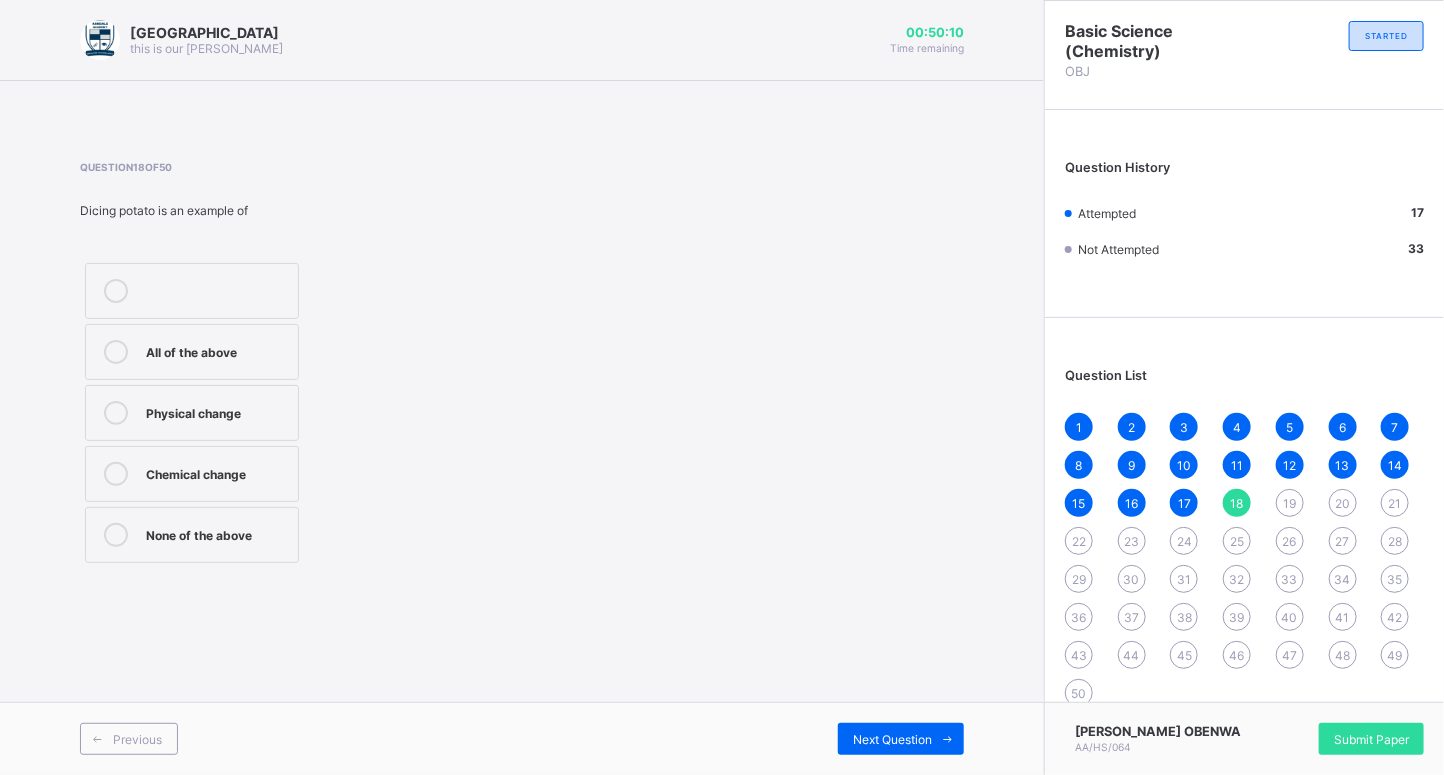 click on "Physical change" at bounding box center [217, 411] 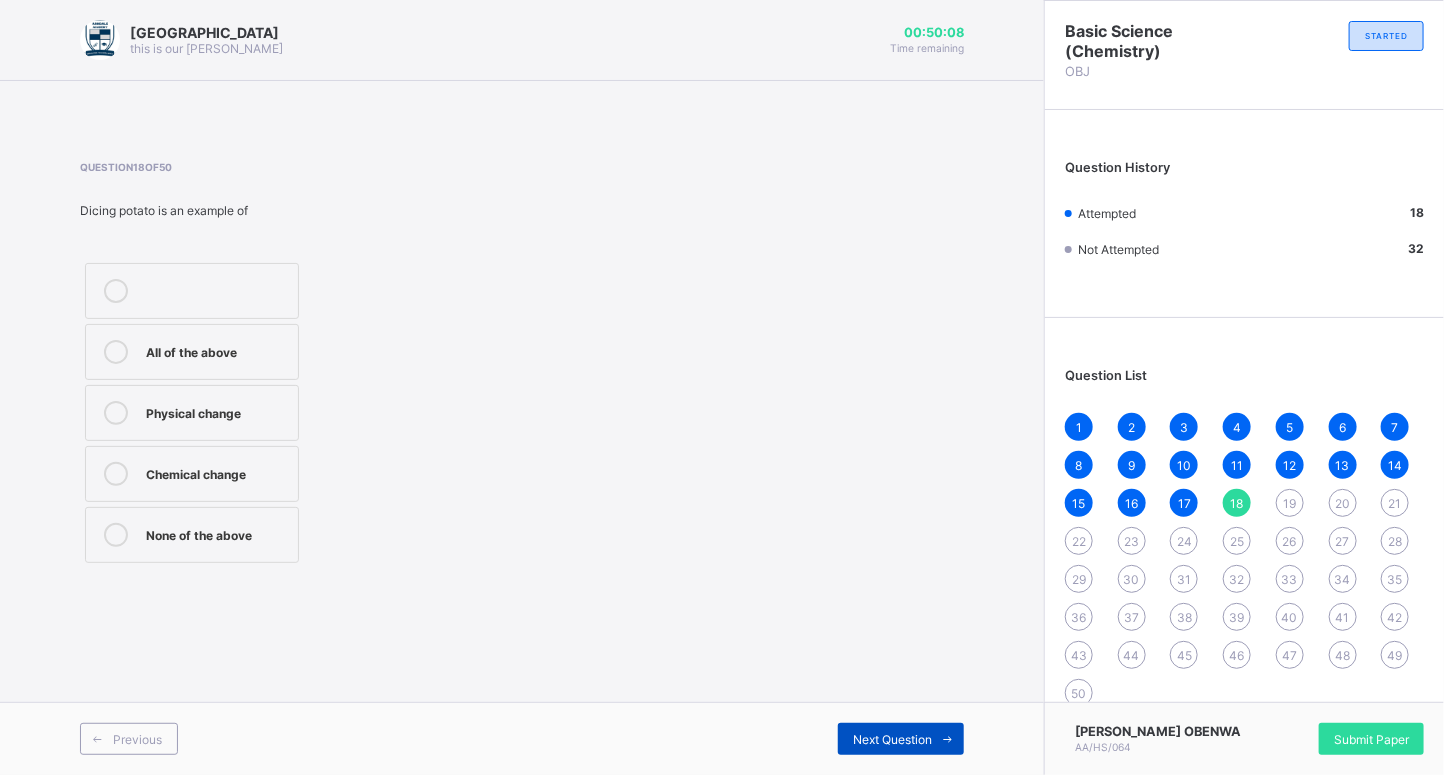 click at bounding box center [948, 739] 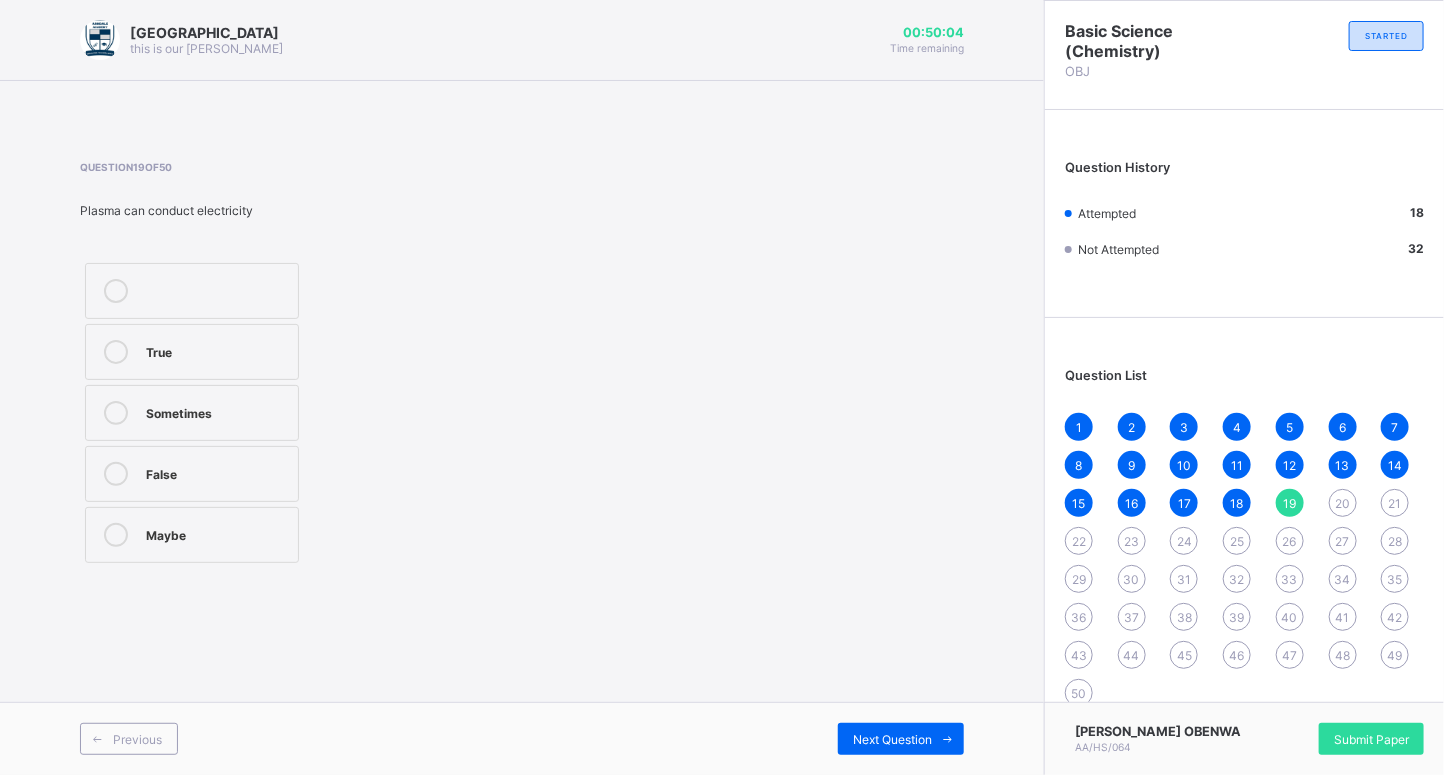 drag, startPoint x: 252, startPoint y: 352, endPoint x: 276, endPoint y: 358, distance: 24.738634 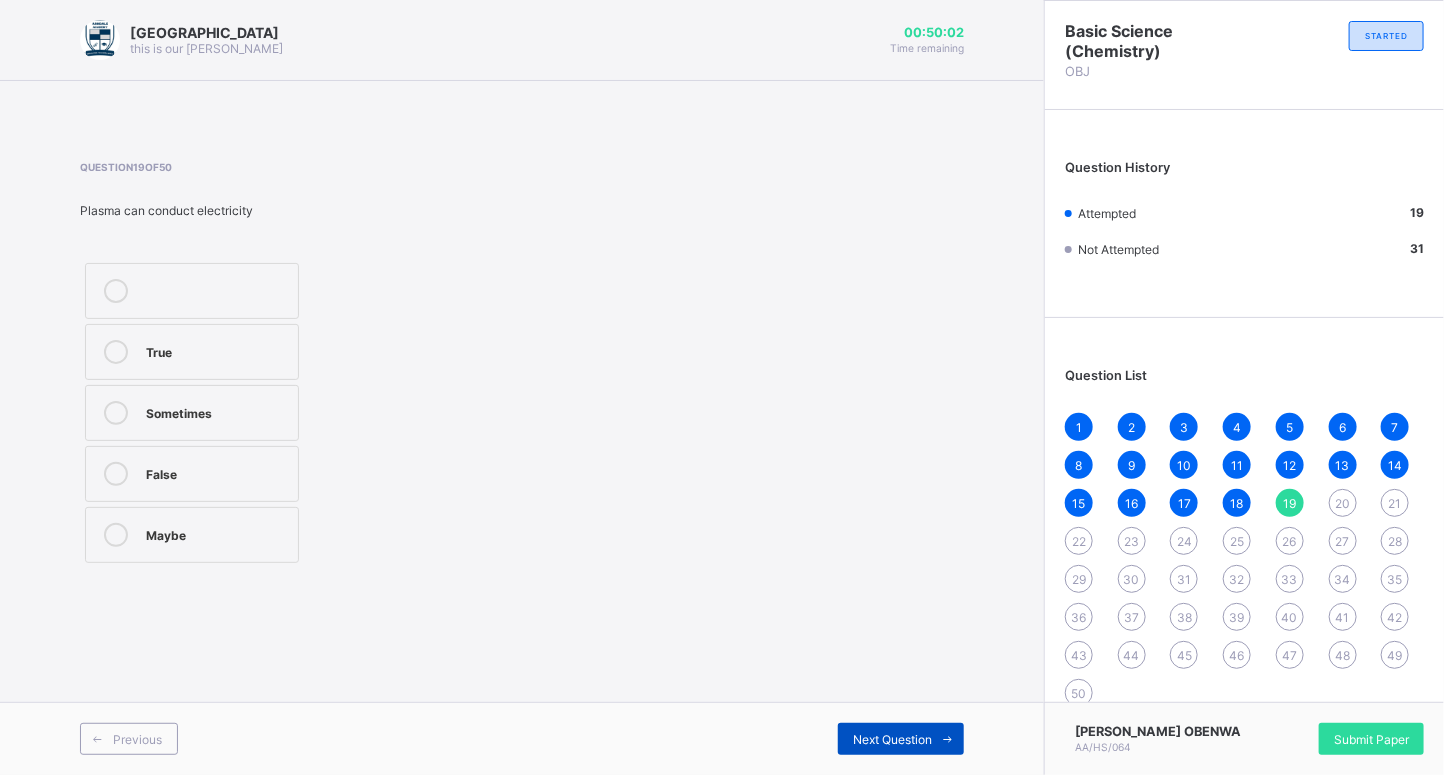 drag, startPoint x: 936, startPoint y: 755, endPoint x: 941, endPoint y: 728, distance: 27.45906 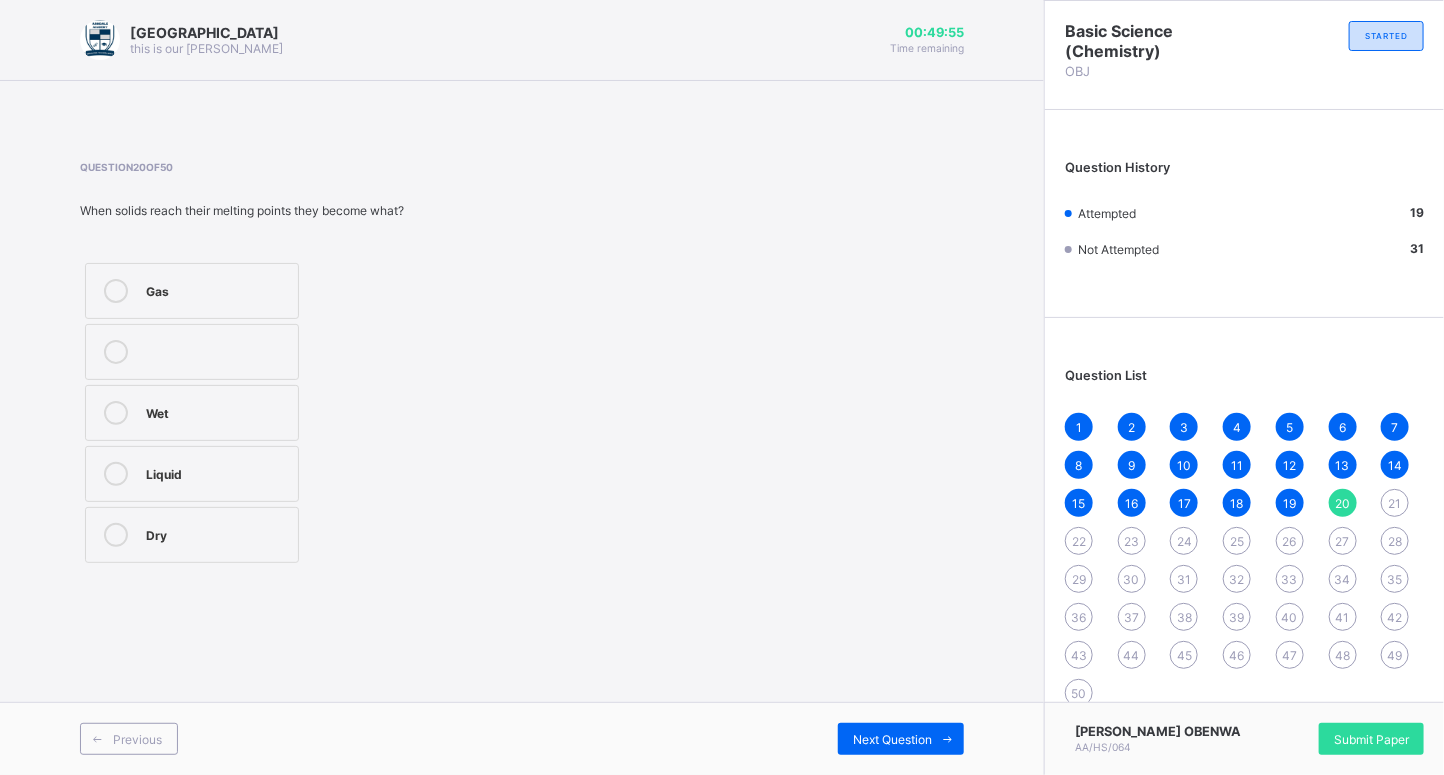 click on "Liquid" at bounding box center [192, 474] 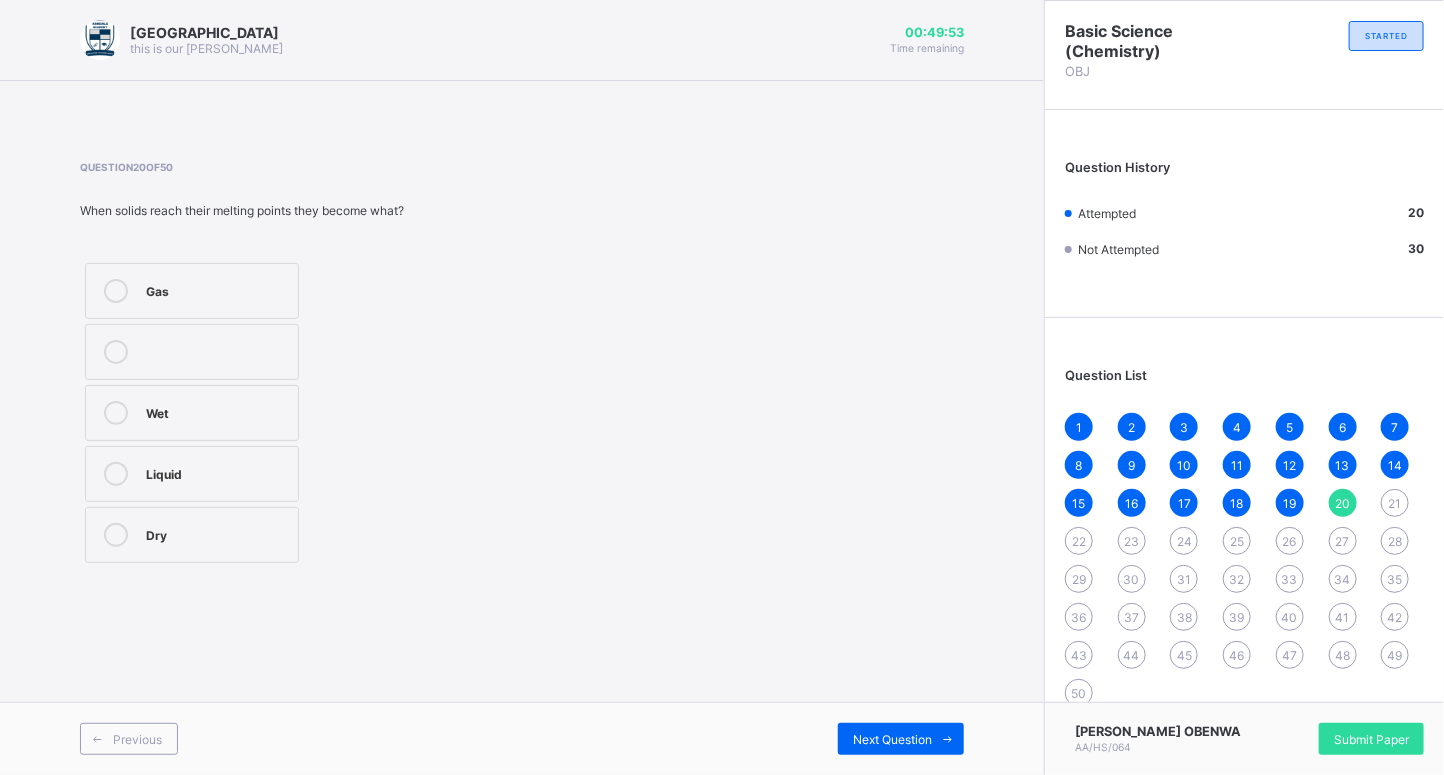 drag, startPoint x: 951, startPoint y: 731, endPoint x: 951, endPoint y: 700, distance: 31 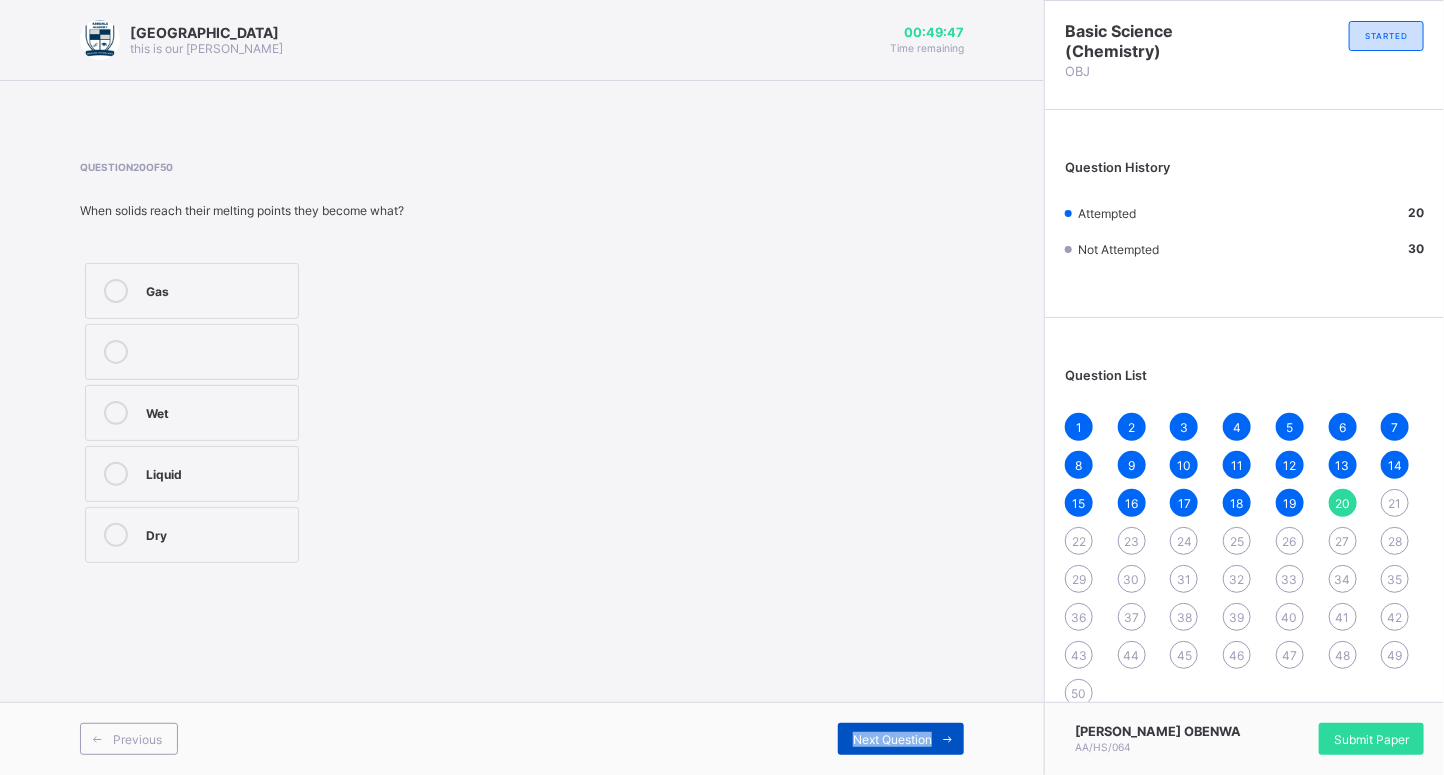 click at bounding box center (948, 739) 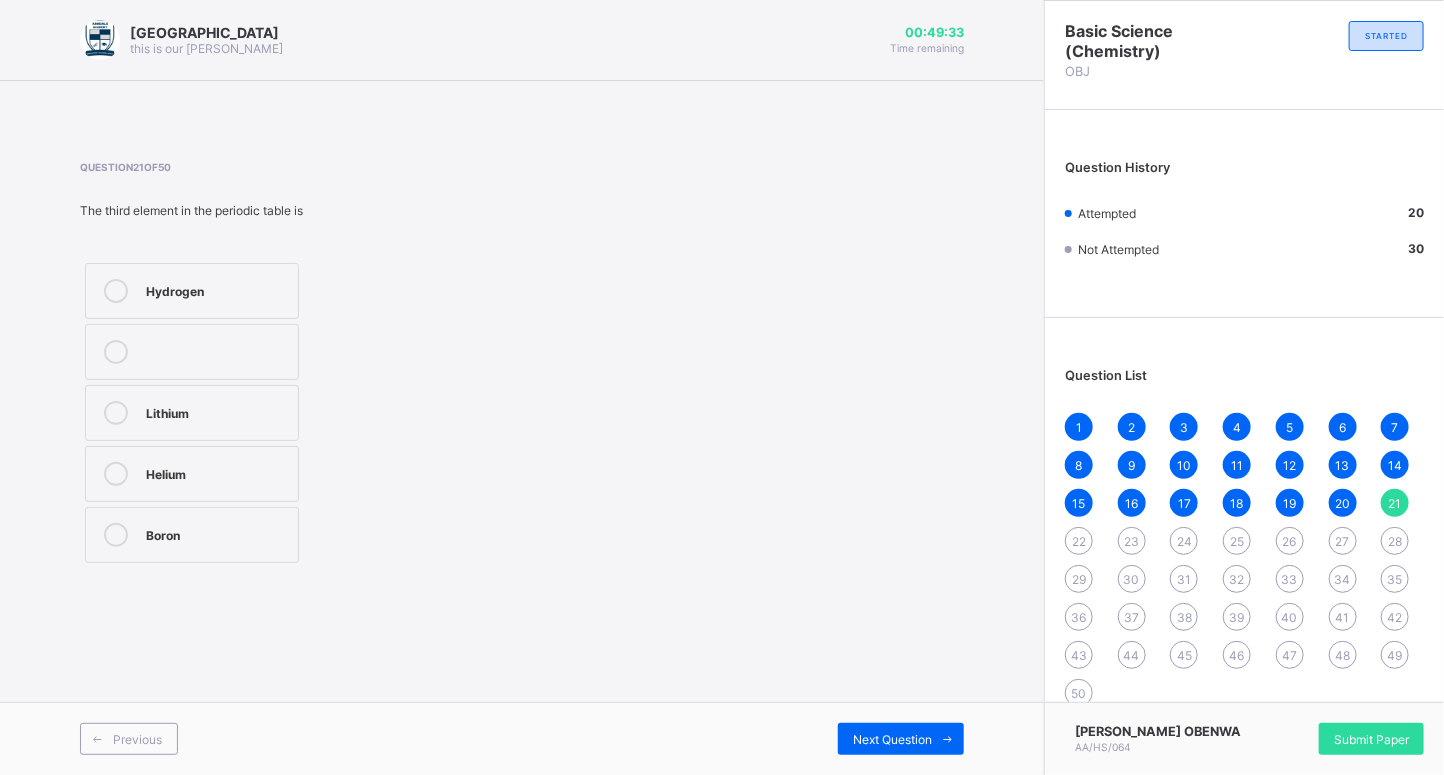 click on "Lithium" at bounding box center (217, 411) 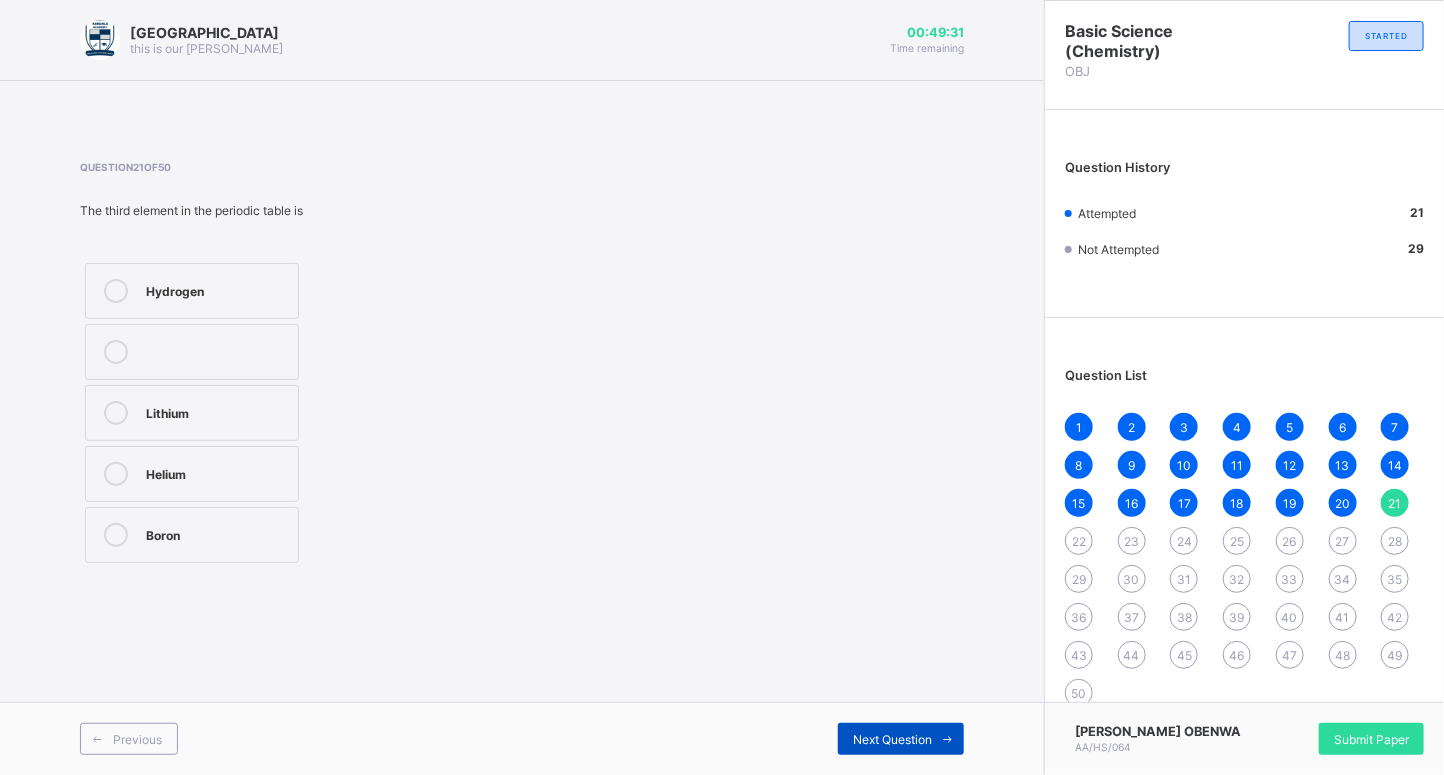 click at bounding box center [948, 739] 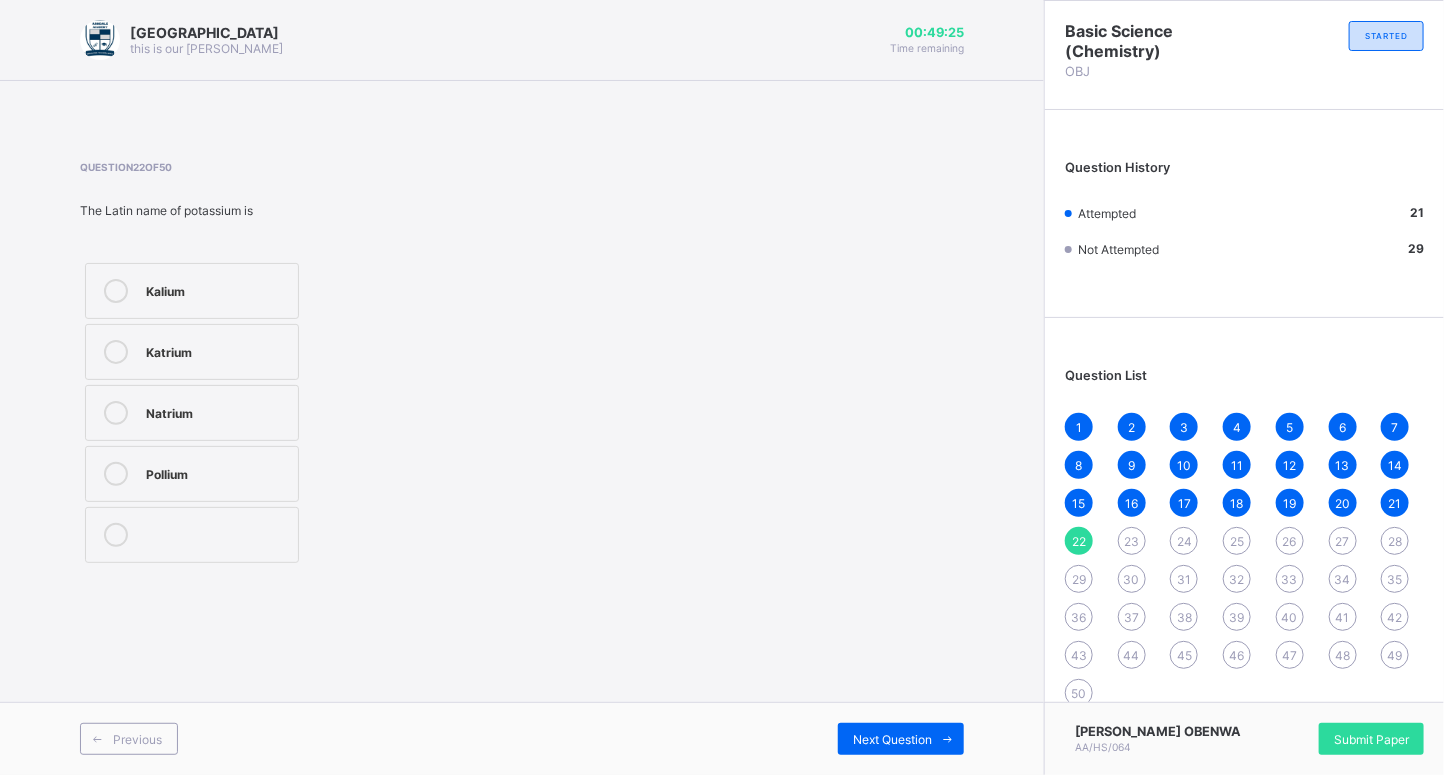 click on "Kalium" at bounding box center (217, 289) 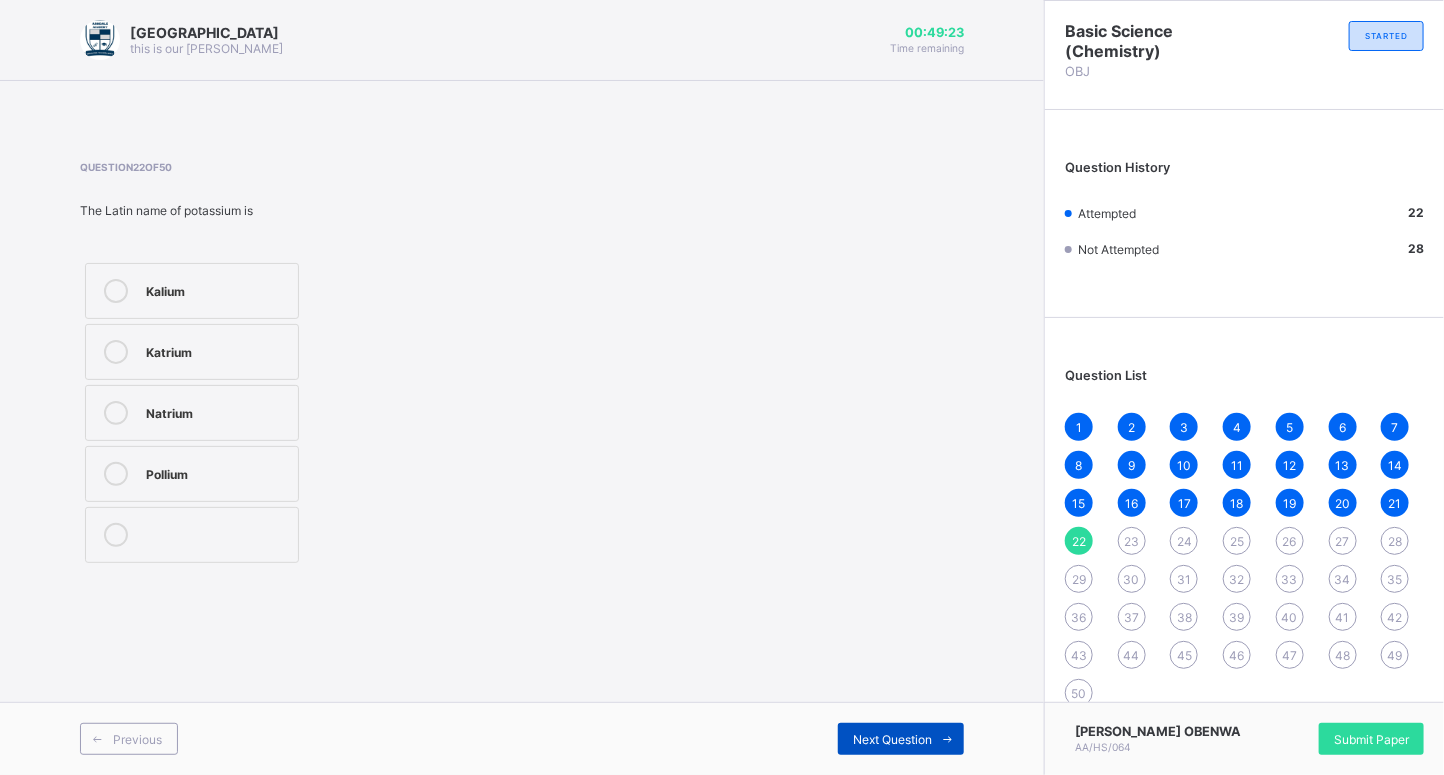 click at bounding box center [948, 739] 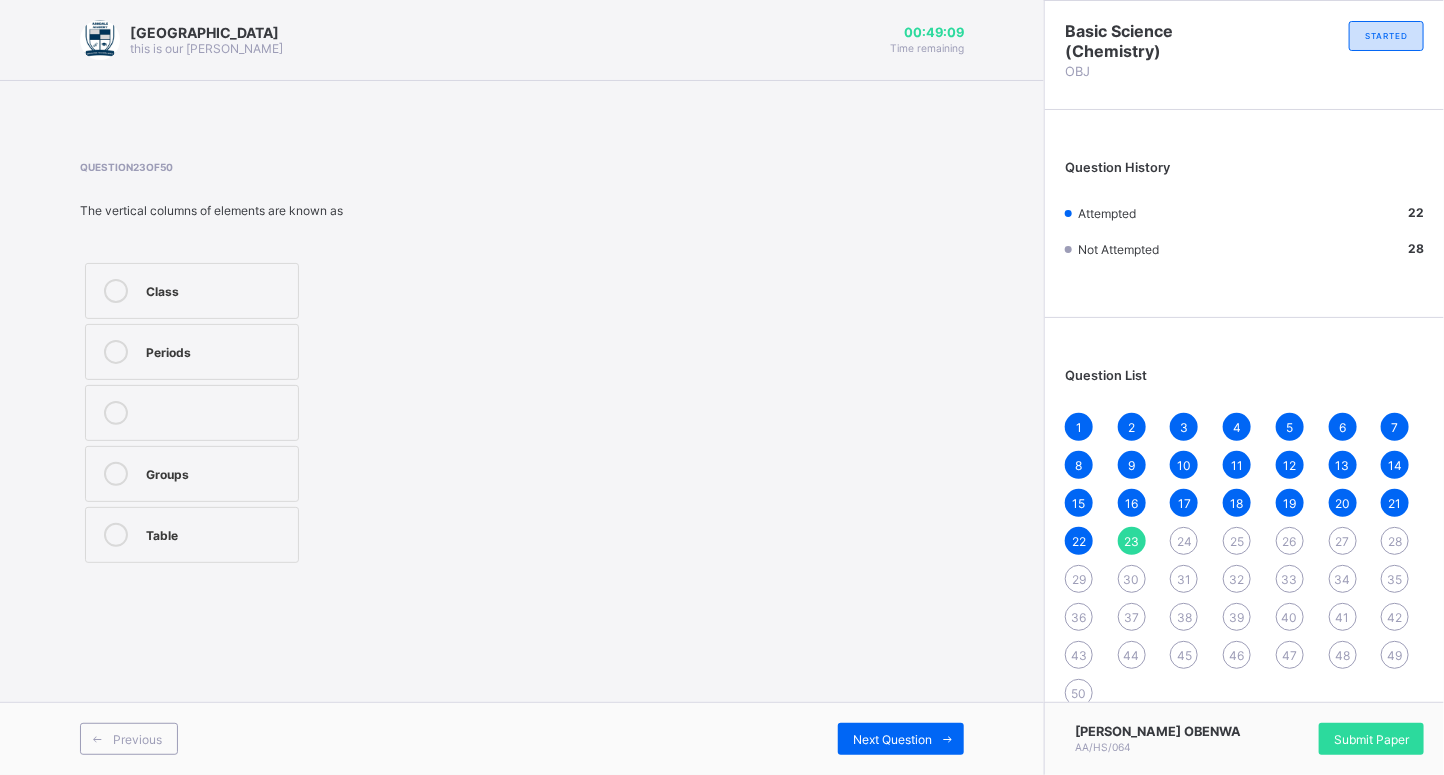 click on "Periods" at bounding box center (217, 350) 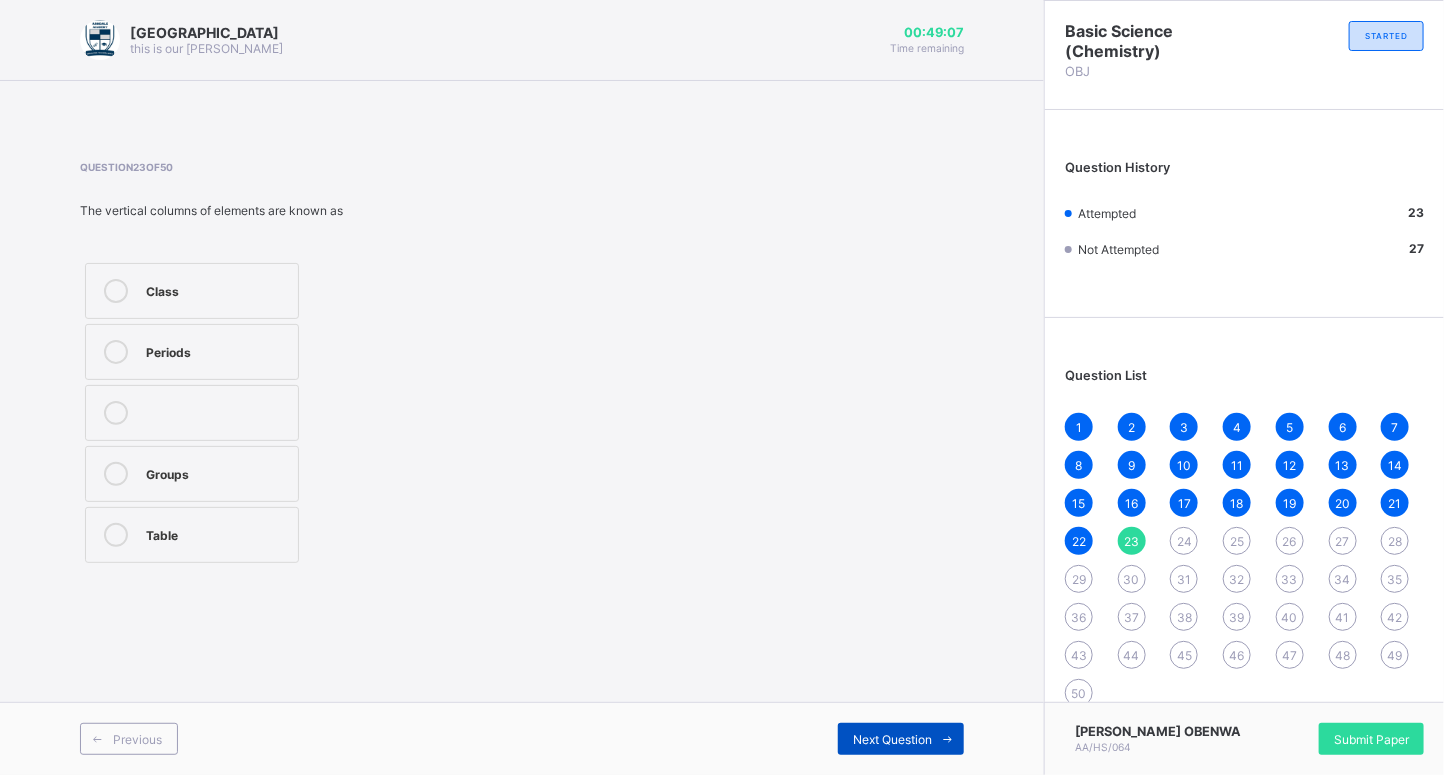 drag, startPoint x: 933, startPoint y: 731, endPoint x: 922, endPoint y: 735, distance: 11.7046995 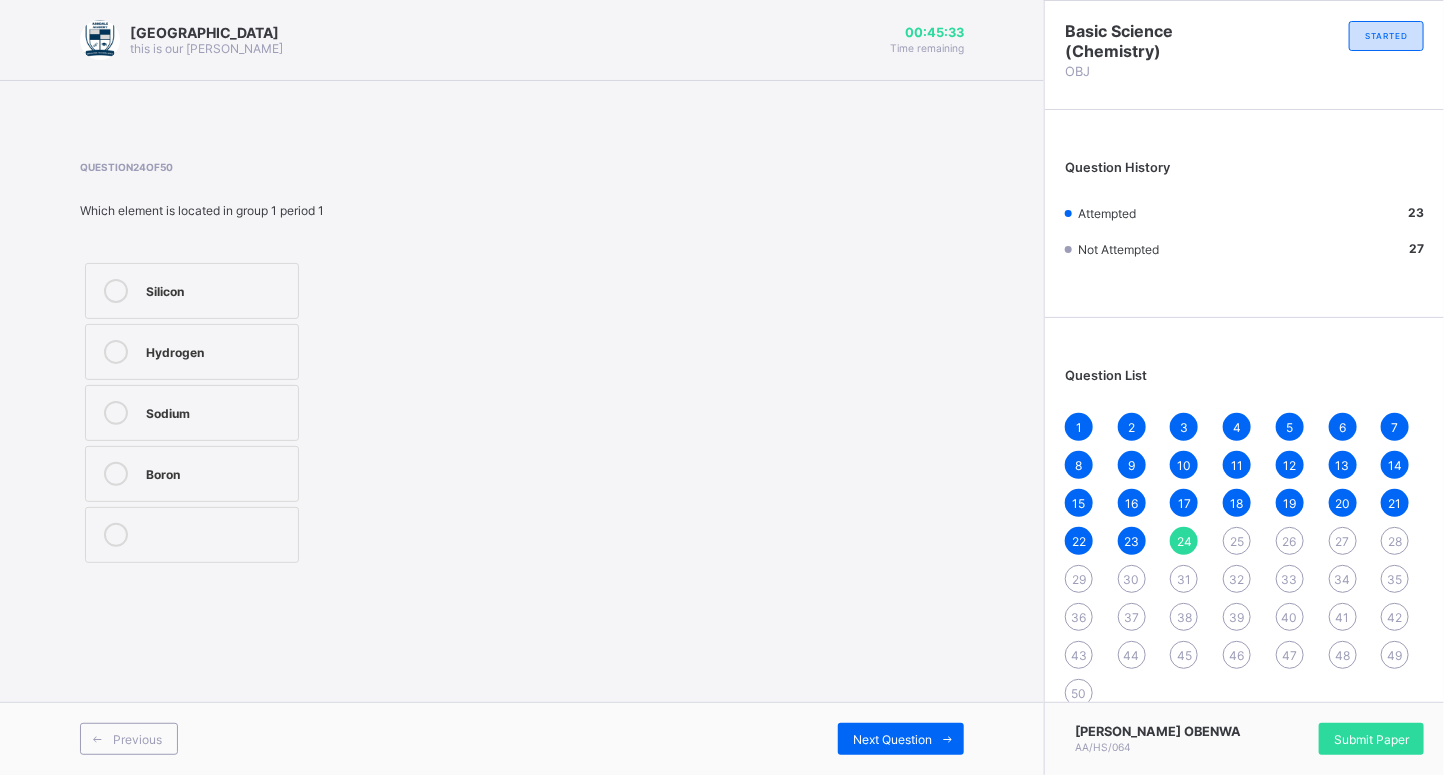 click on "Boron" at bounding box center (217, 474) 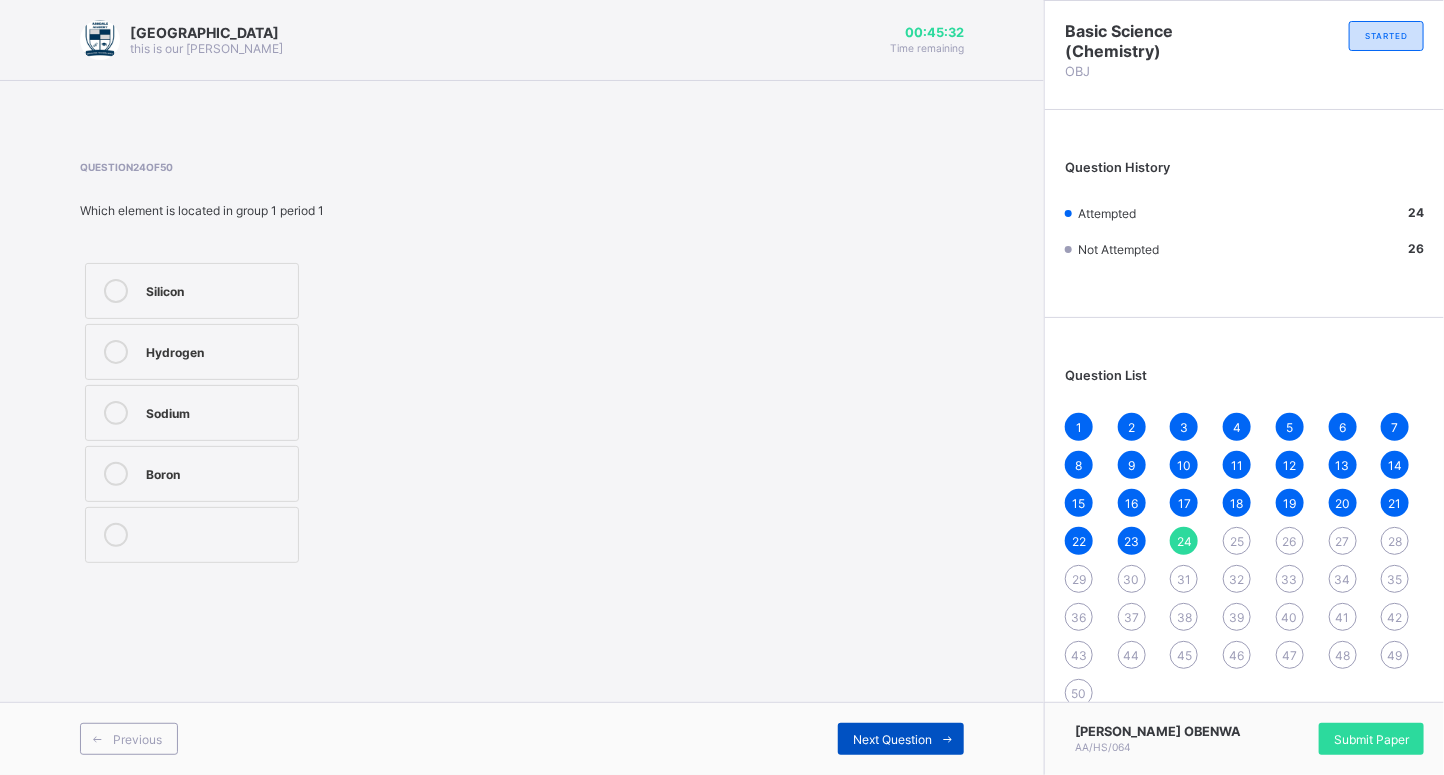 click at bounding box center (948, 739) 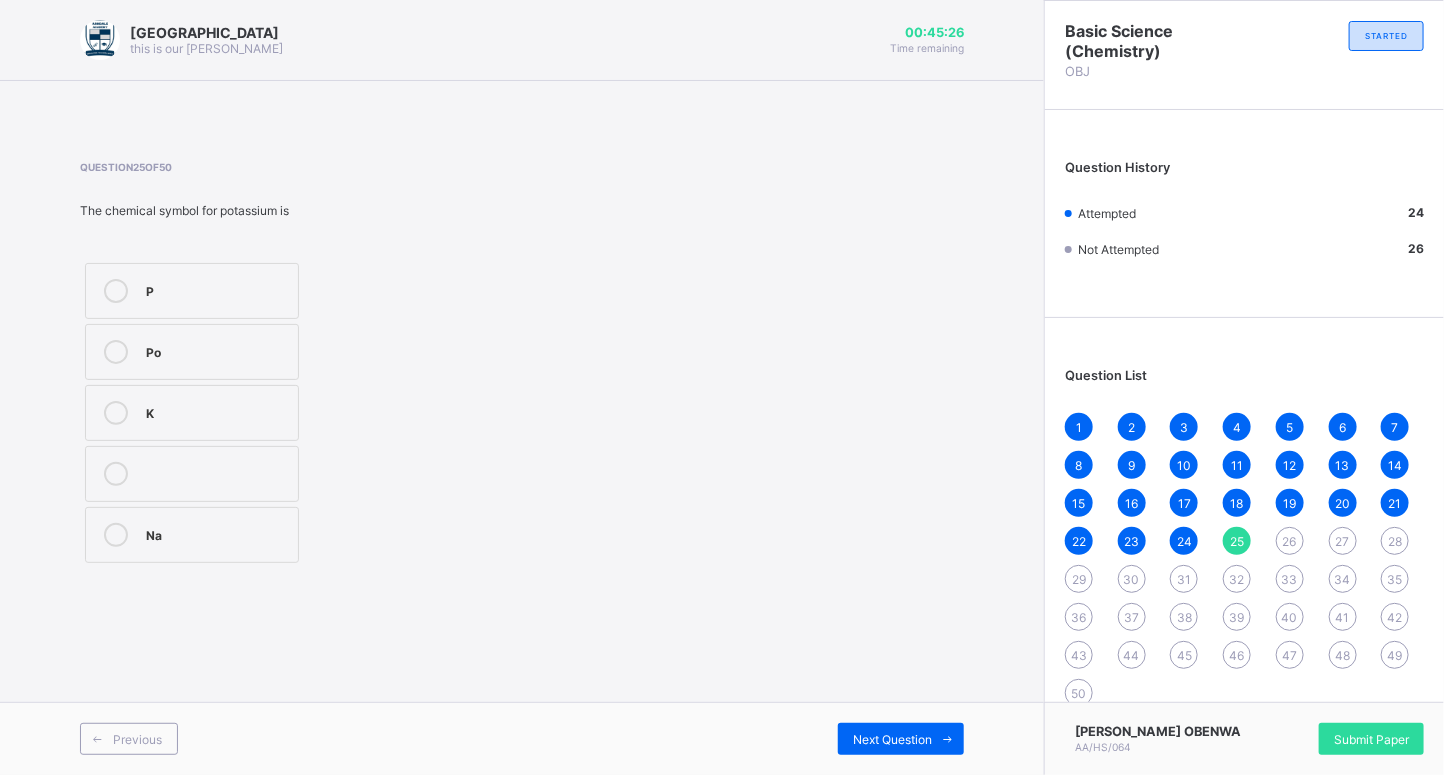 click on "P Po K Na" at bounding box center [267, 413] 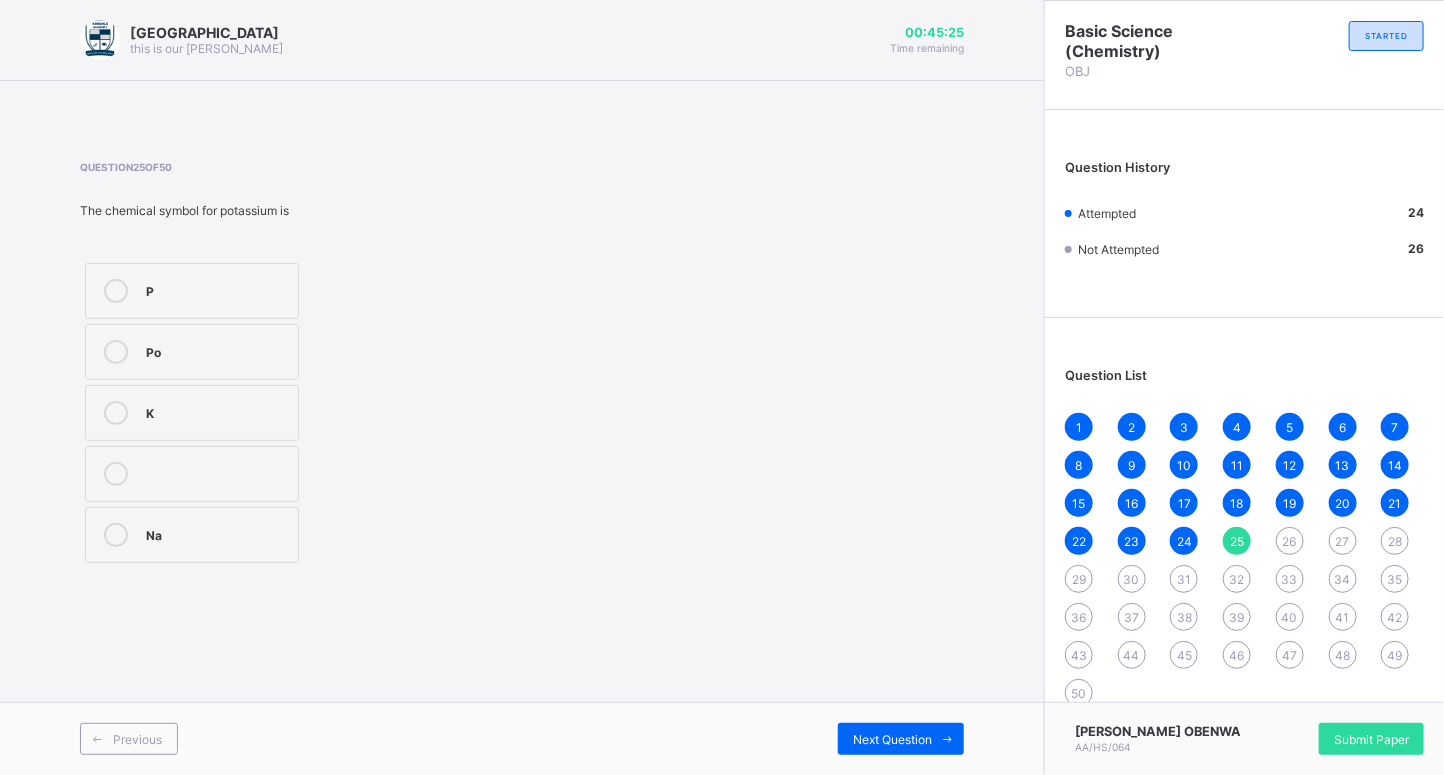 click on "K" at bounding box center [217, 411] 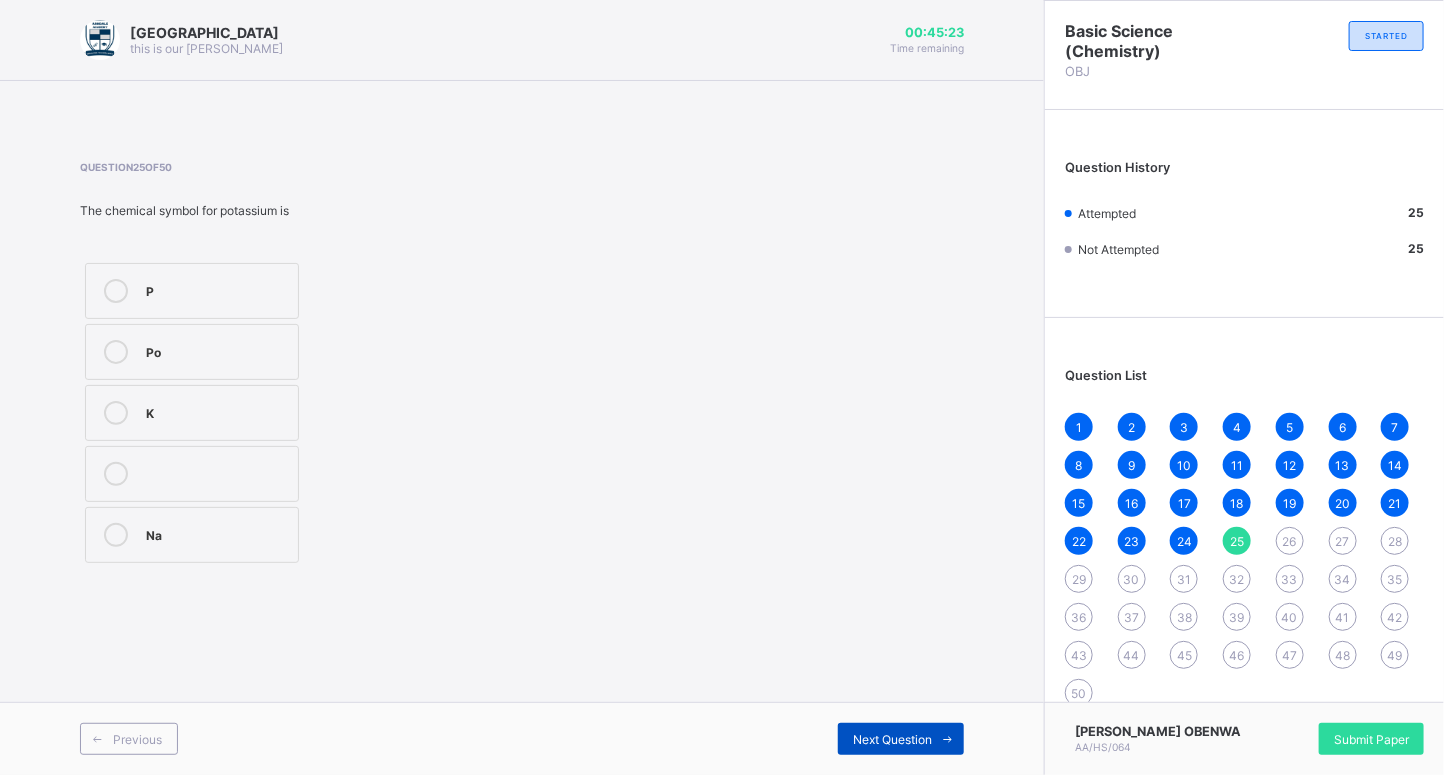 click at bounding box center [948, 739] 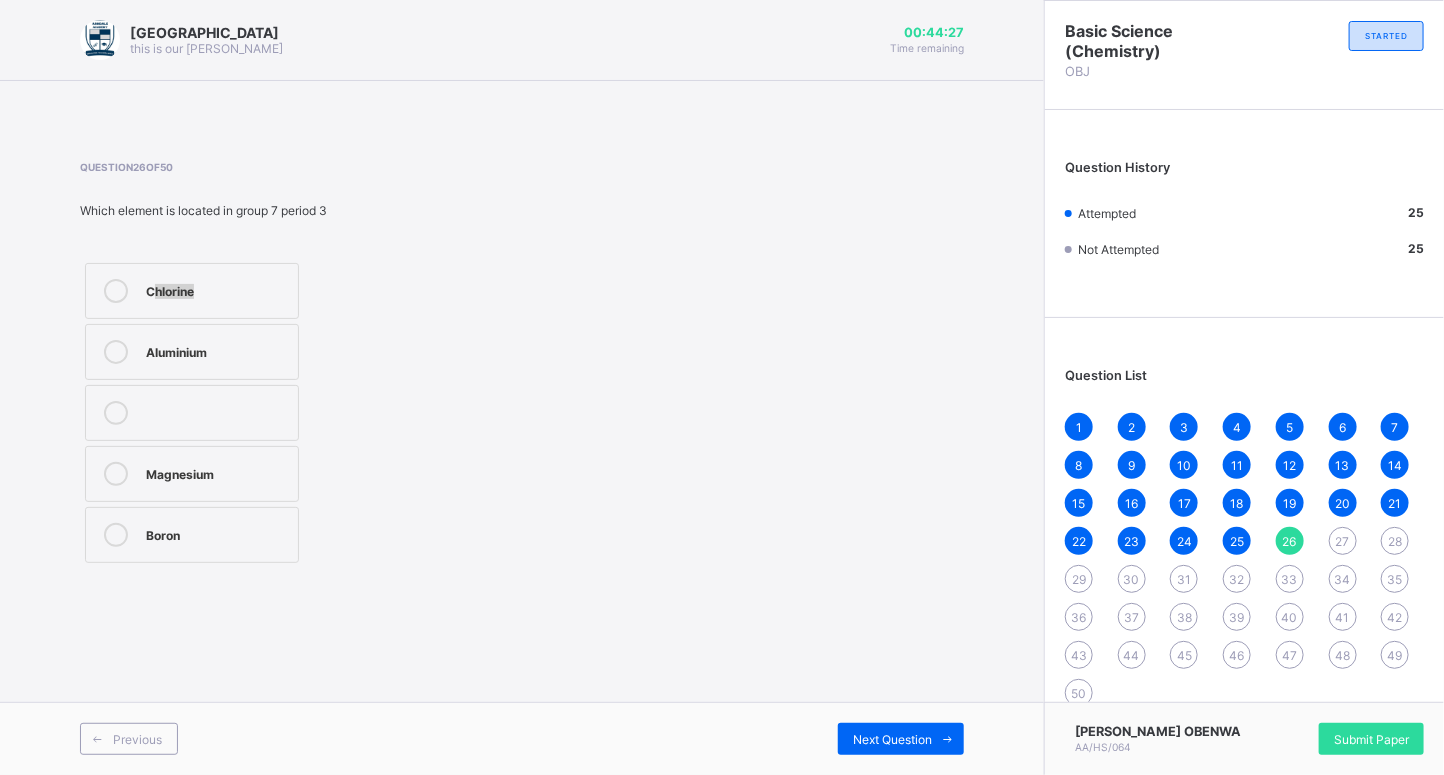 click on "Chlorine" at bounding box center [217, 291] 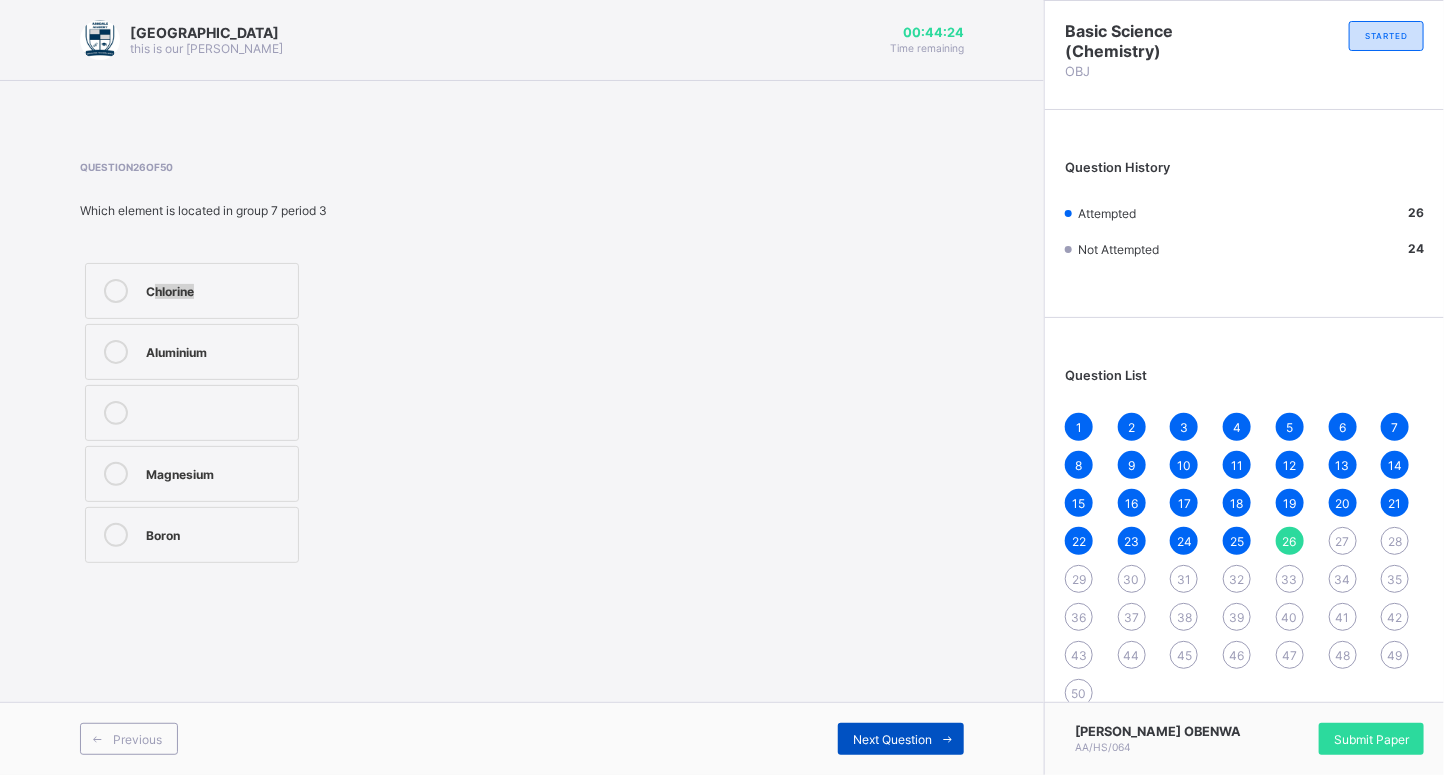 click at bounding box center [948, 739] 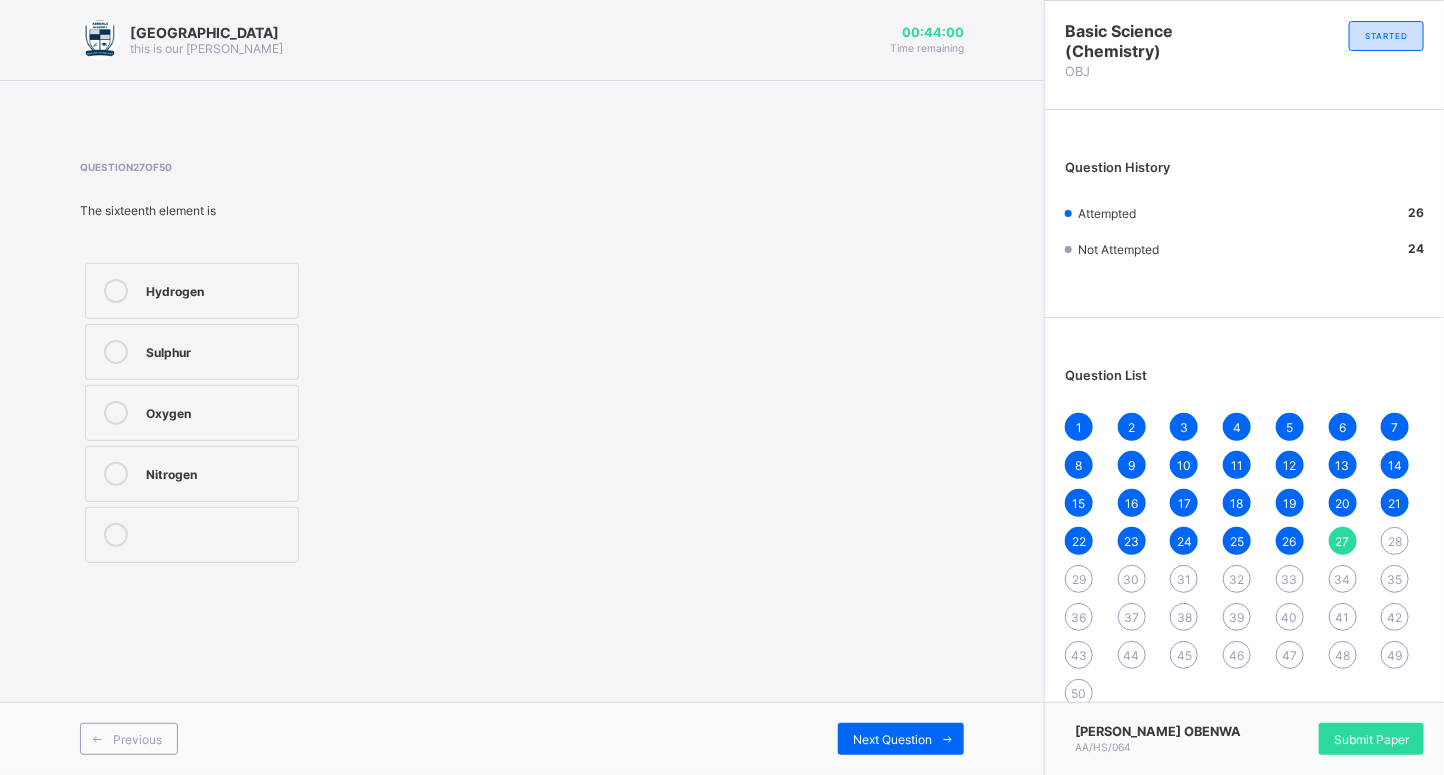 click on "Sulphur" at bounding box center (217, 350) 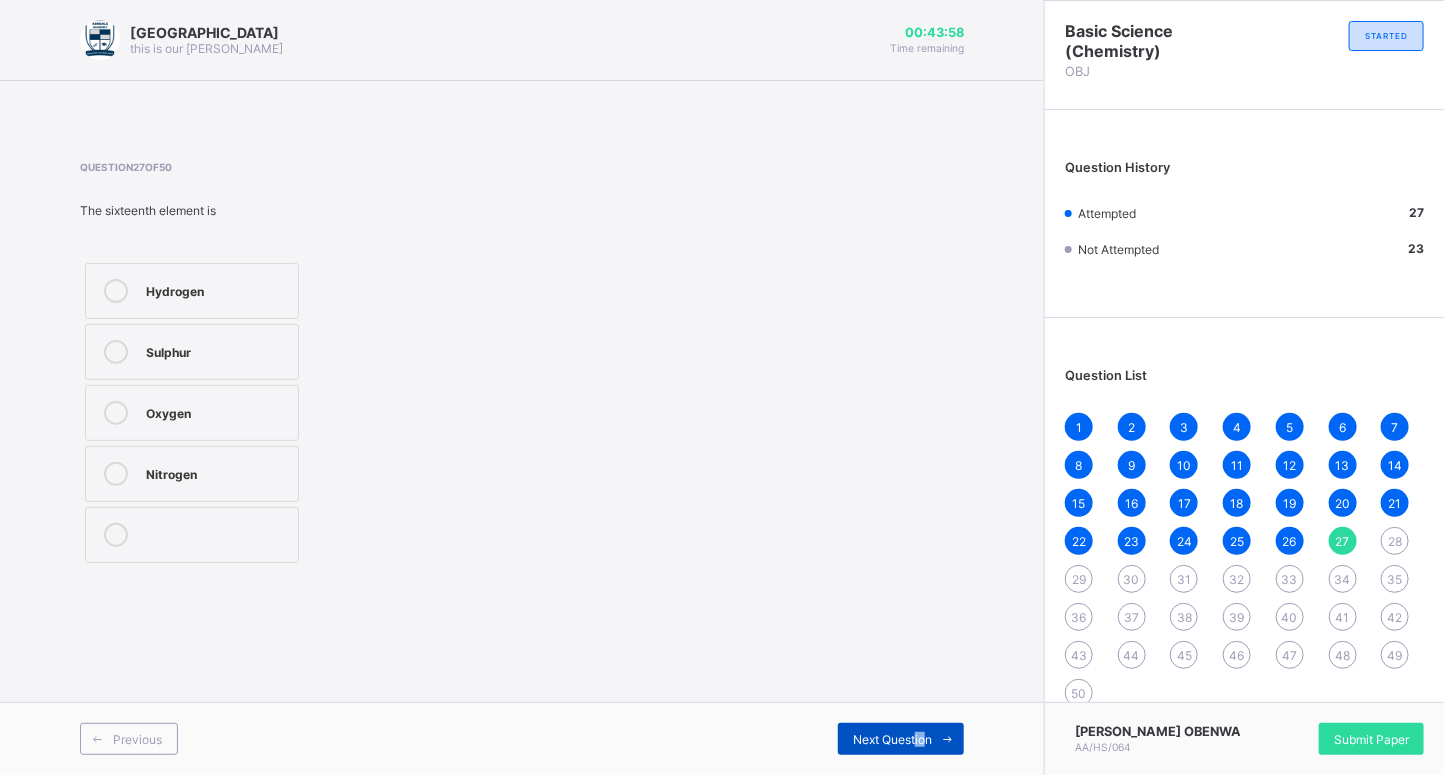 click on "Next Question" at bounding box center (901, 739) 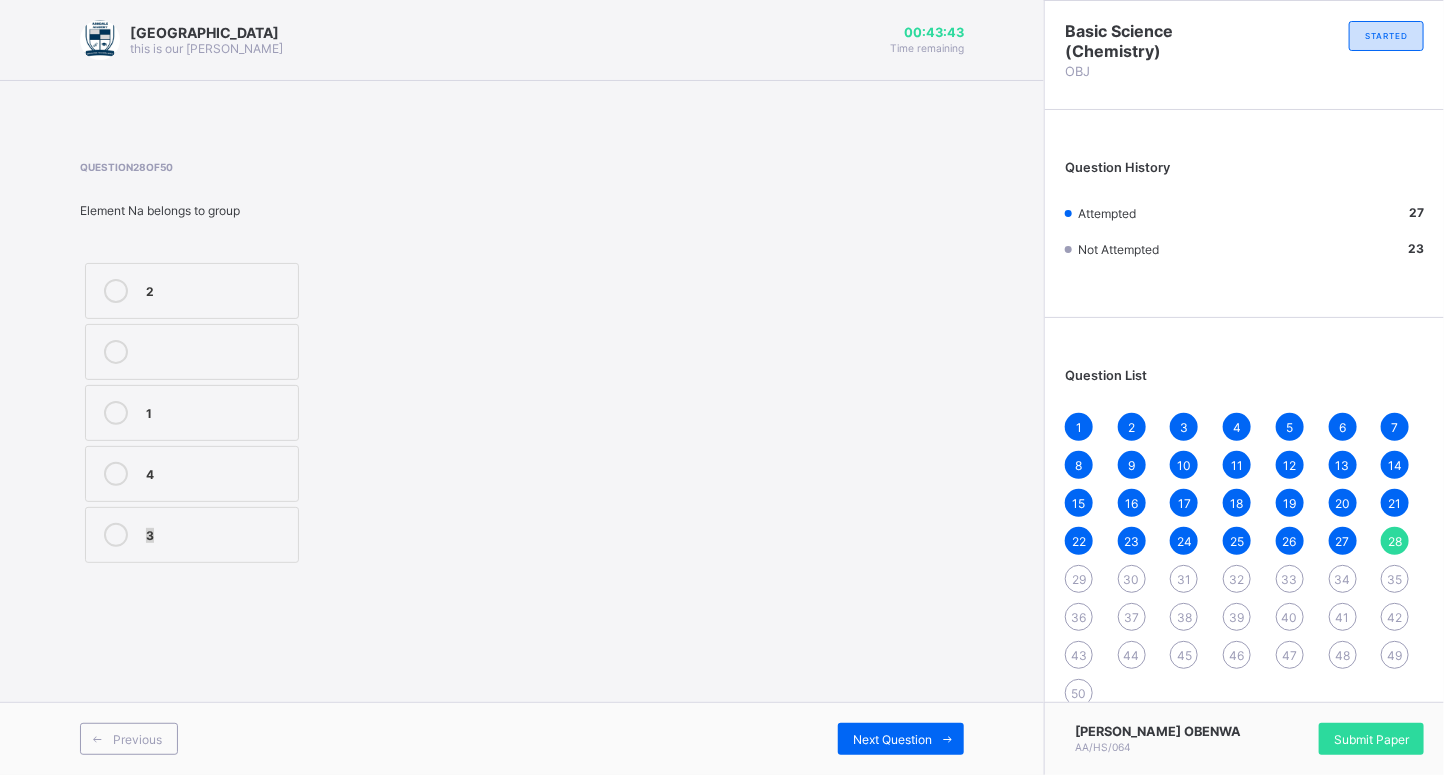 drag, startPoint x: 138, startPoint y: 528, endPoint x: 191, endPoint y: 563, distance: 63.51378 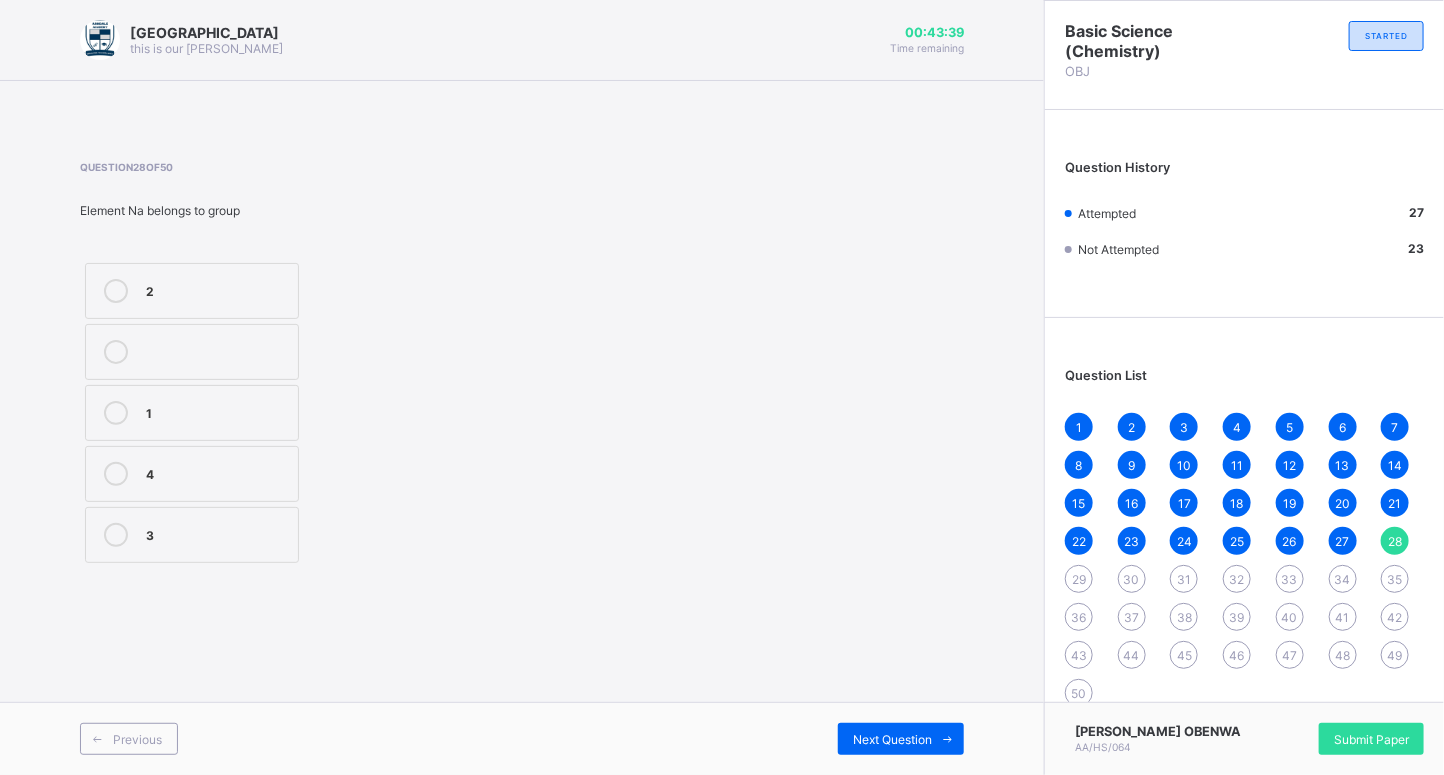 click on "1" at bounding box center [217, 411] 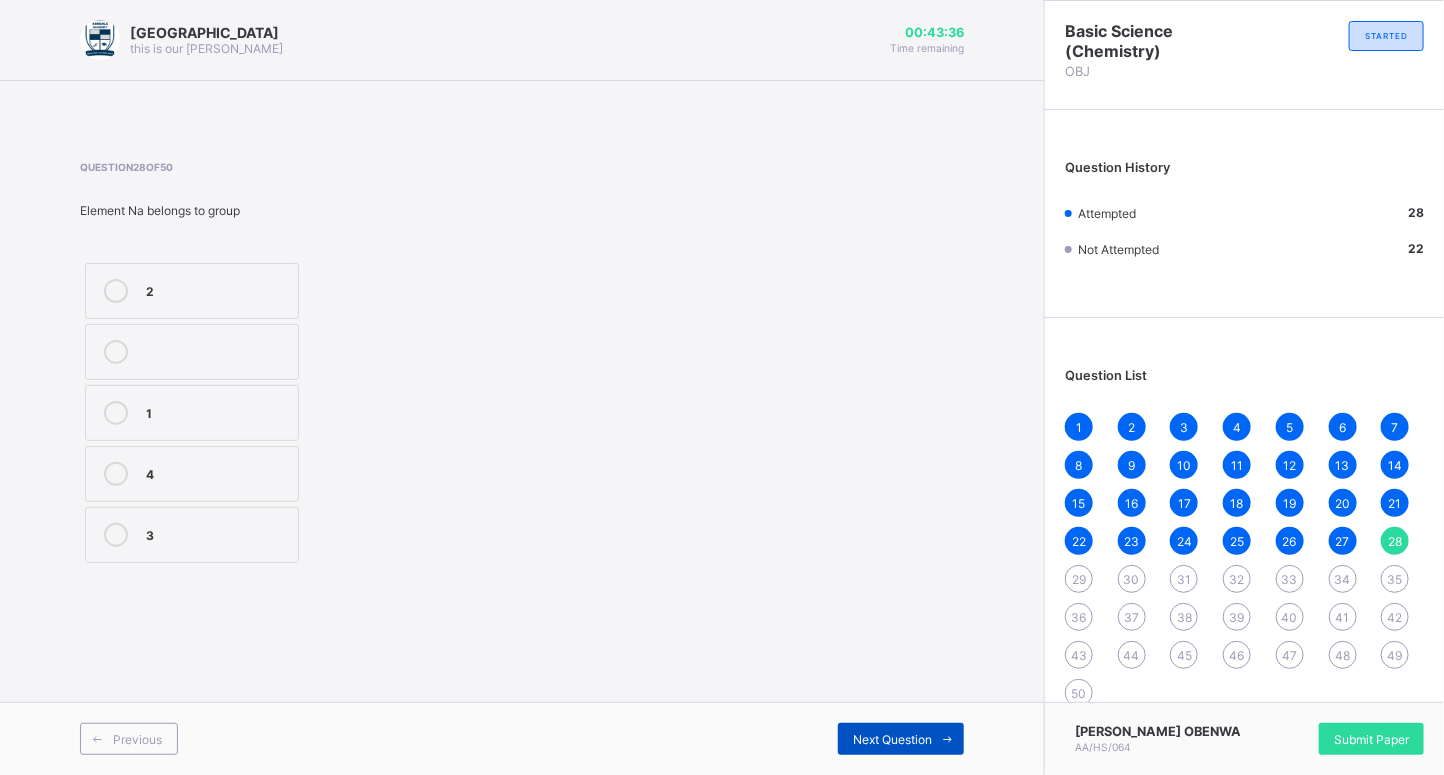 drag, startPoint x: 938, startPoint y: 716, endPoint x: 926, endPoint y: 745, distance: 31.38471 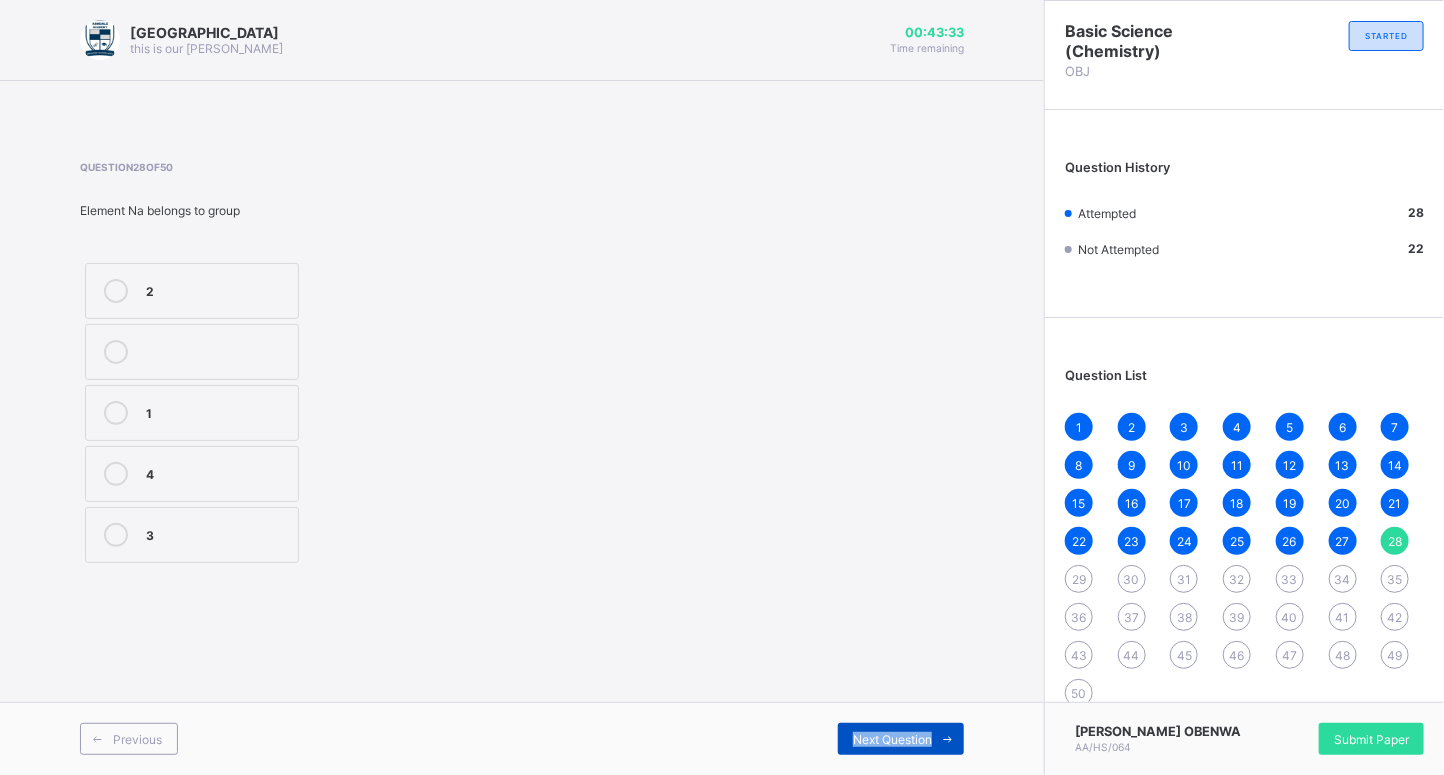 click at bounding box center (948, 739) 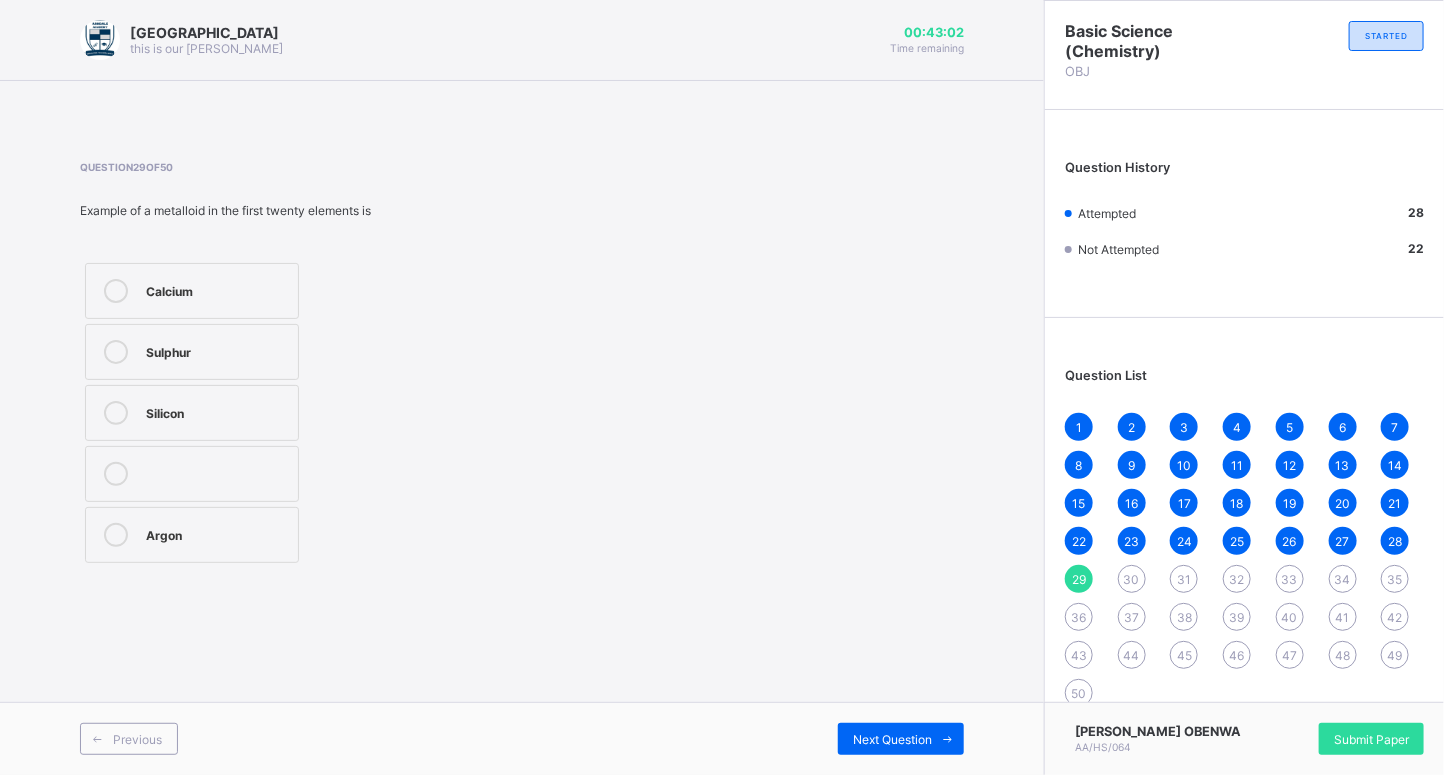click on "Calcium" at bounding box center [217, 291] 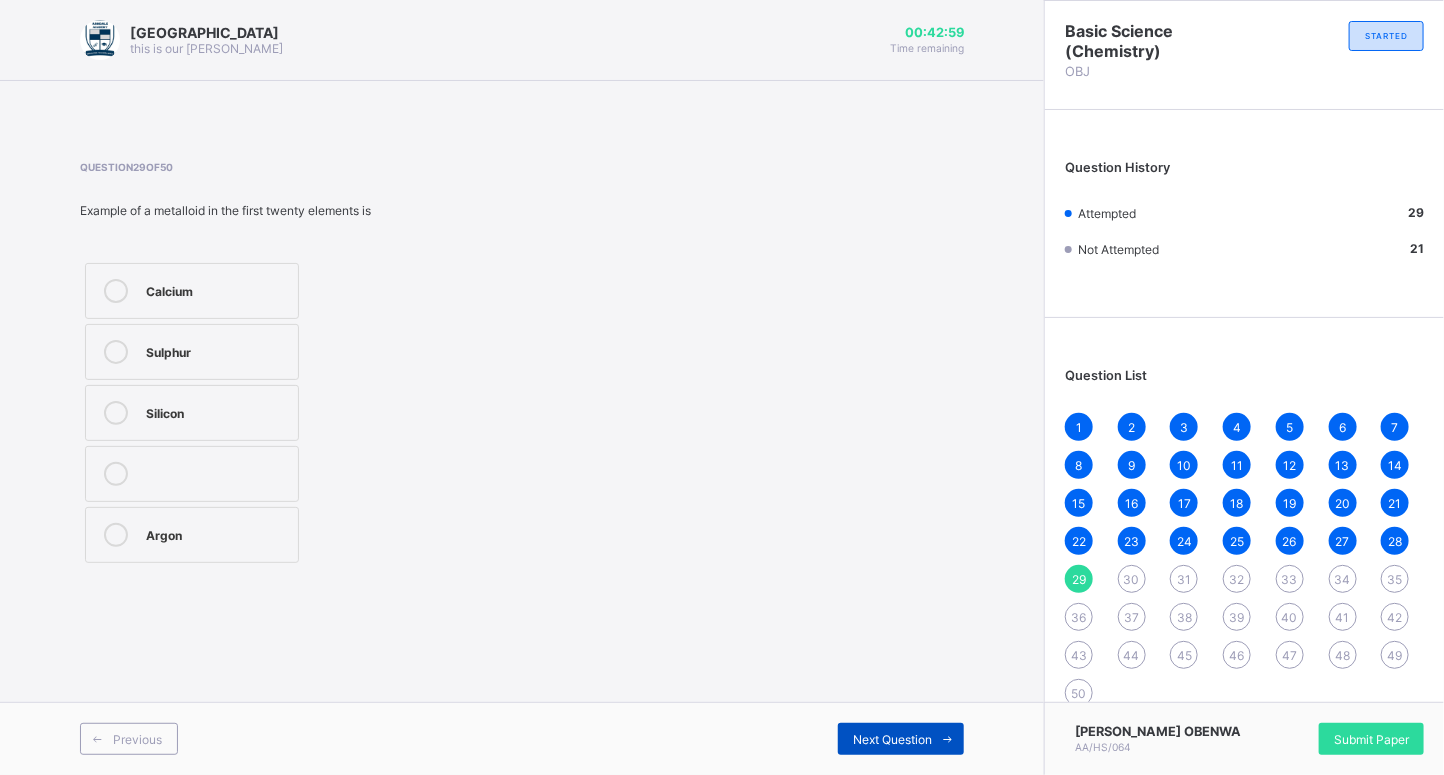 click at bounding box center [948, 739] 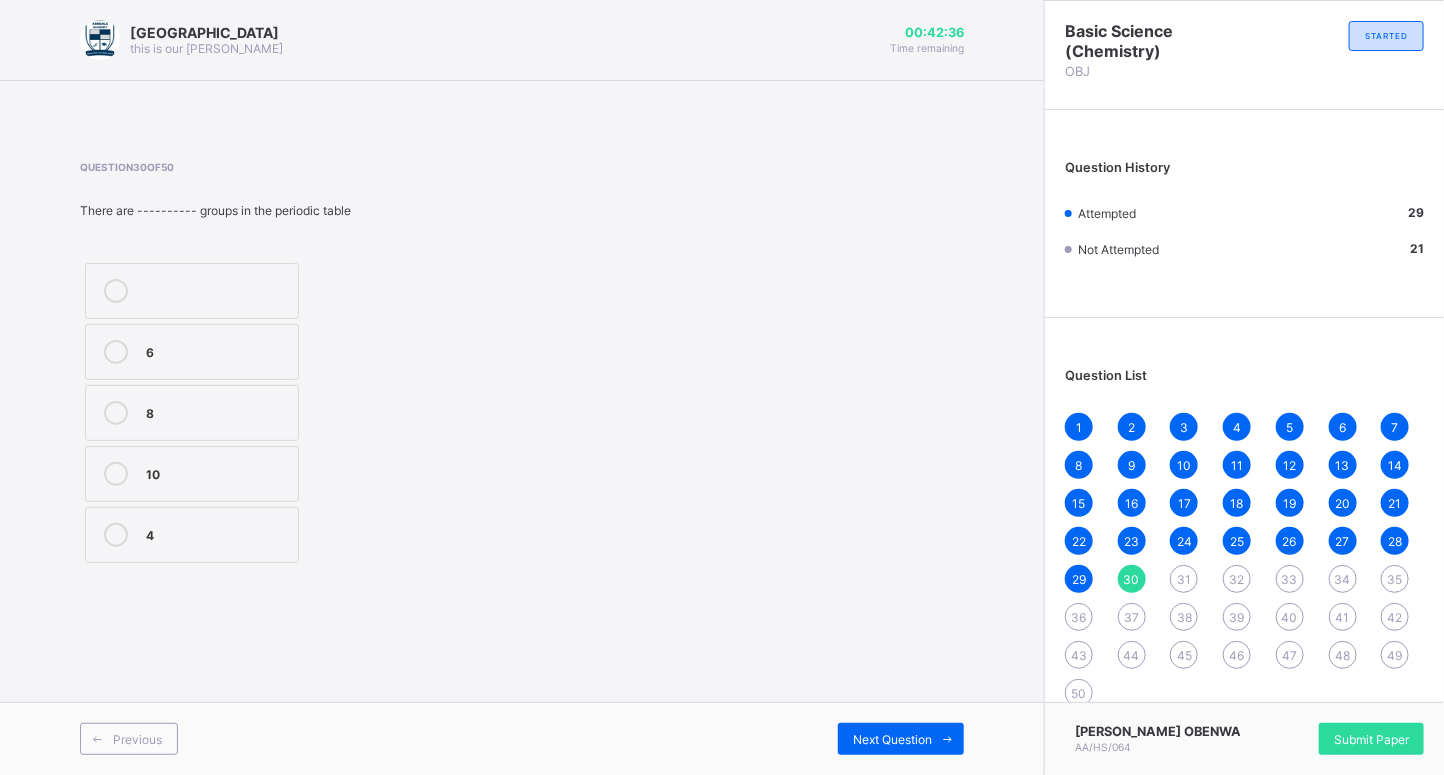 click on "8" at bounding box center [217, 411] 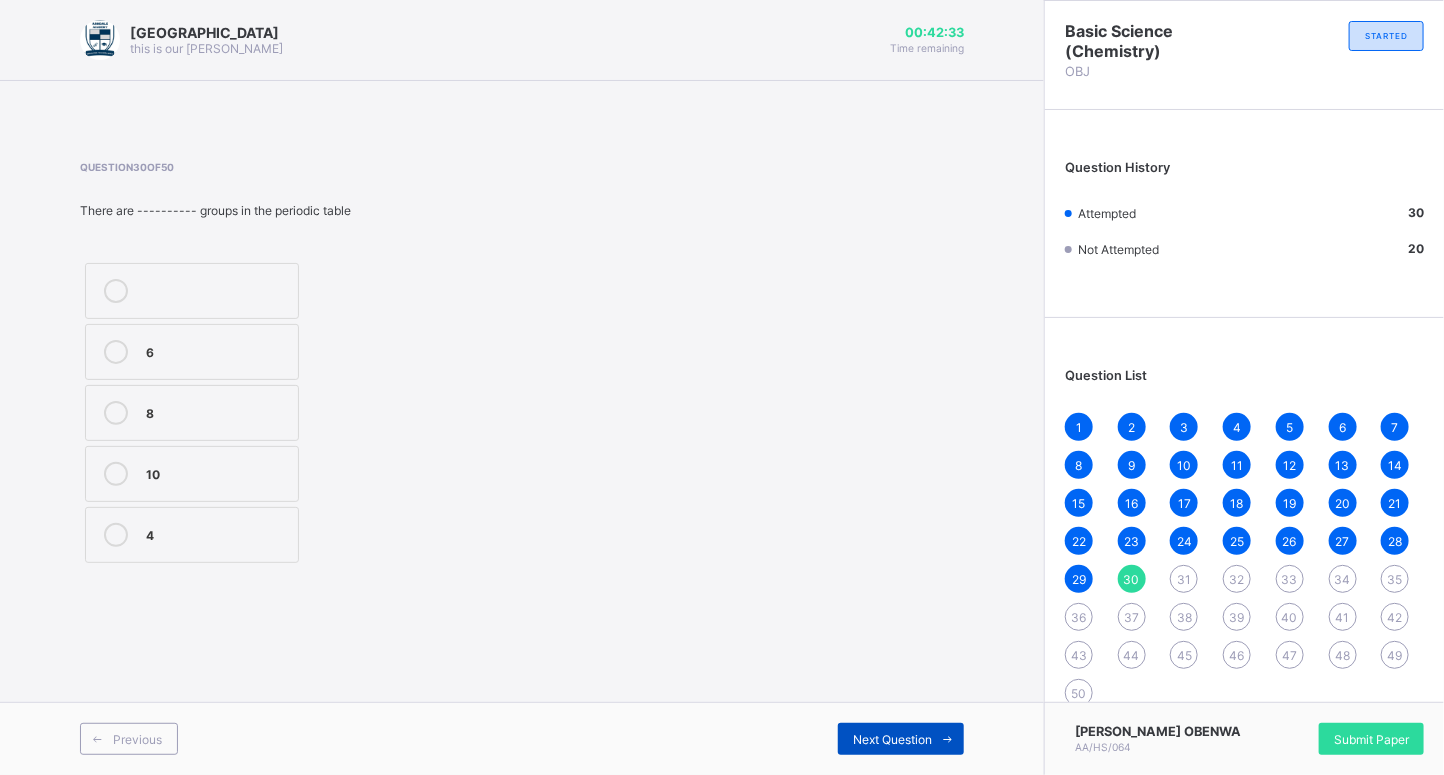 click at bounding box center [948, 739] 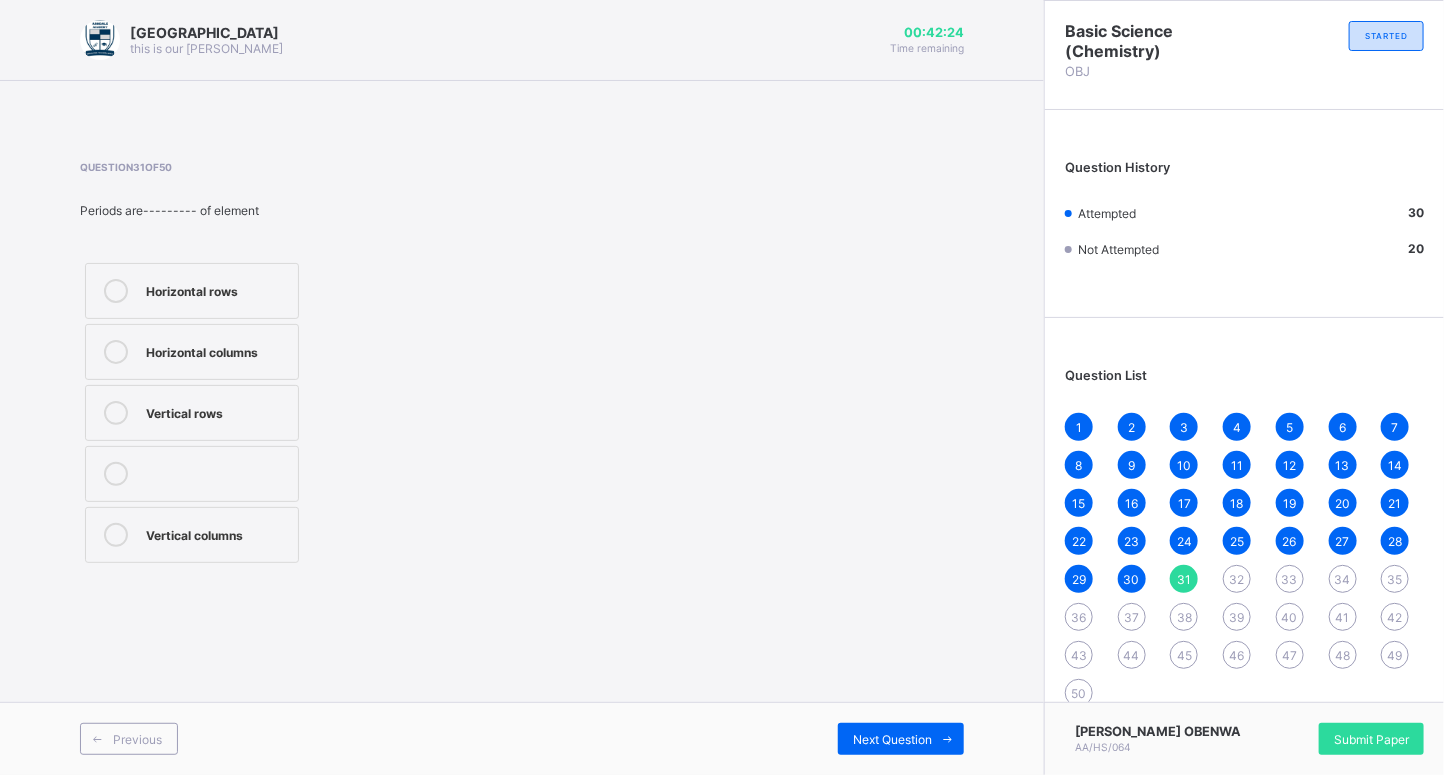 click on "Vertical columns" at bounding box center [192, 535] 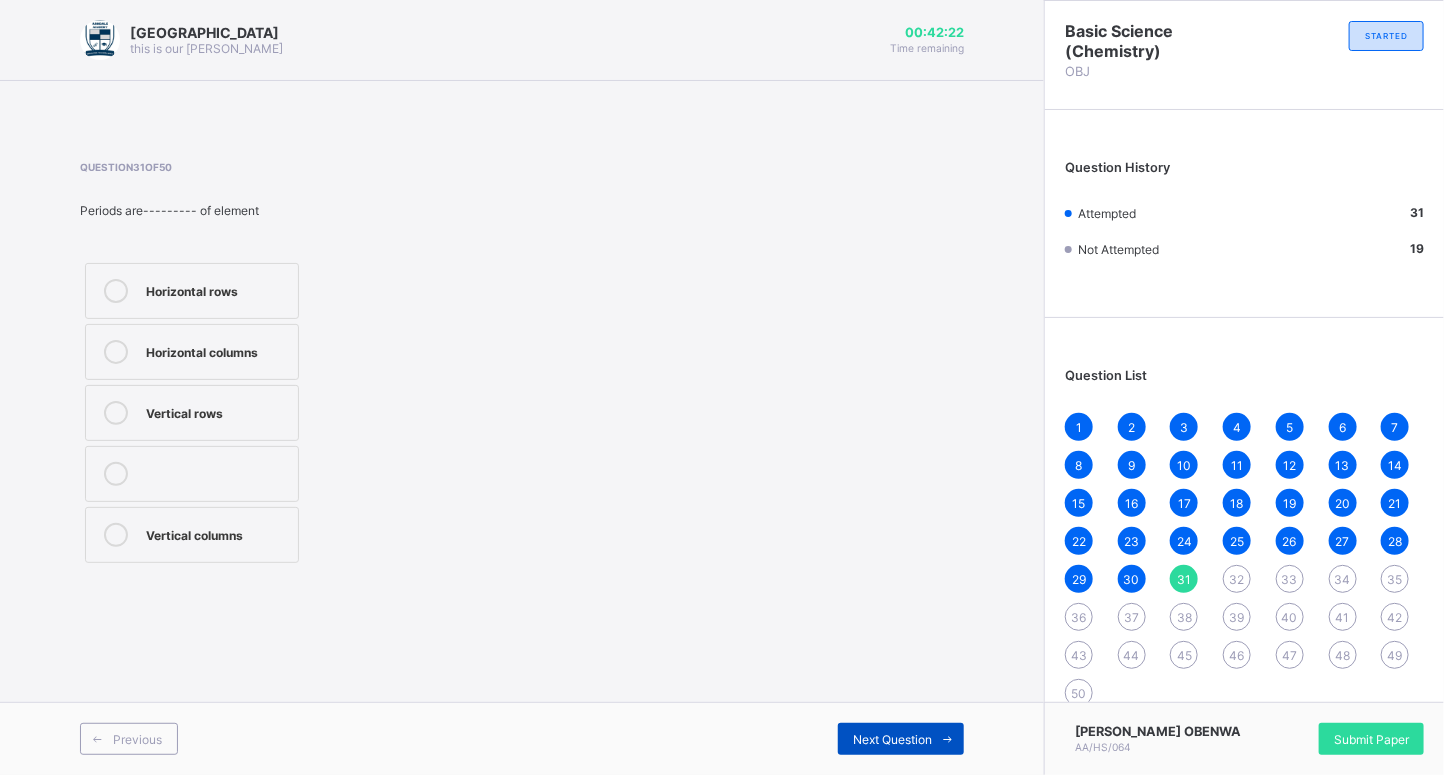 click at bounding box center [948, 739] 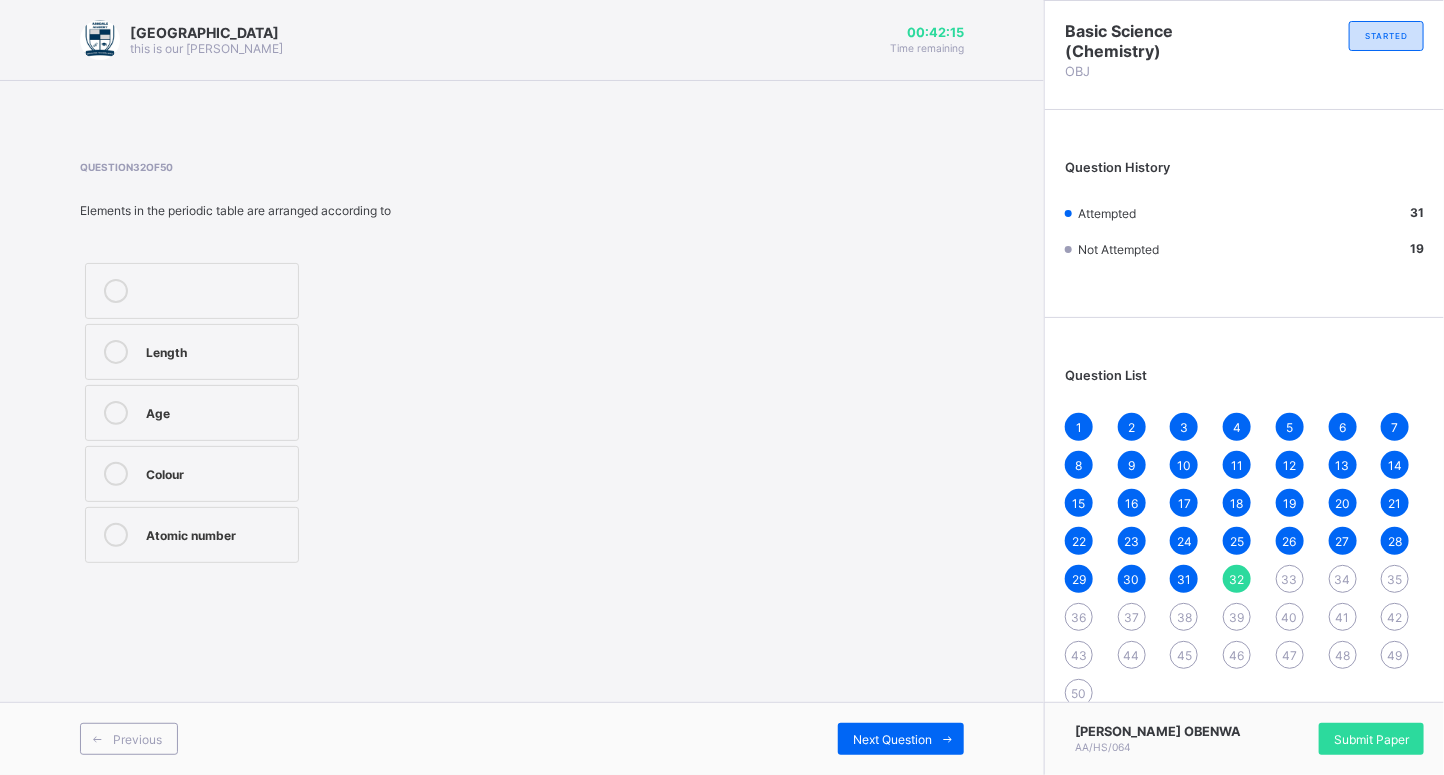 click on "Atomic number" at bounding box center (192, 535) 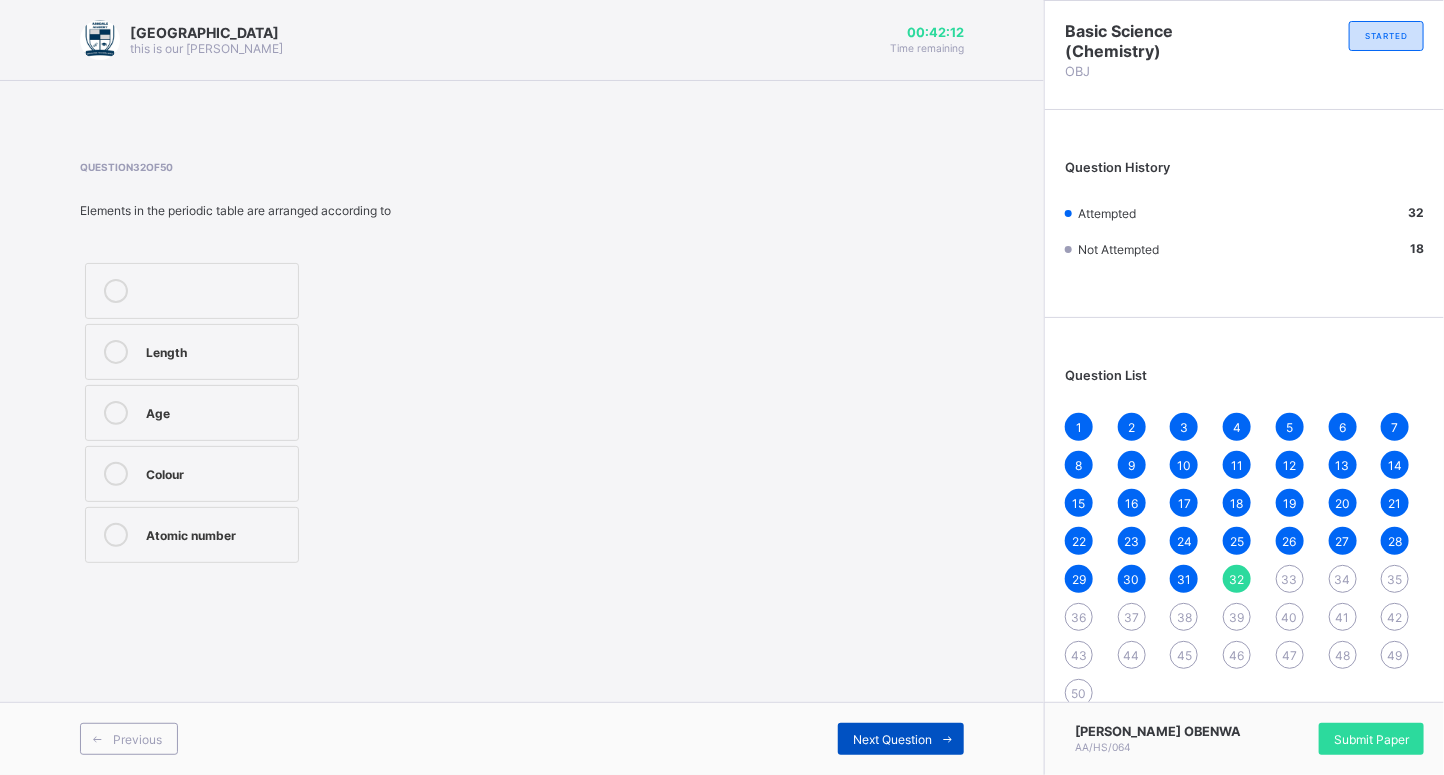 click at bounding box center (948, 739) 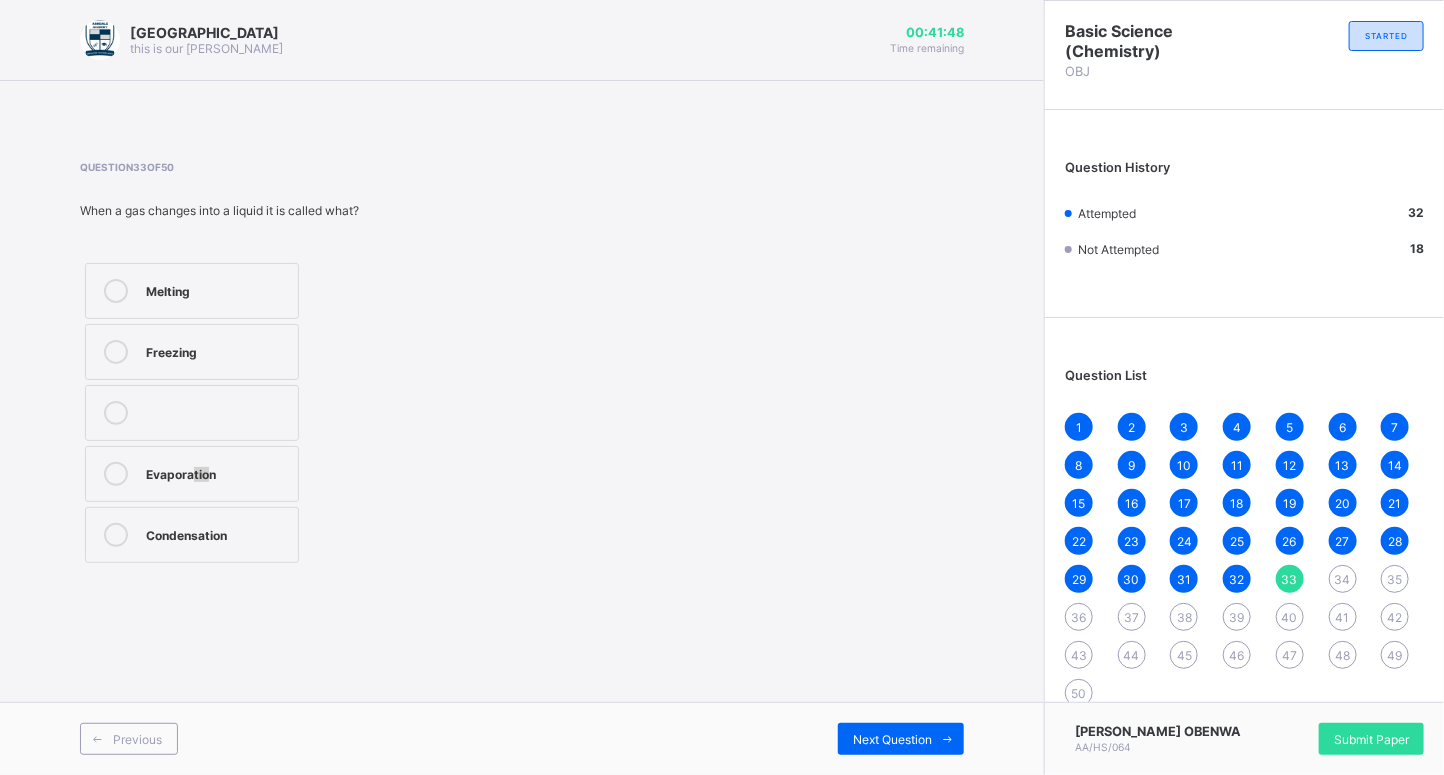 drag, startPoint x: 194, startPoint y: 481, endPoint x: 207, endPoint y: 485, distance: 13.601471 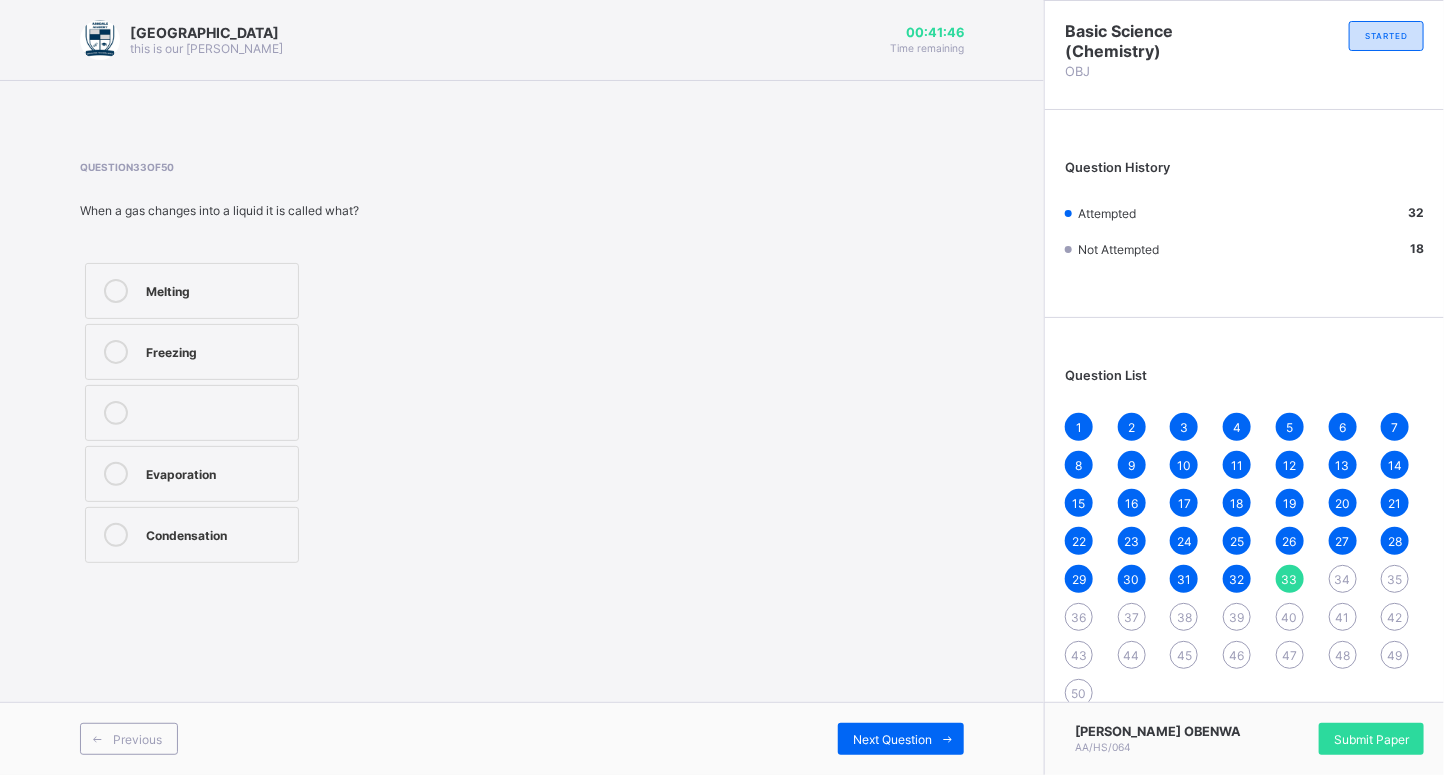 click on "Melting" at bounding box center (217, 289) 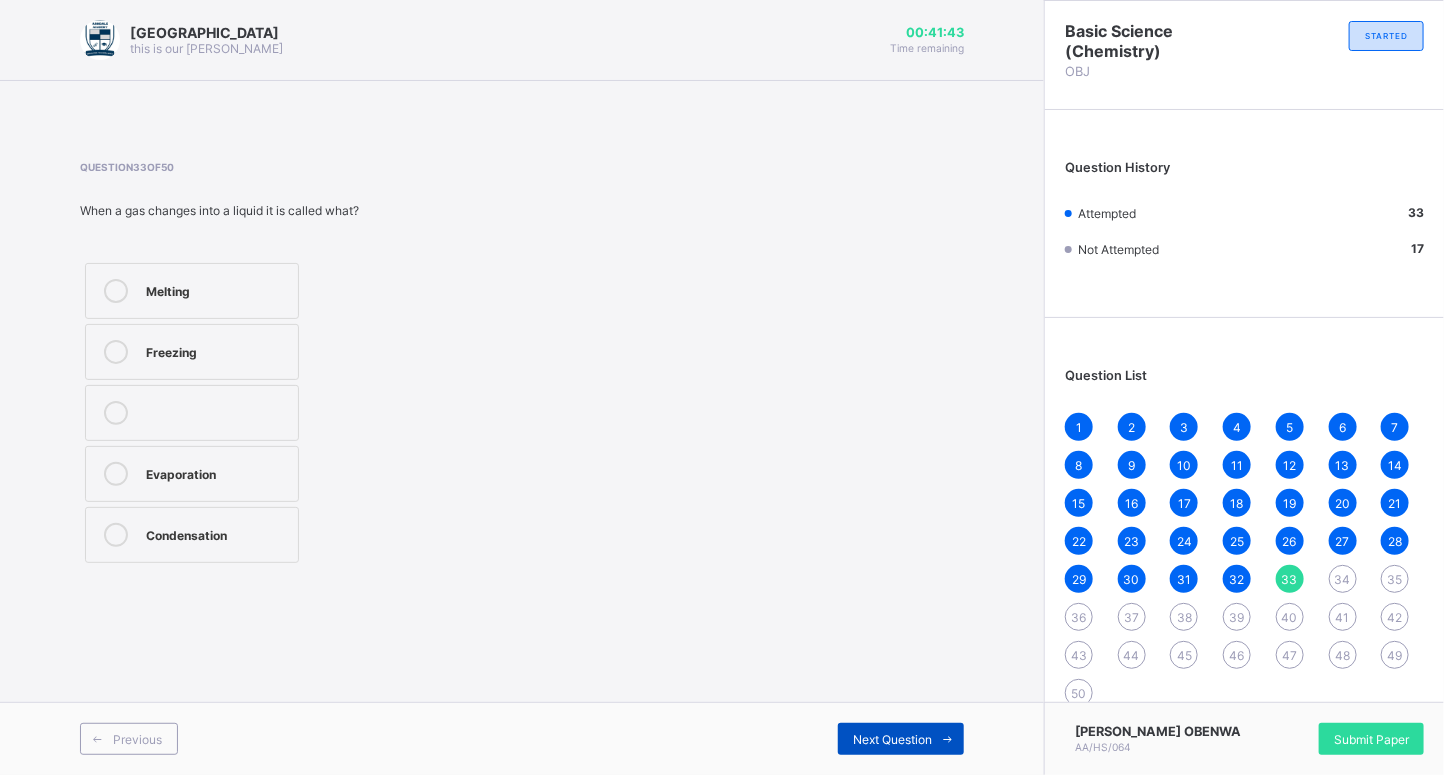 click at bounding box center (948, 739) 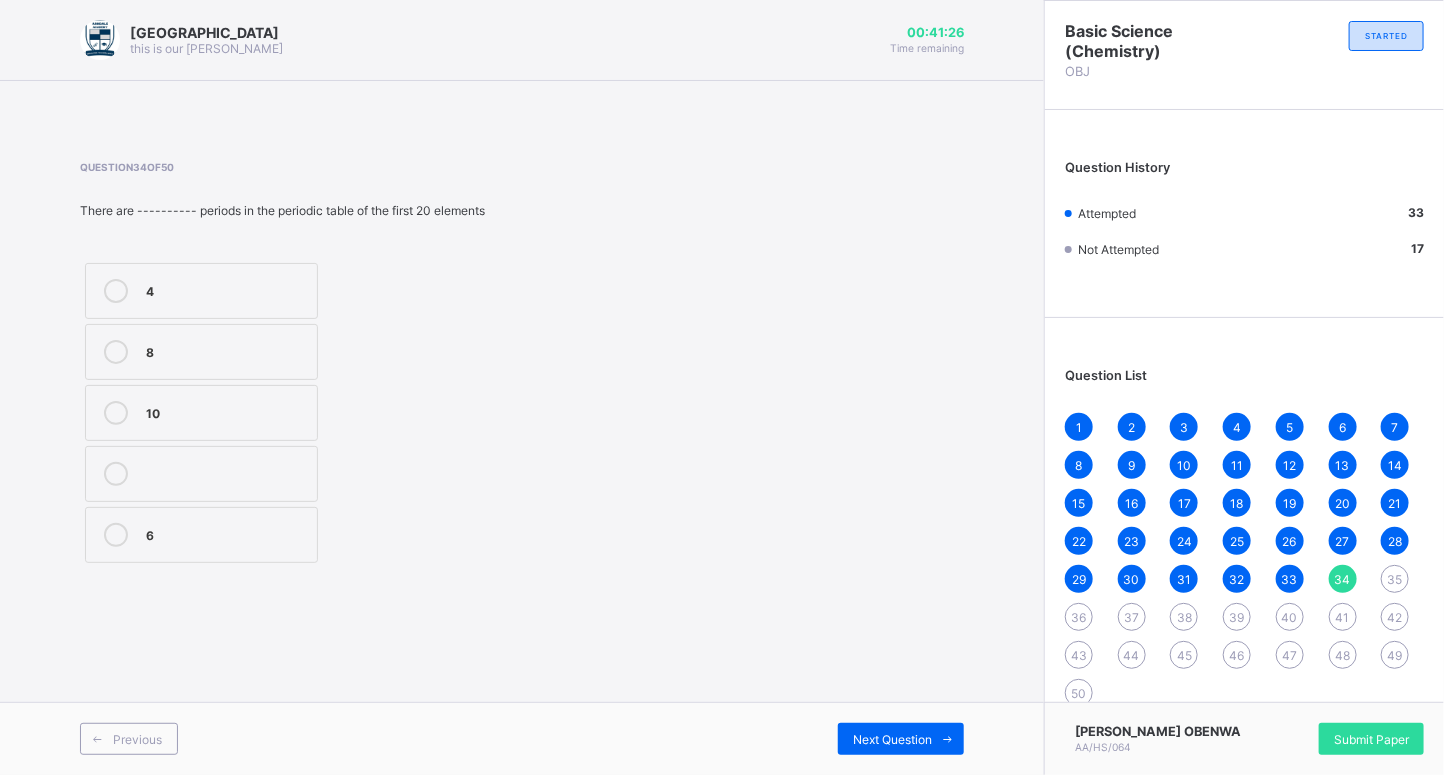 click on "Question  34  of  50 There are ---------- periods in the periodic table of the first 20 elements 4 8 10 6" at bounding box center (522, 364) 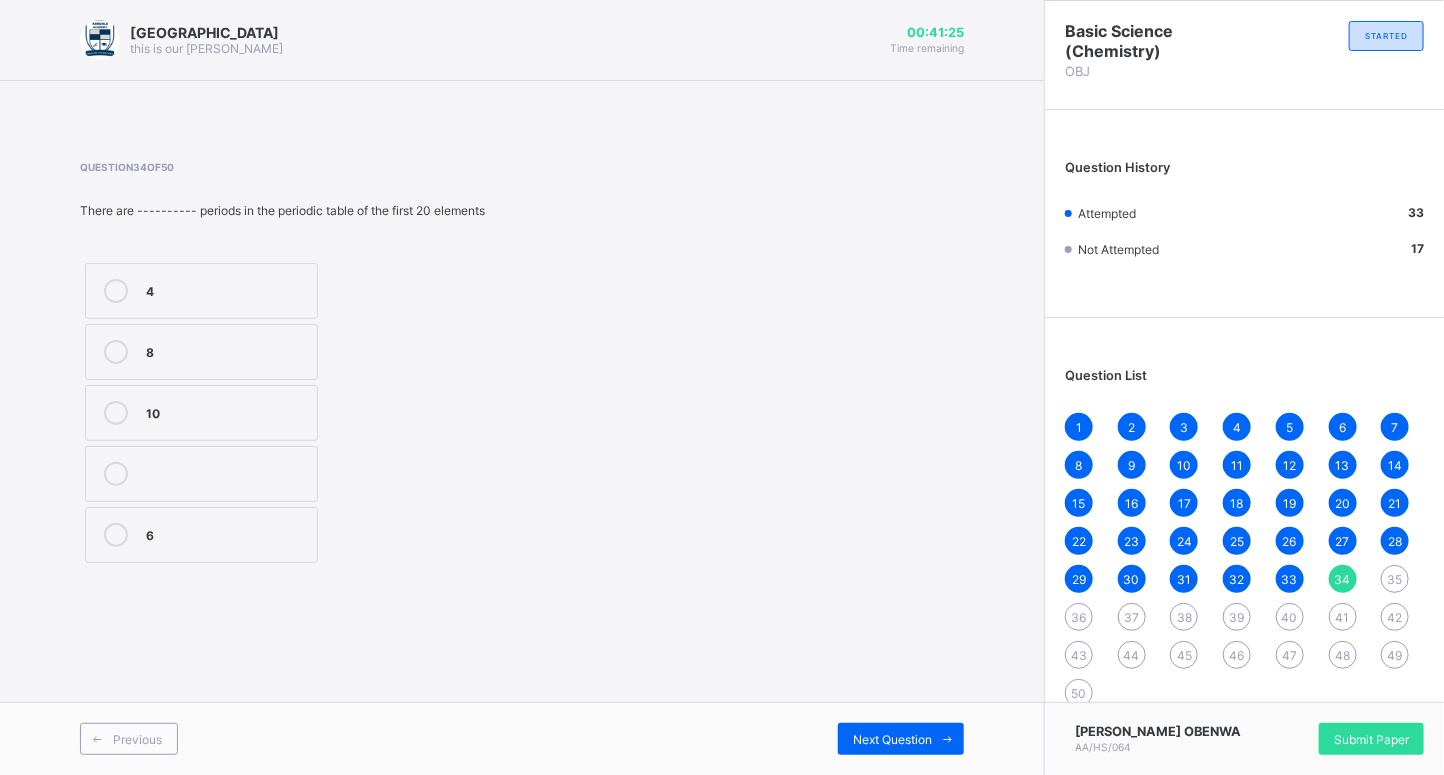 click on "Question  34  of  50 There are ---------- periods in the periodic table of the first 20 elements 4 8 10 6" at bounding box center (522, 364) 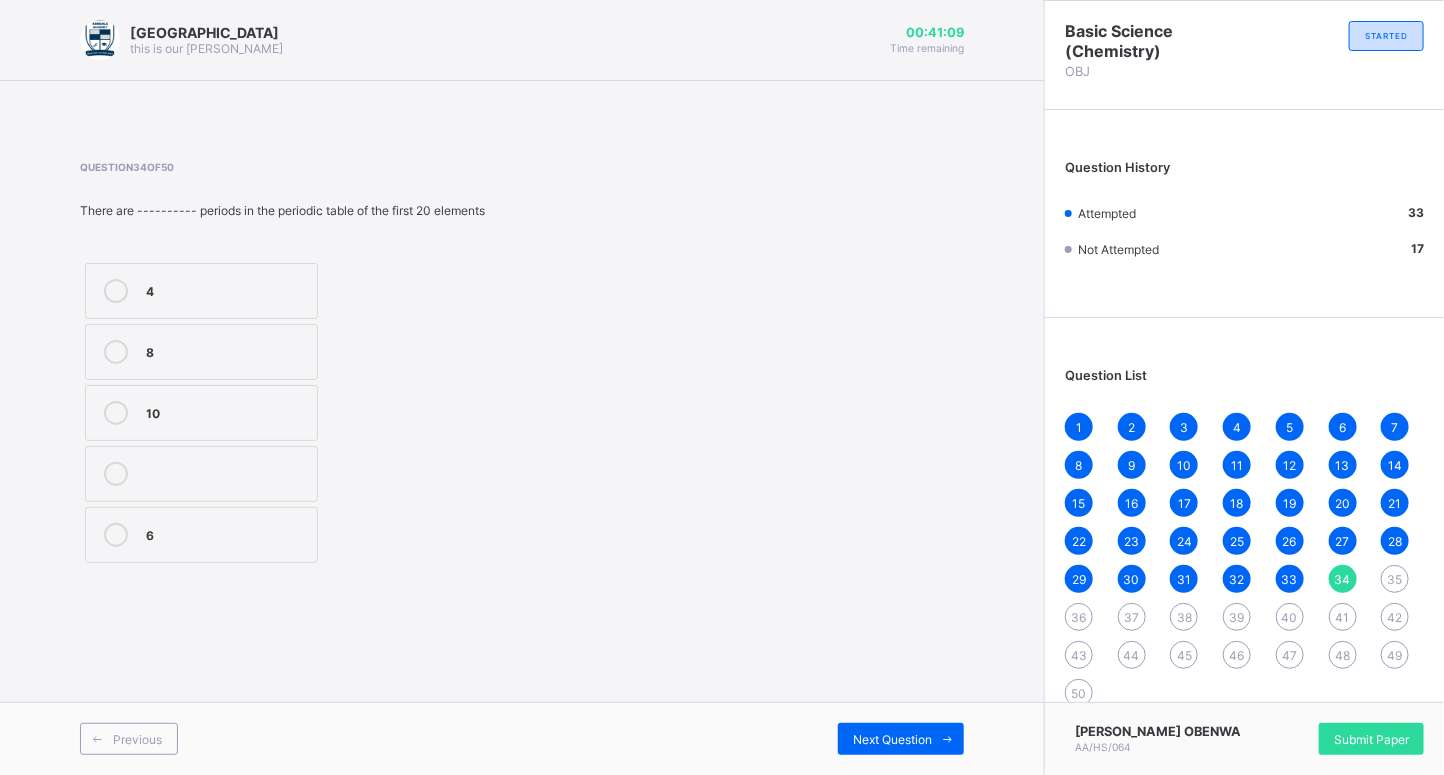 click on "10" at bounding box center [226, 411] 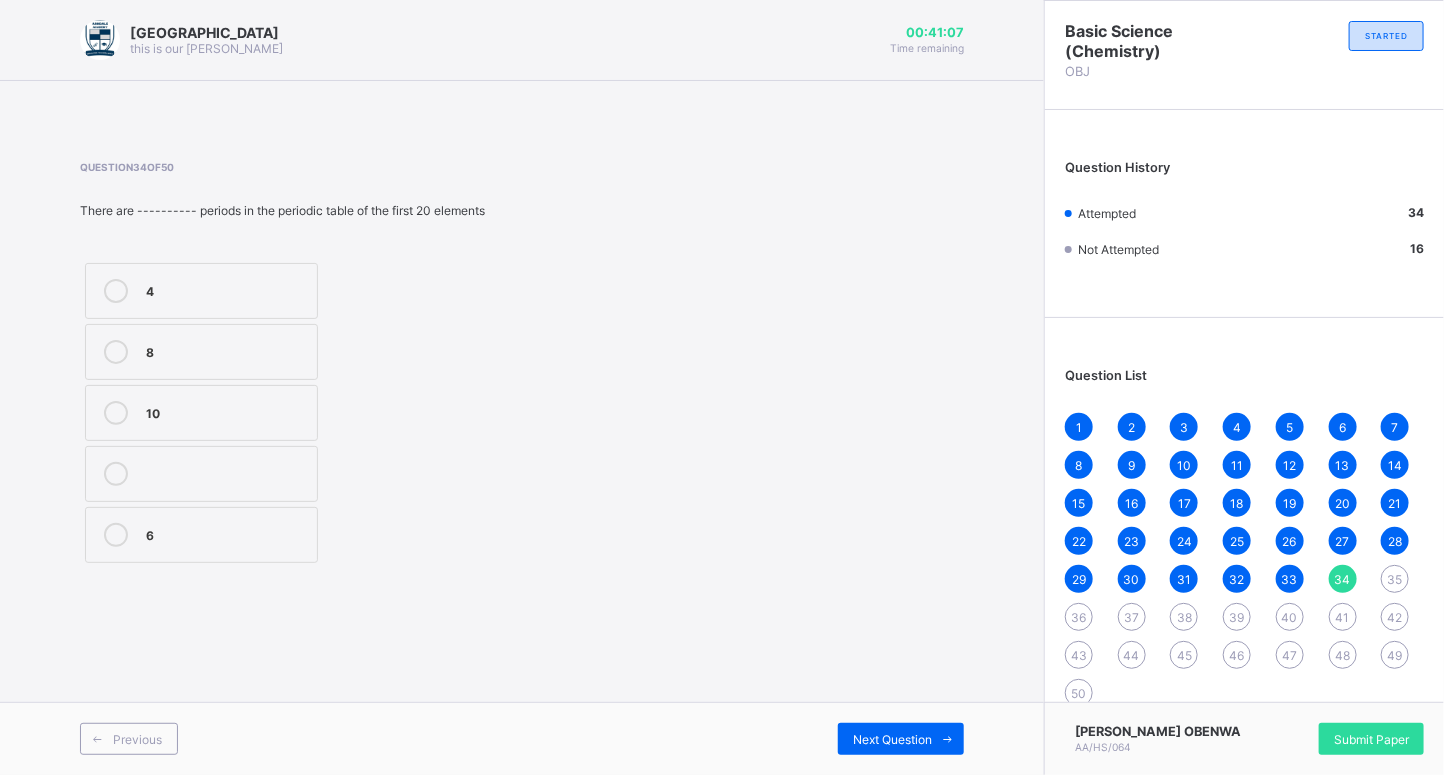 click on "8" at bounding box center (226, 350) 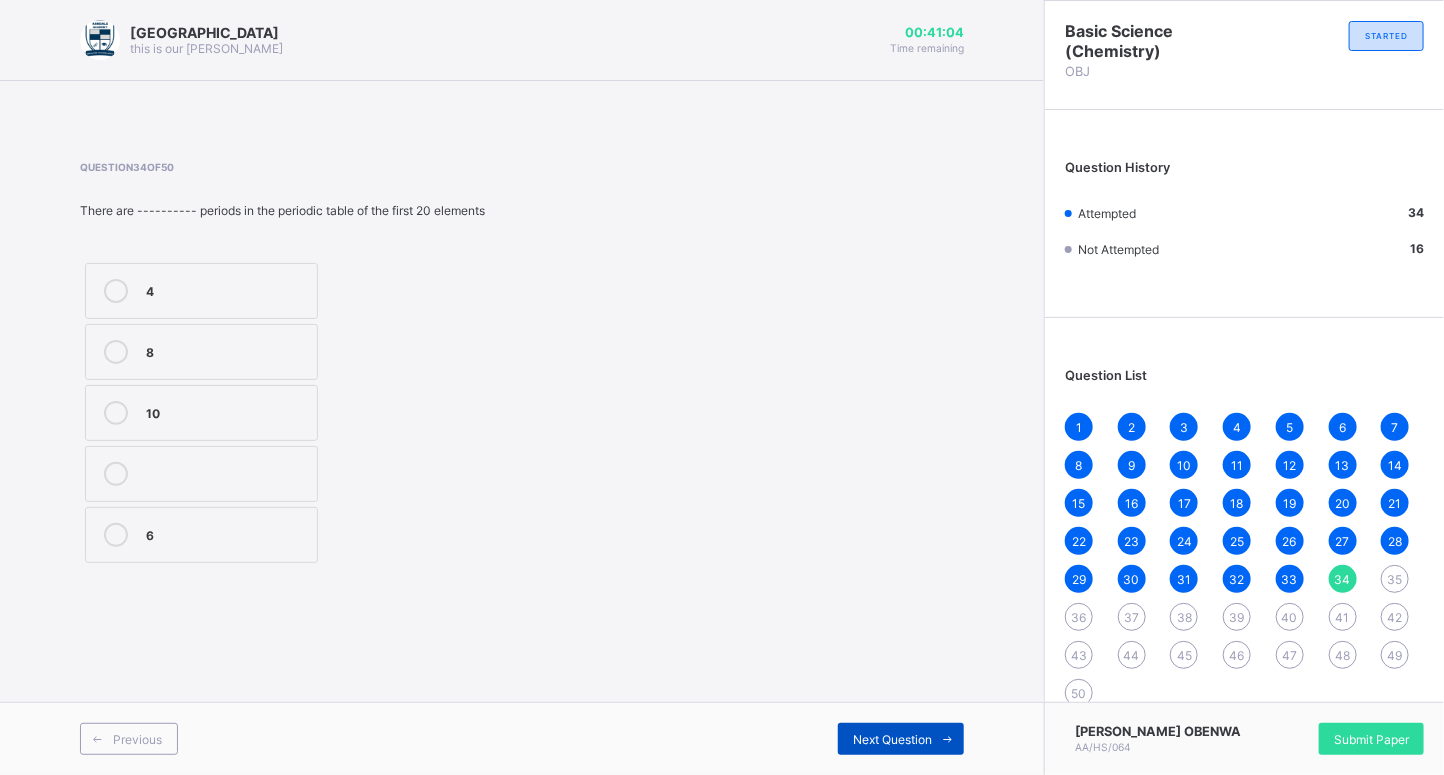 click on "Next Question" at bounding box center [892, 739] 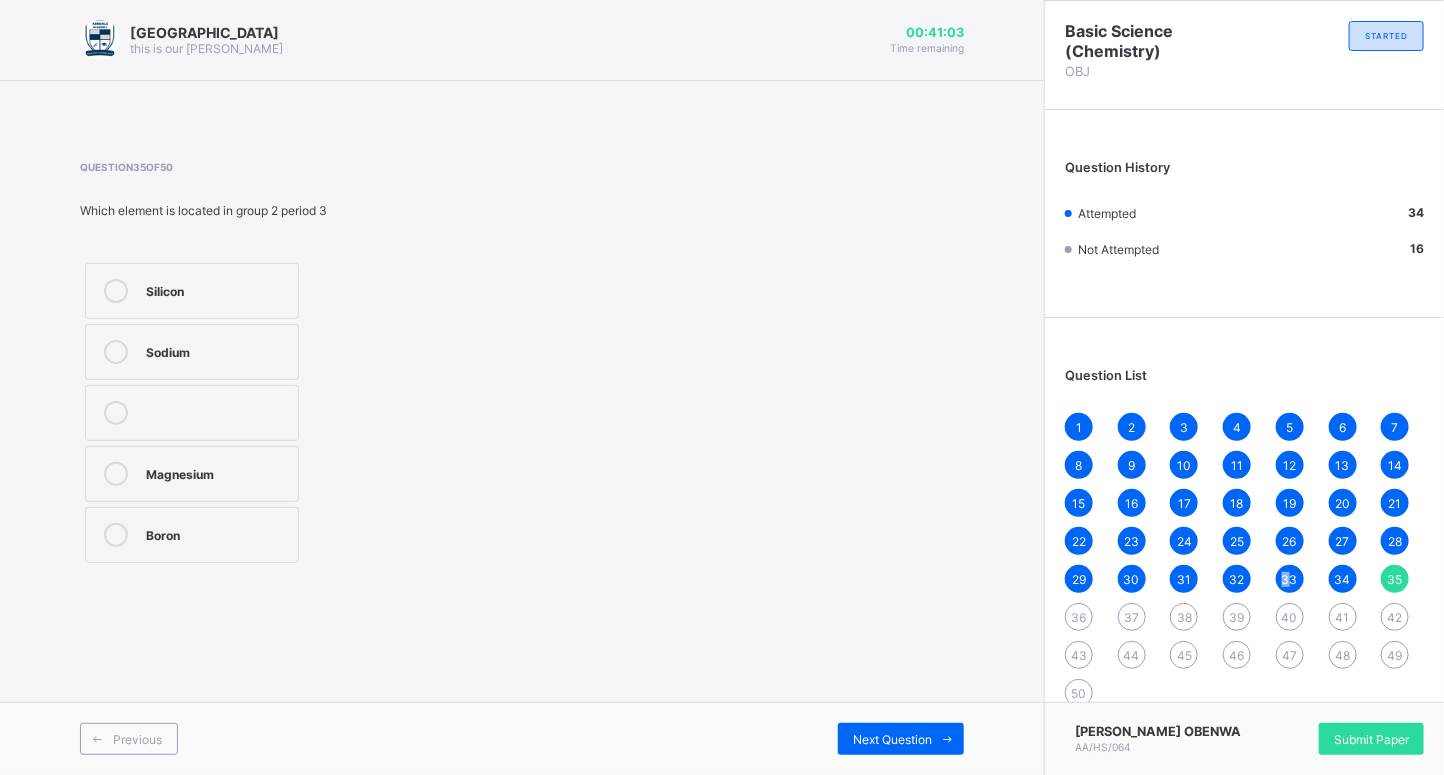click on "33" at bounding box center [1290, 579] 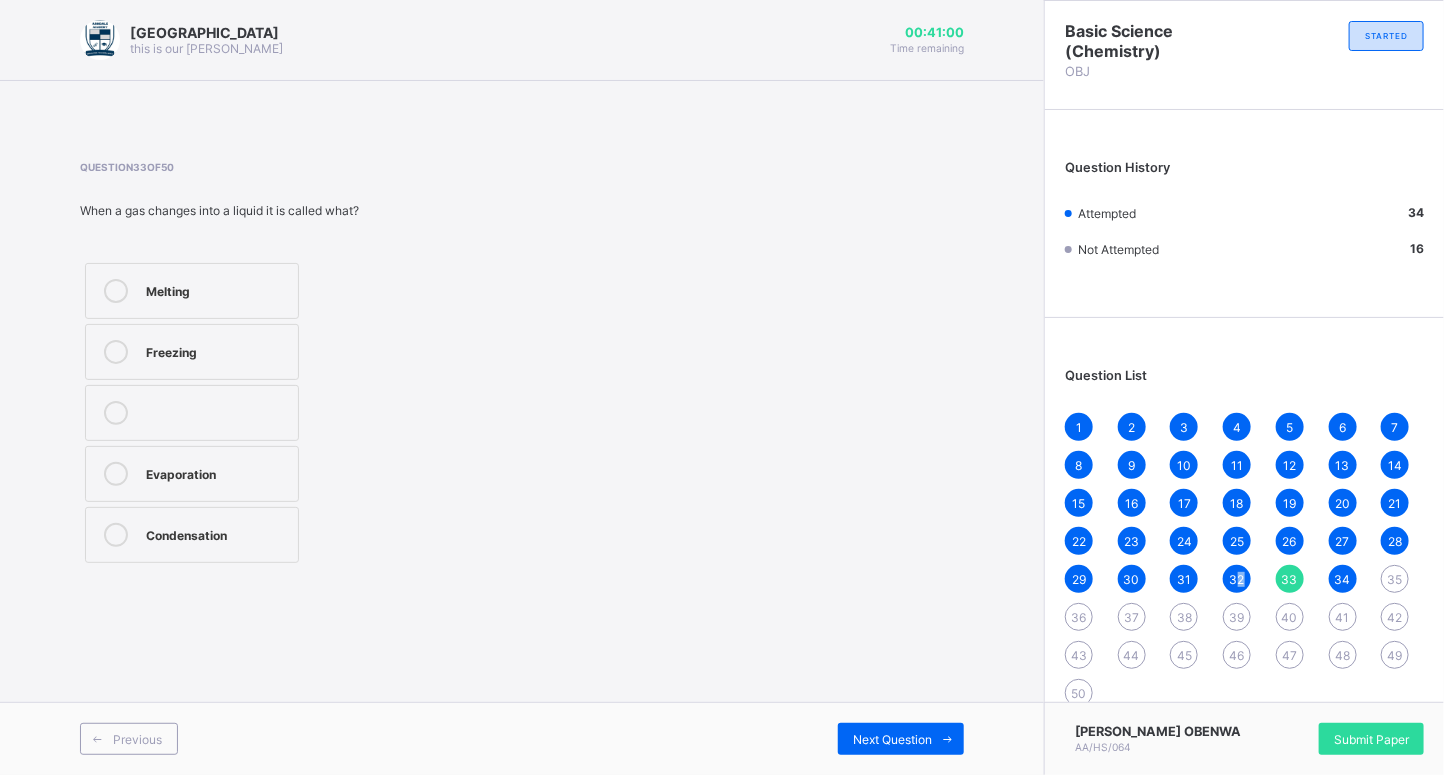 click on "32" at bounding box center (1237, 579) 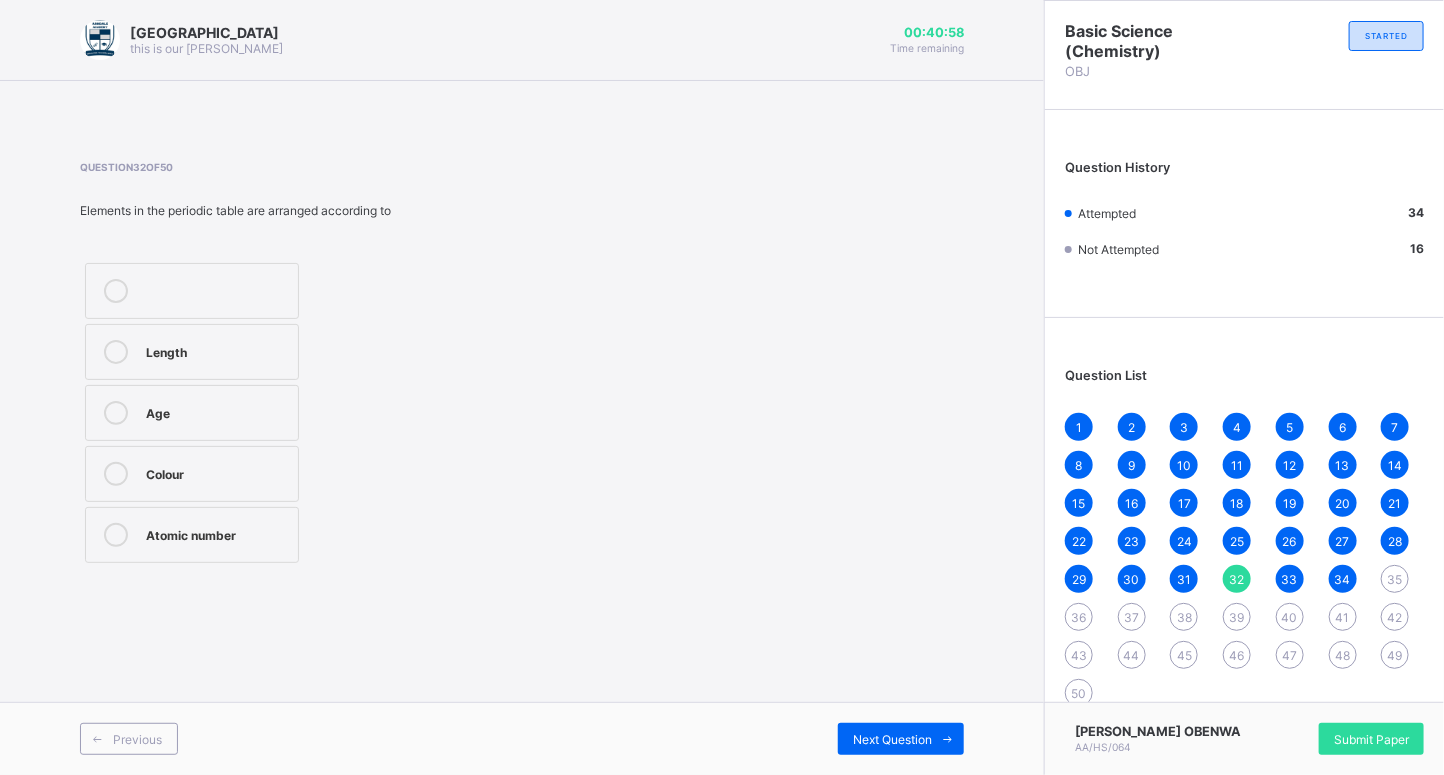 click on "31" at bounding box center [1184, 579] 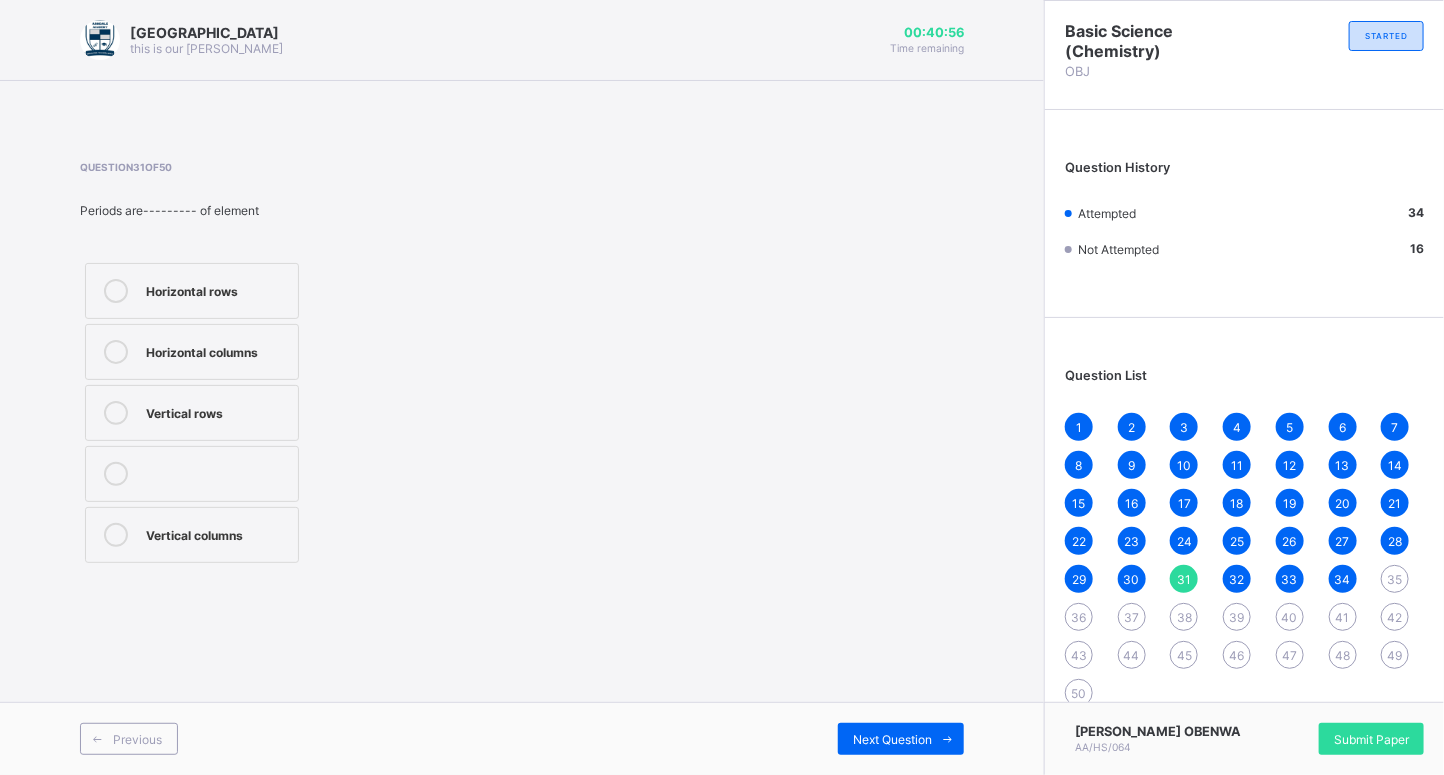 click on "30" at bounding box center (1132, 579) 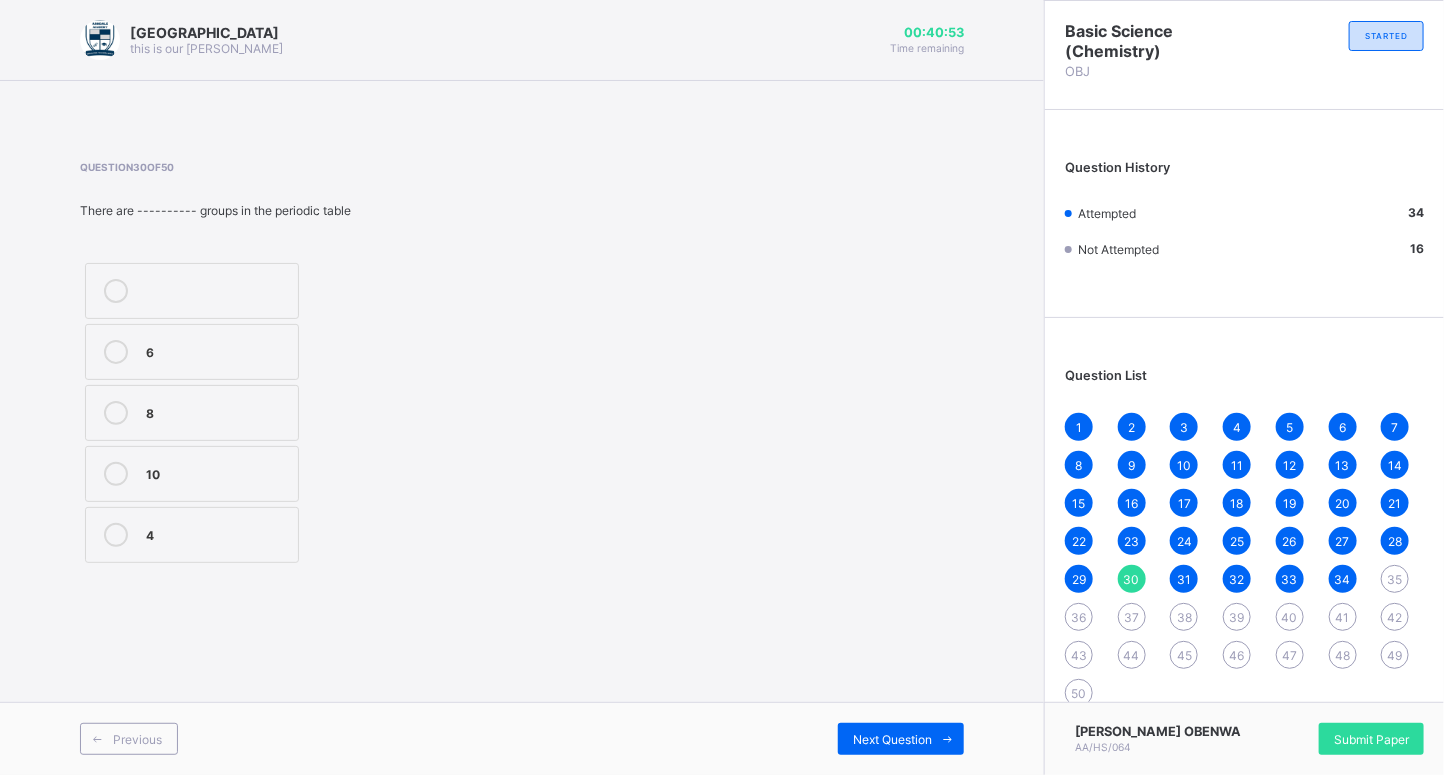 click at bounding box center [116, 474] 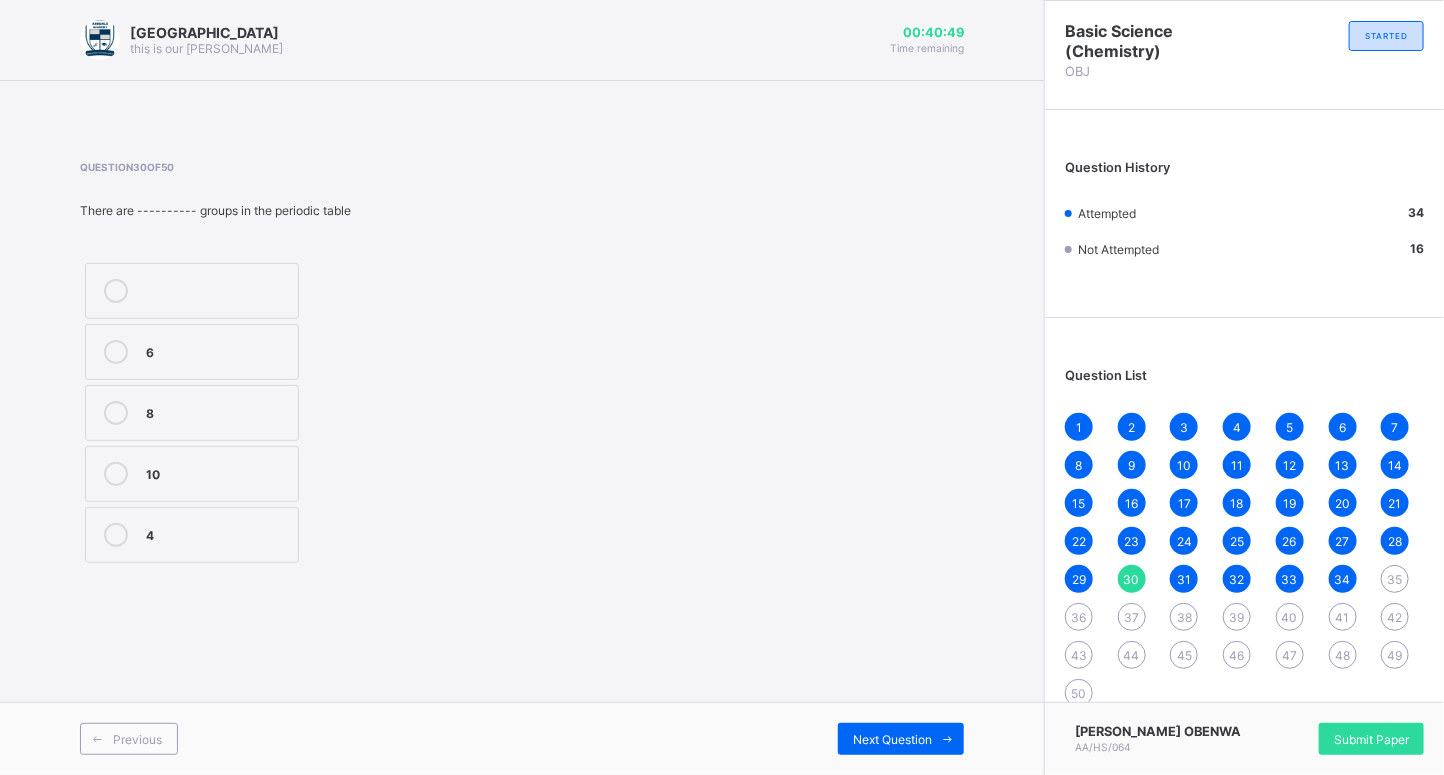 click on "35" at bounding box center (1395, 579) 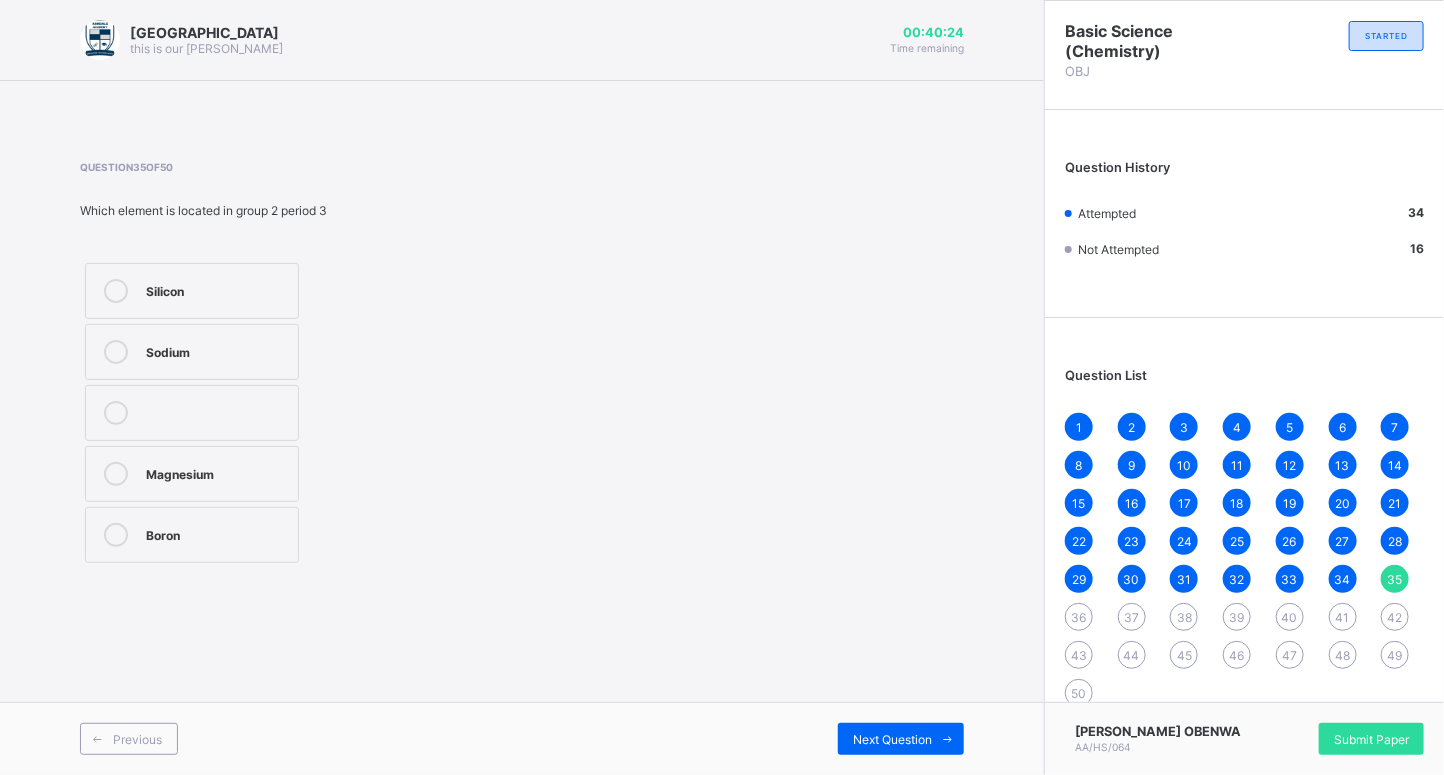 click on "Sodium" at bounding box center [192, 352] 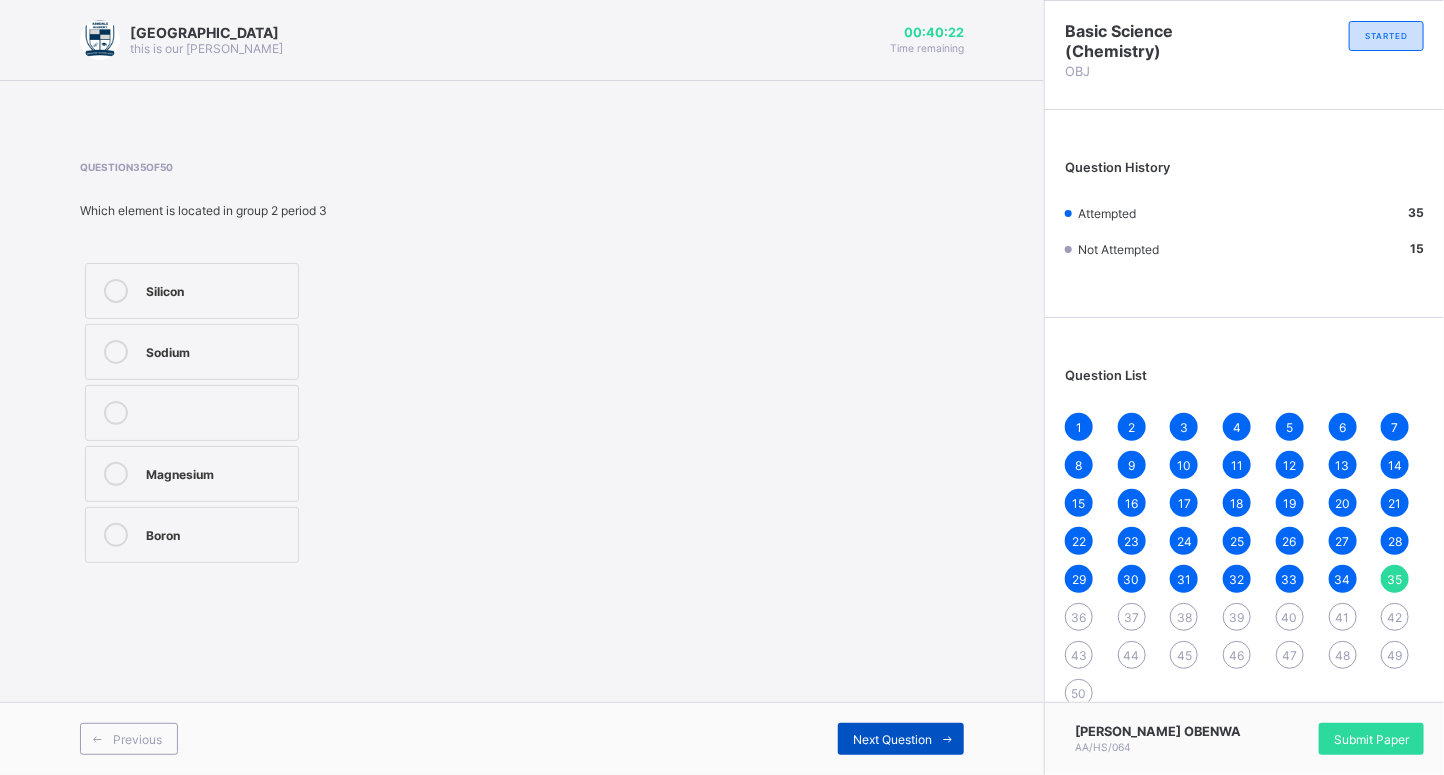 click at bounding box center (948, 739) 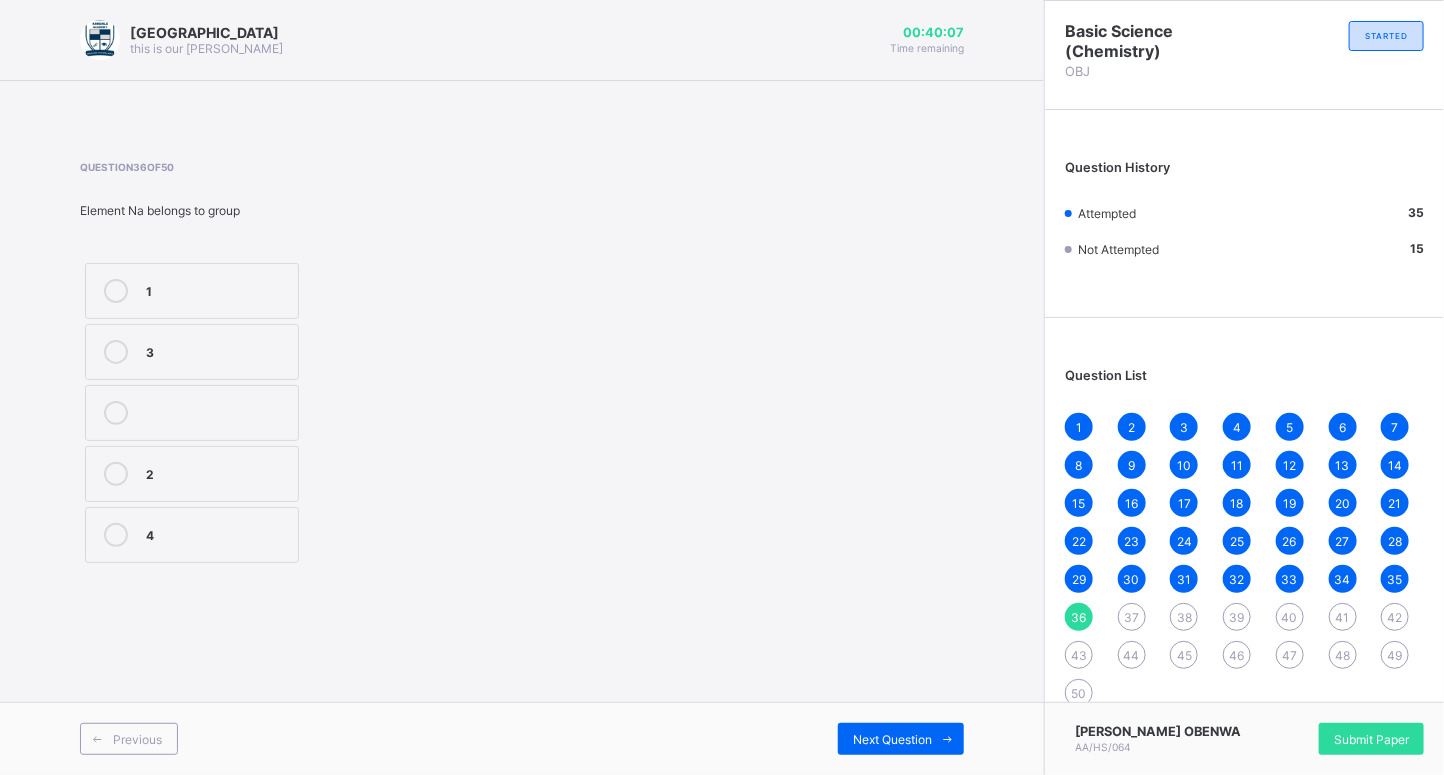 drag, startPoint x: 271, startPoint y: 354, endPoint x: 248, endPoint y: 361, distance: 24.04163 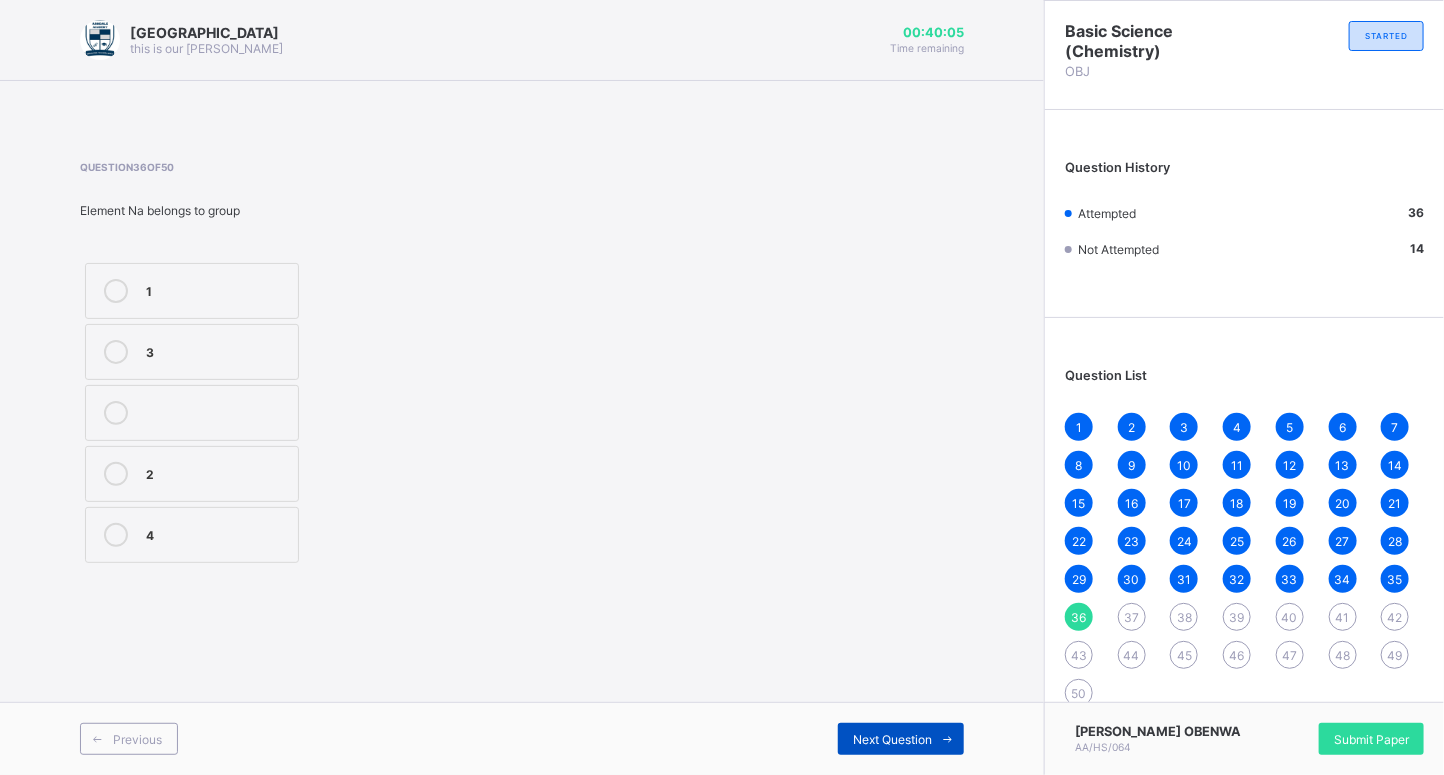 click at bounding box center (948, 739) 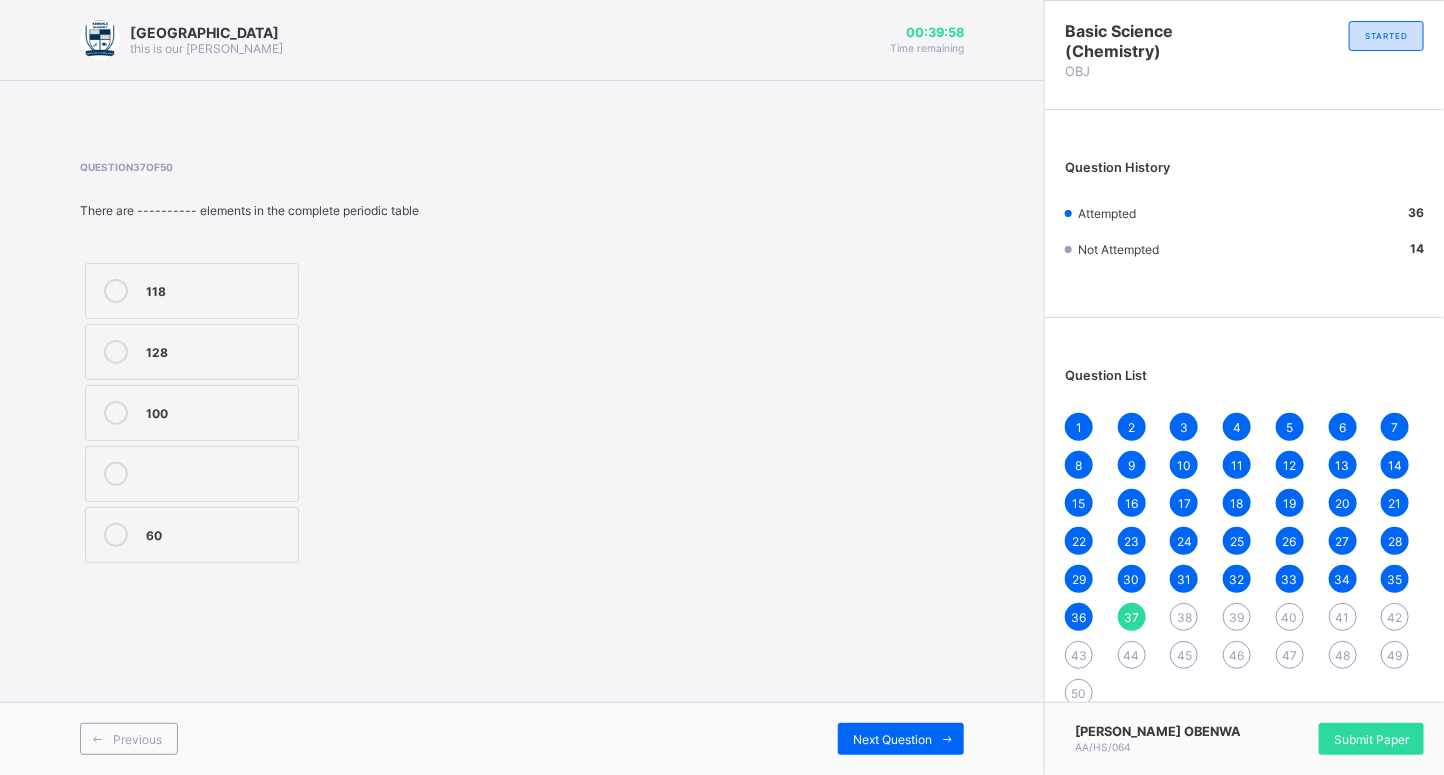 click on "36" at bounding box center (1079, 617) 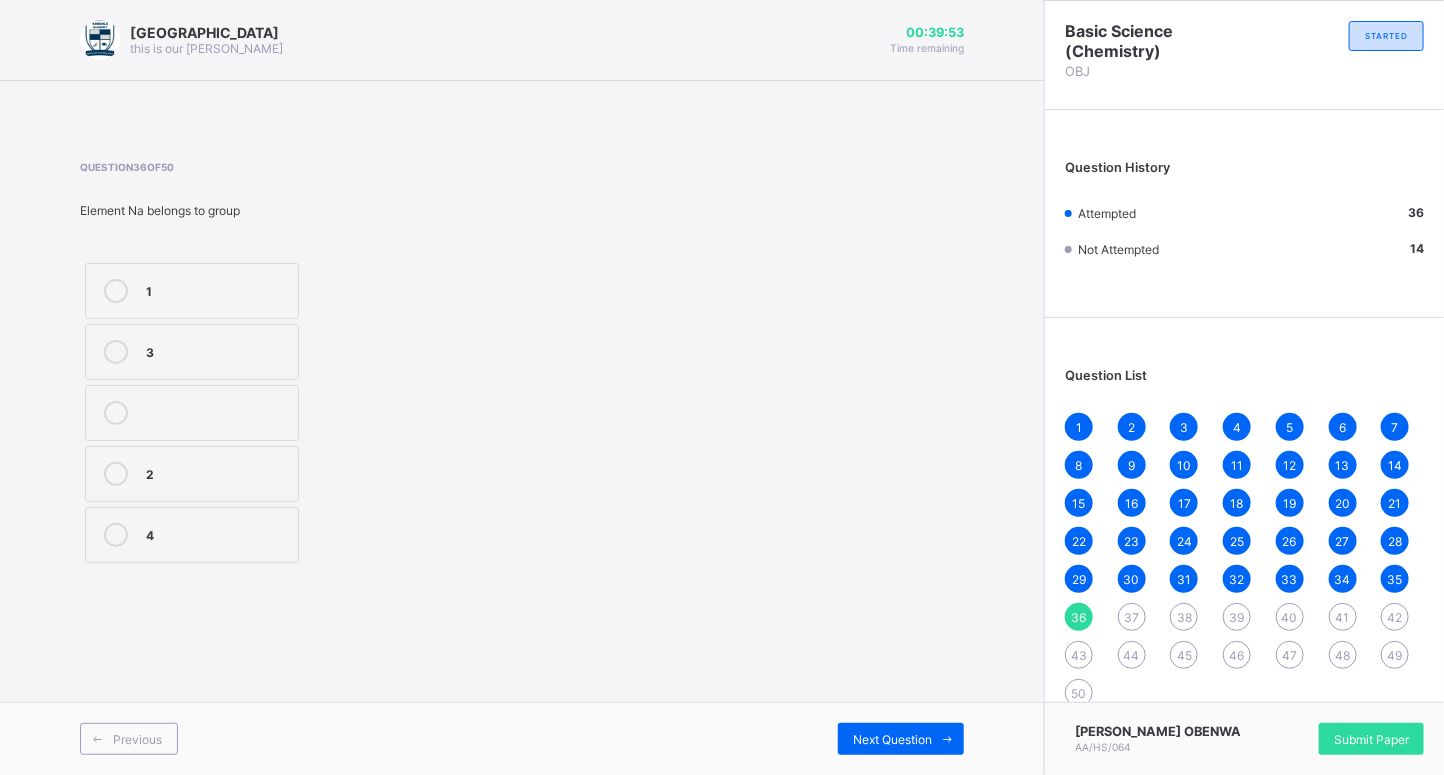 click on "1" at bounding box center [217, 289] 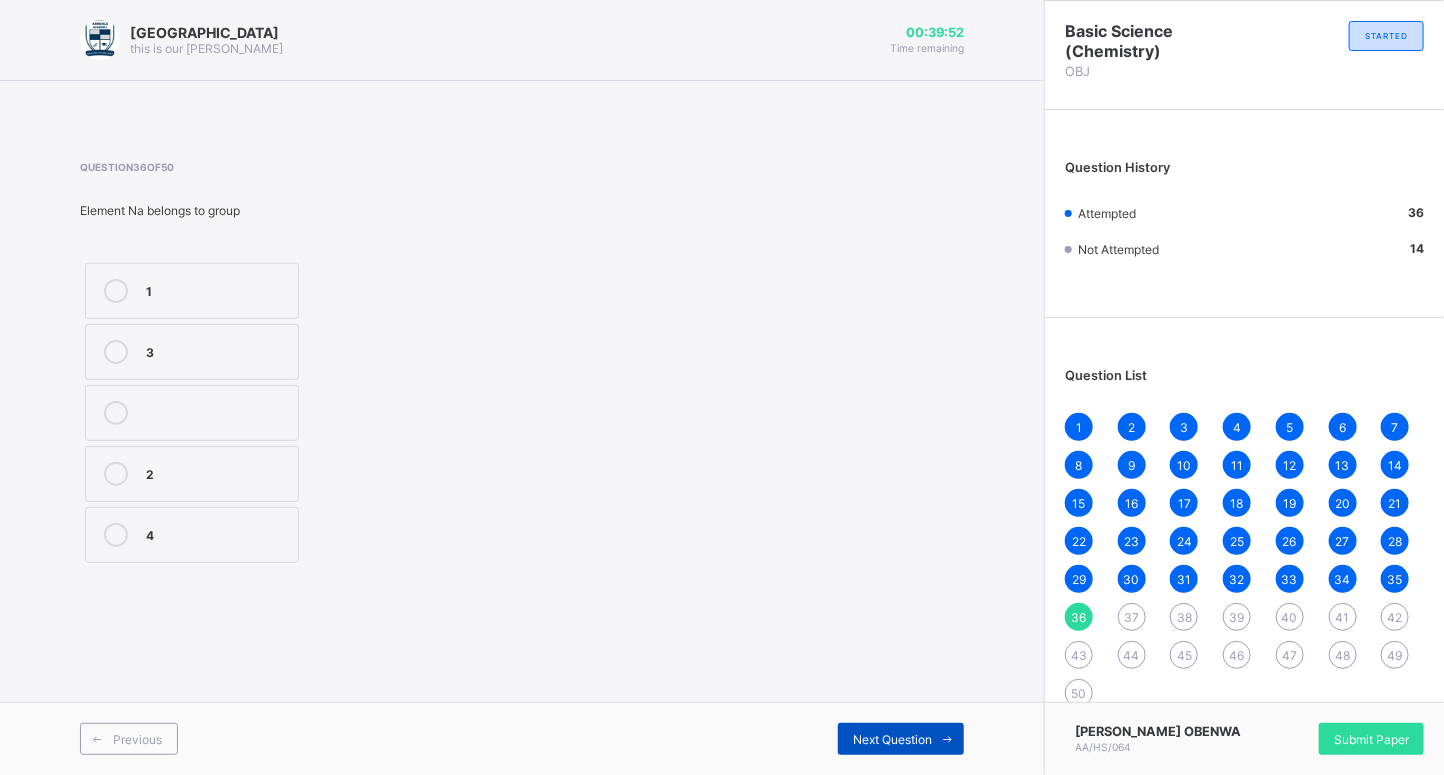 click at bounding box center [948, 739] 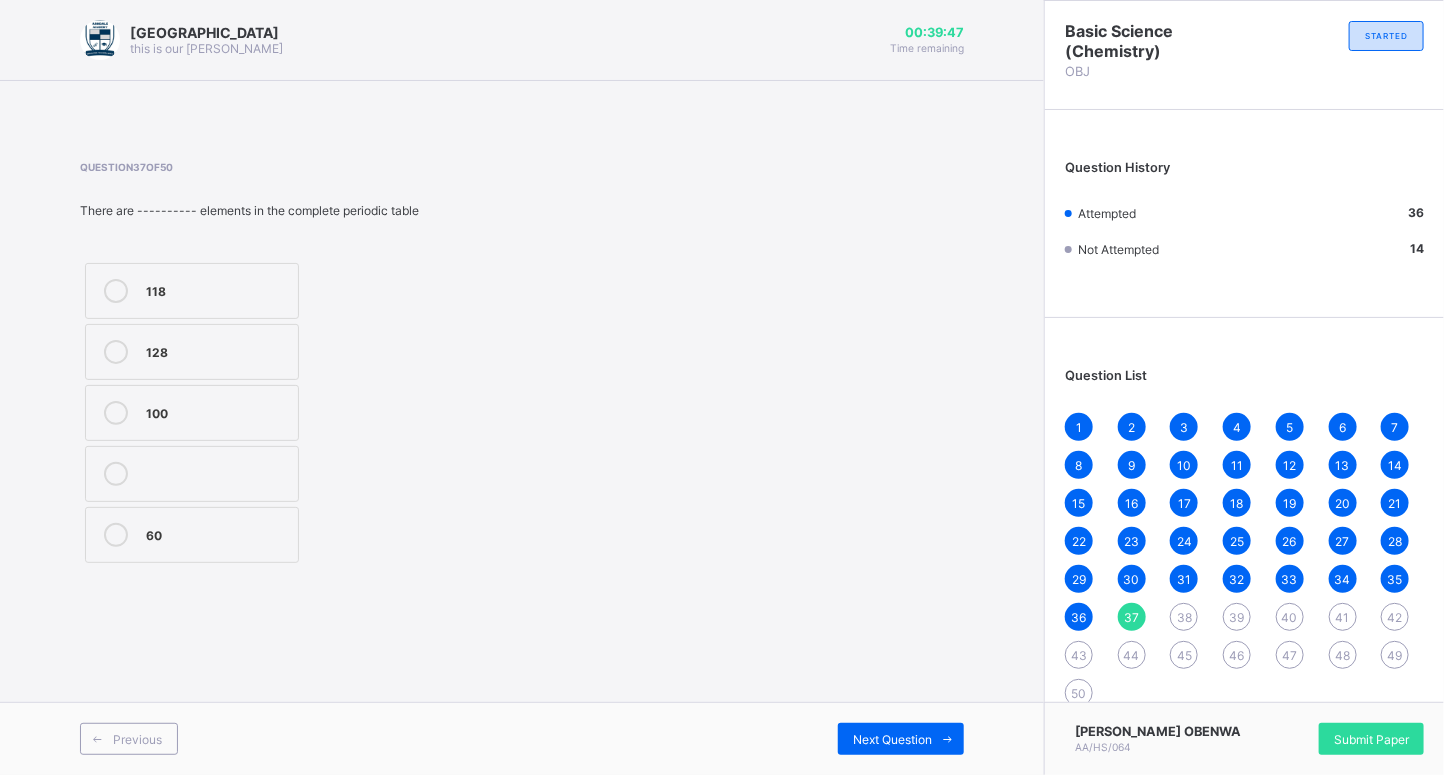 click on "1 2 3 4 5 6 7 8 9 10 11 12 13 14 15 16 17 18 19 20 21 22 23 24 25 26 27 28 29 30 31 32 33 34 35 36 37 38 39 40 41 42 43 44 45 46 47 48 49 50" at bounding box center (1244, 560) 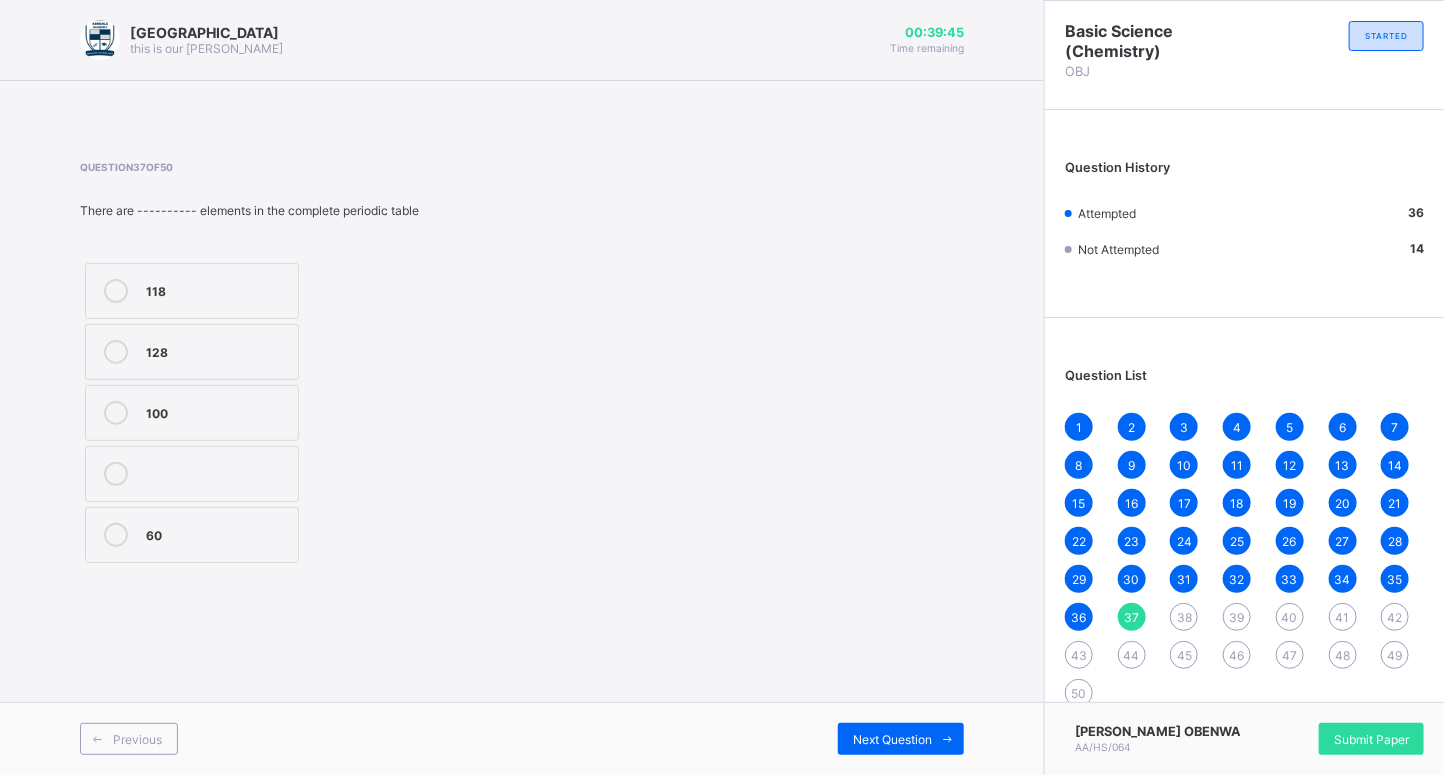 click on "1 2 3 4 5 6 7 8 9 10 11 12 13 14 15 16 17 18 19 20 21 22 23 24 25 26 27 28 29 30 31 32 33 34 35 36 37 38 39 40 41 42 43 44 45 46 47 48 49 50" at bounding box center [1244, 560] 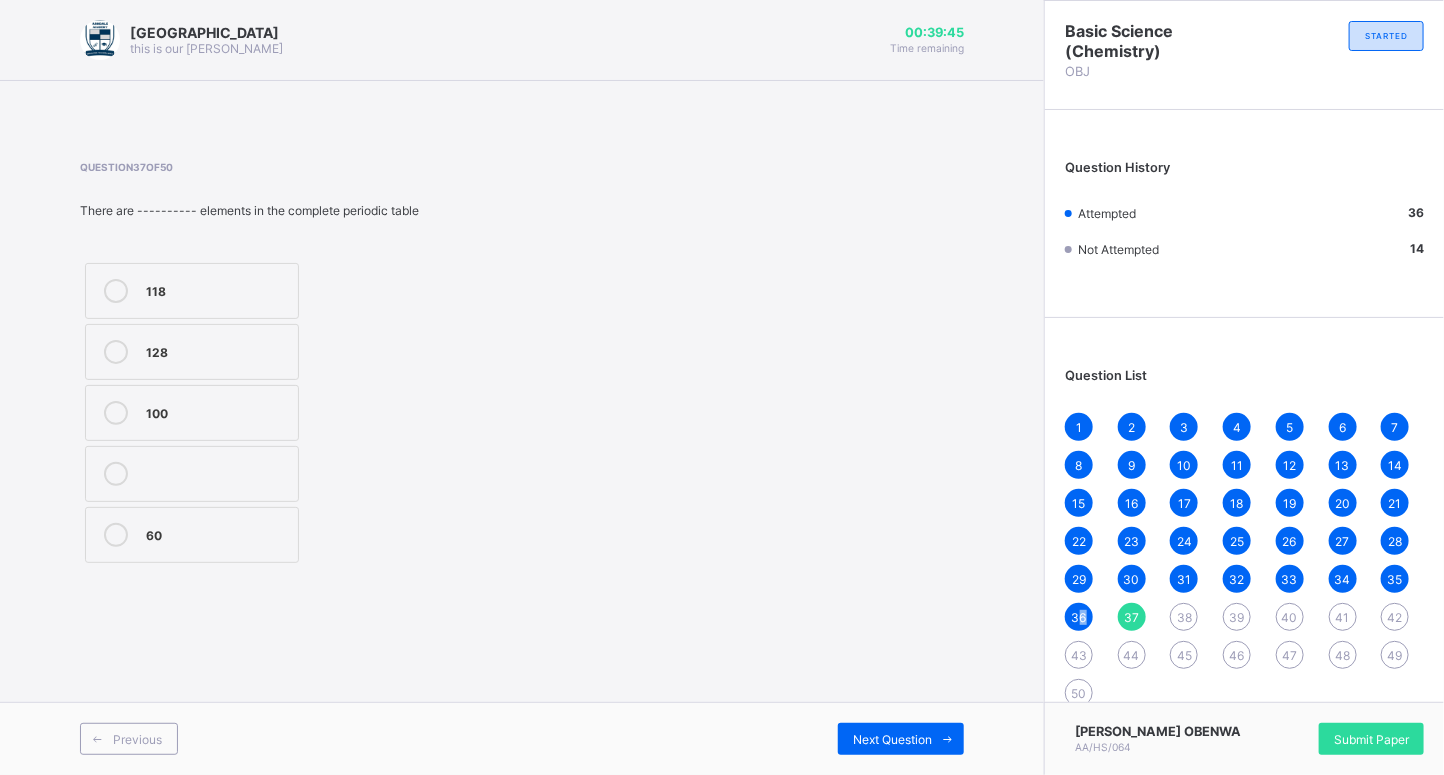 click on "36" at bounding box center [1079, 617] 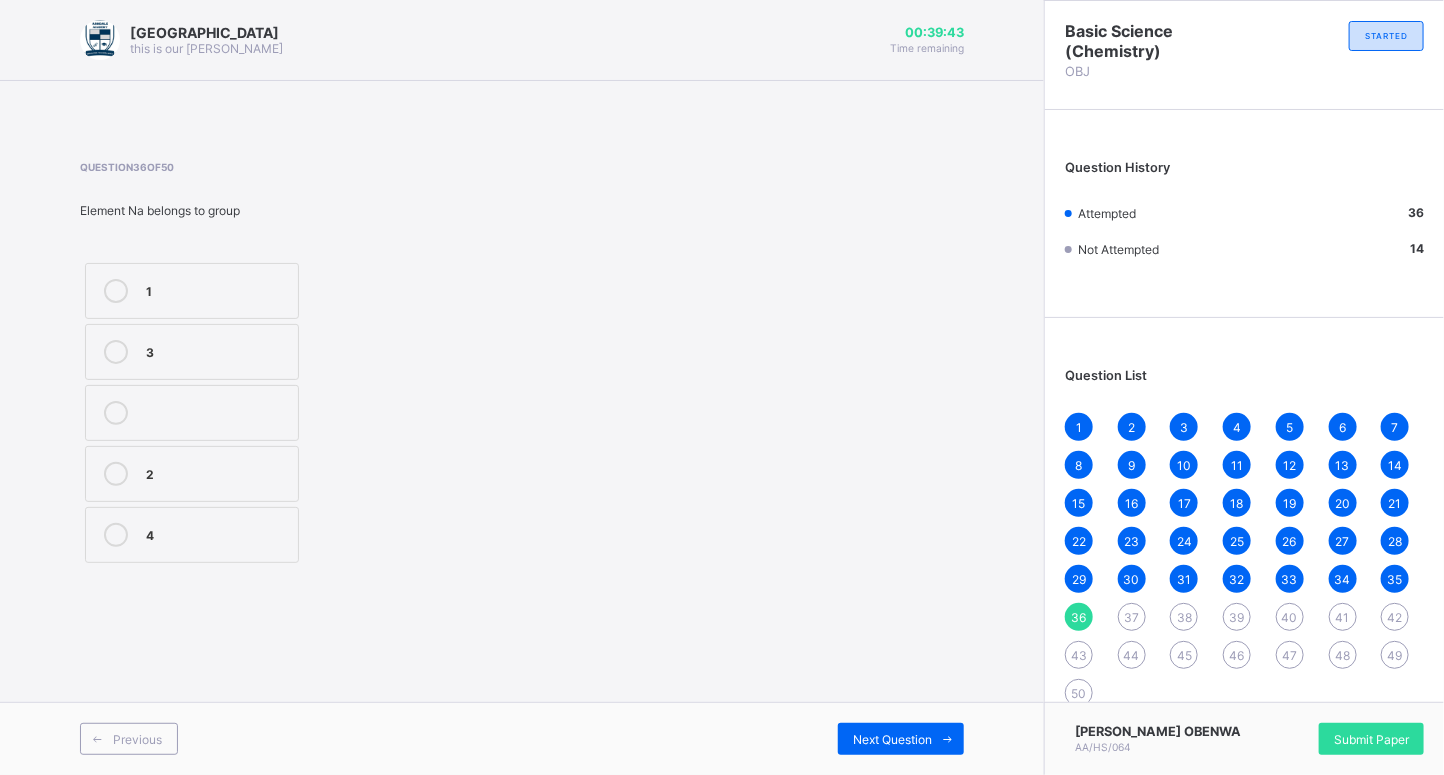 click on "3" at bounding box center [217, 350] 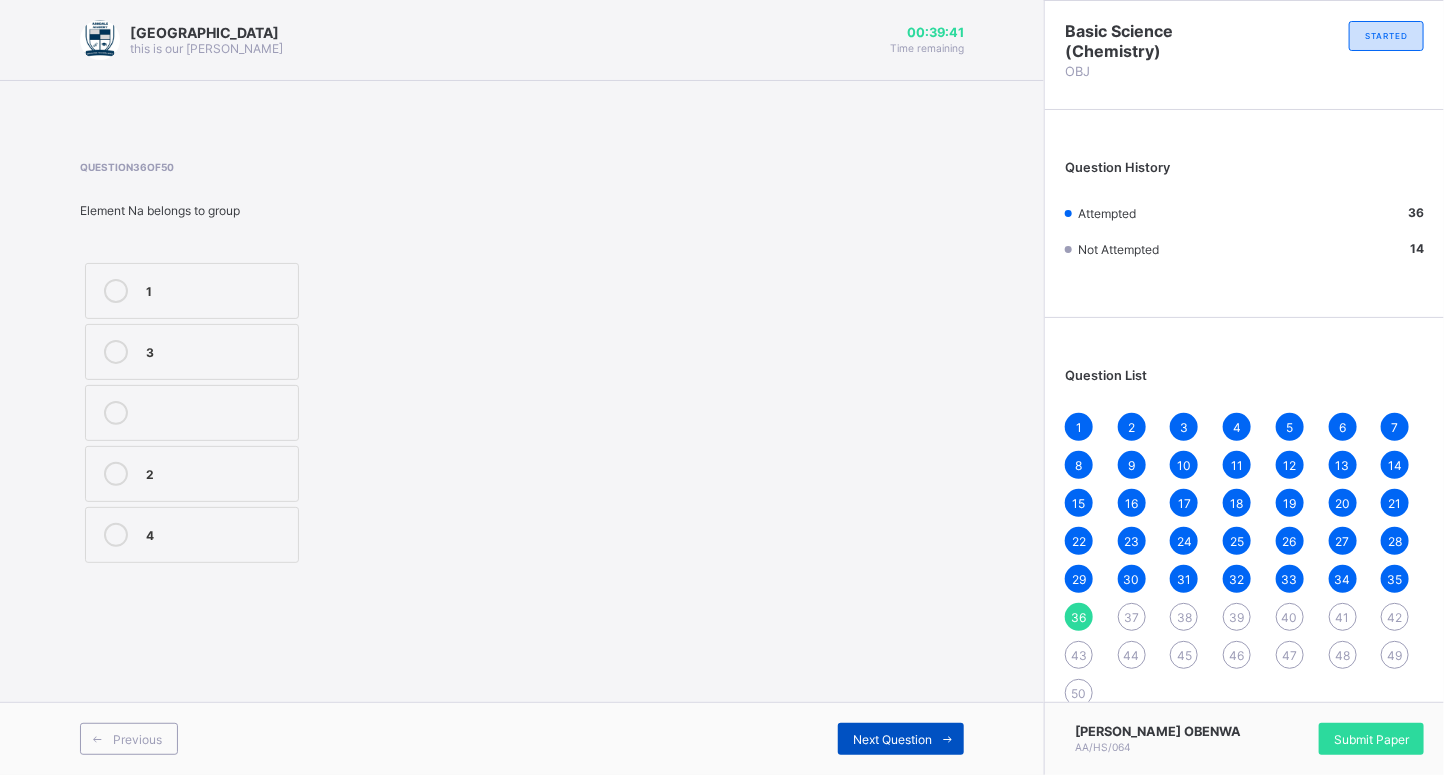 drag, startPoint x: 941, startPoint y: 736, endPoint x: 957, endPoint y: 743, distance: 17.464249 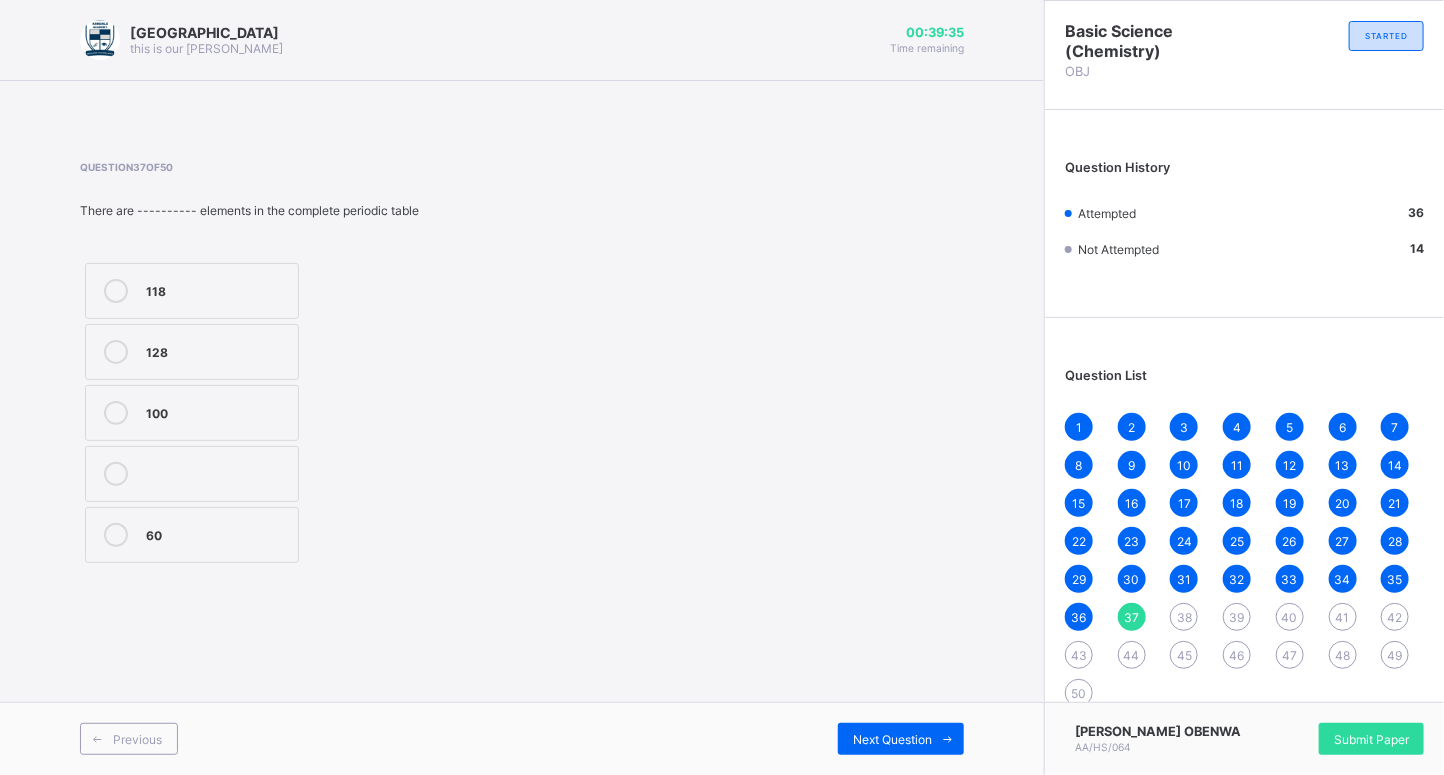 click on "118" at bounding box center (192, 291) 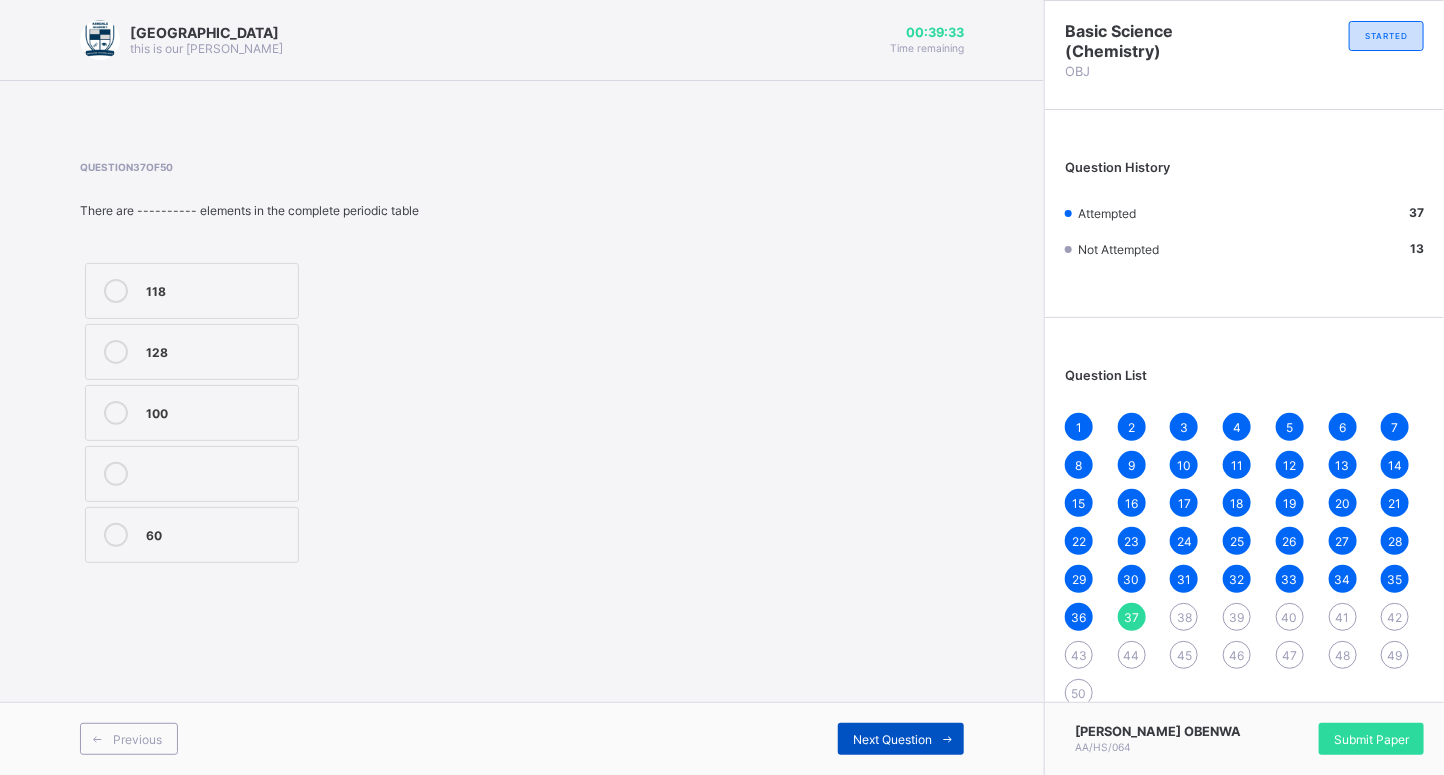 click at bounding box center (948, 739) 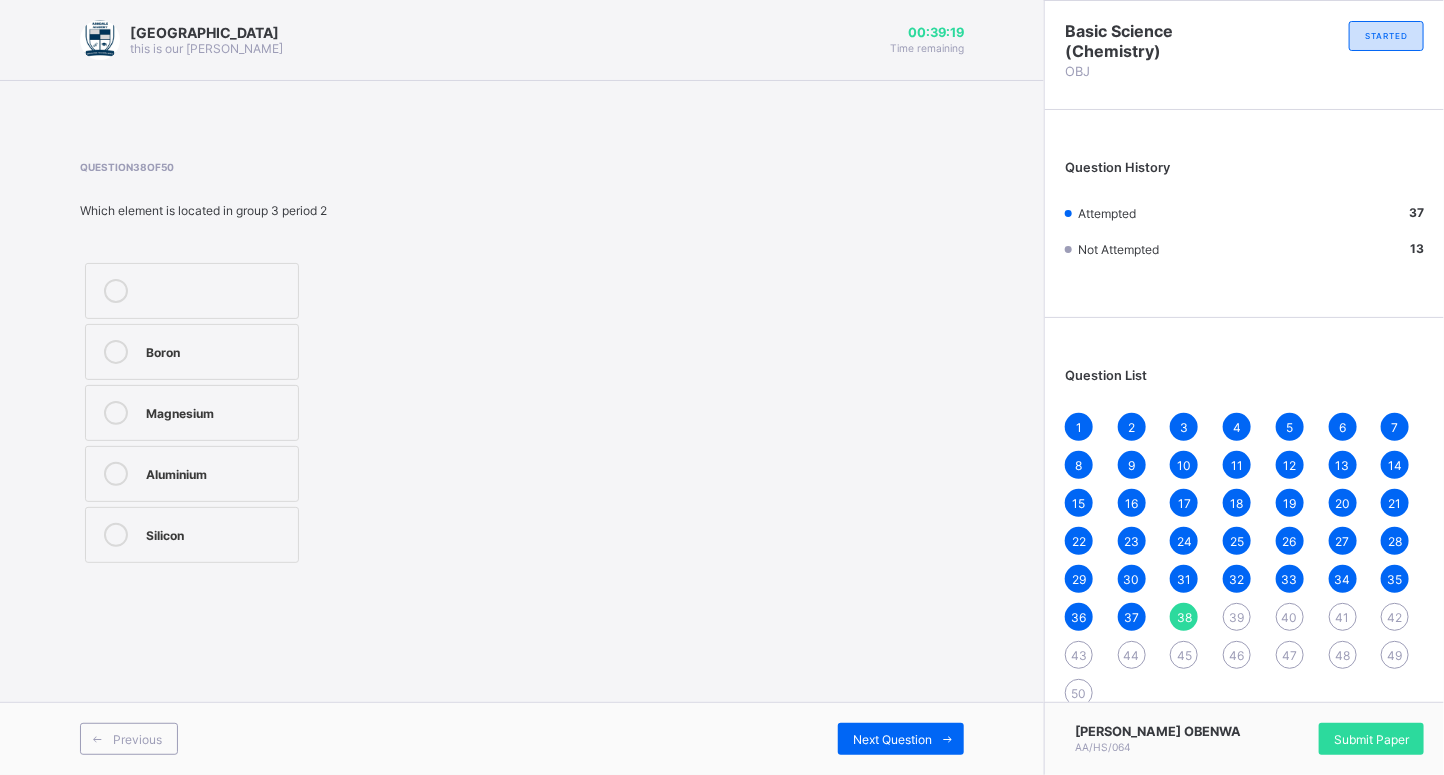click on "Boron" at bounding box center [217, 350] 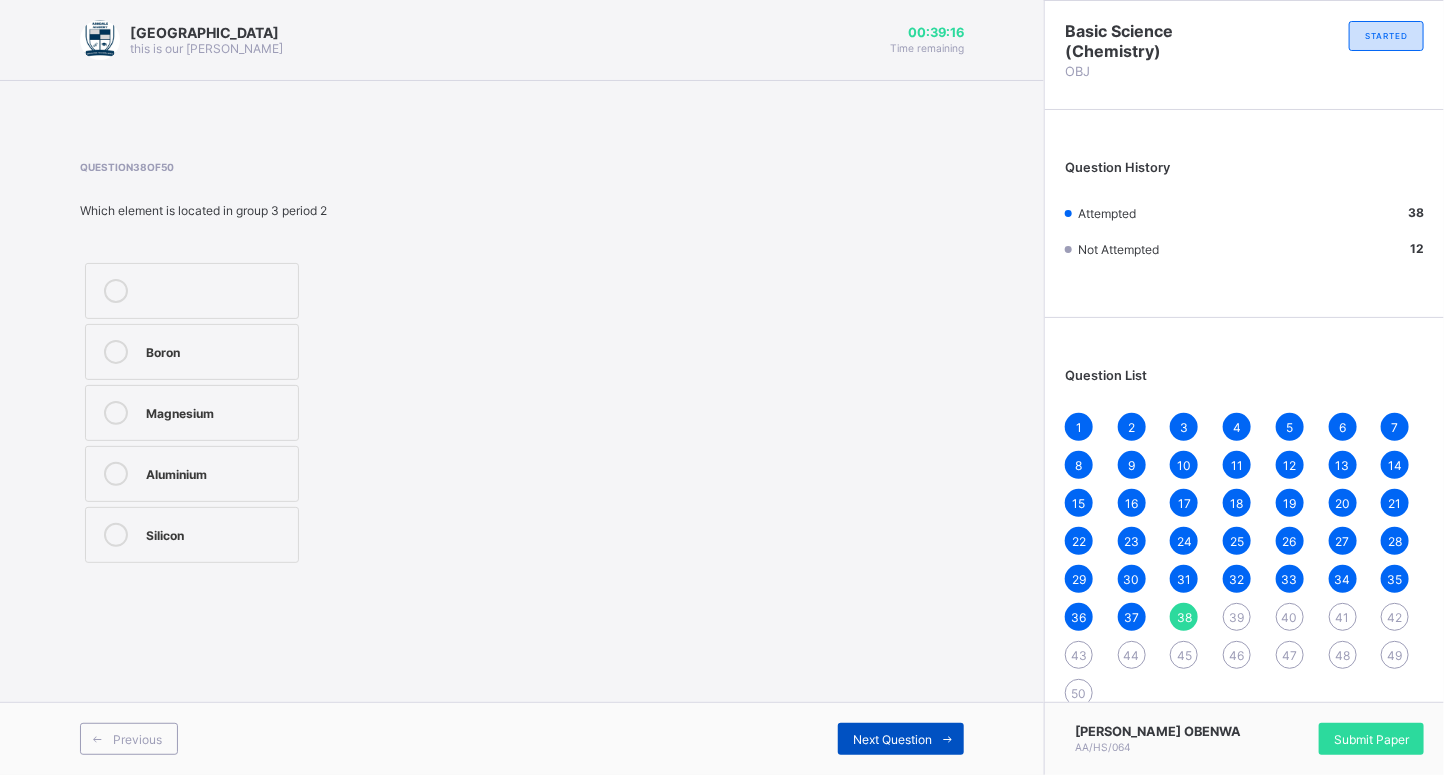 click at bounding box center [948, 739] 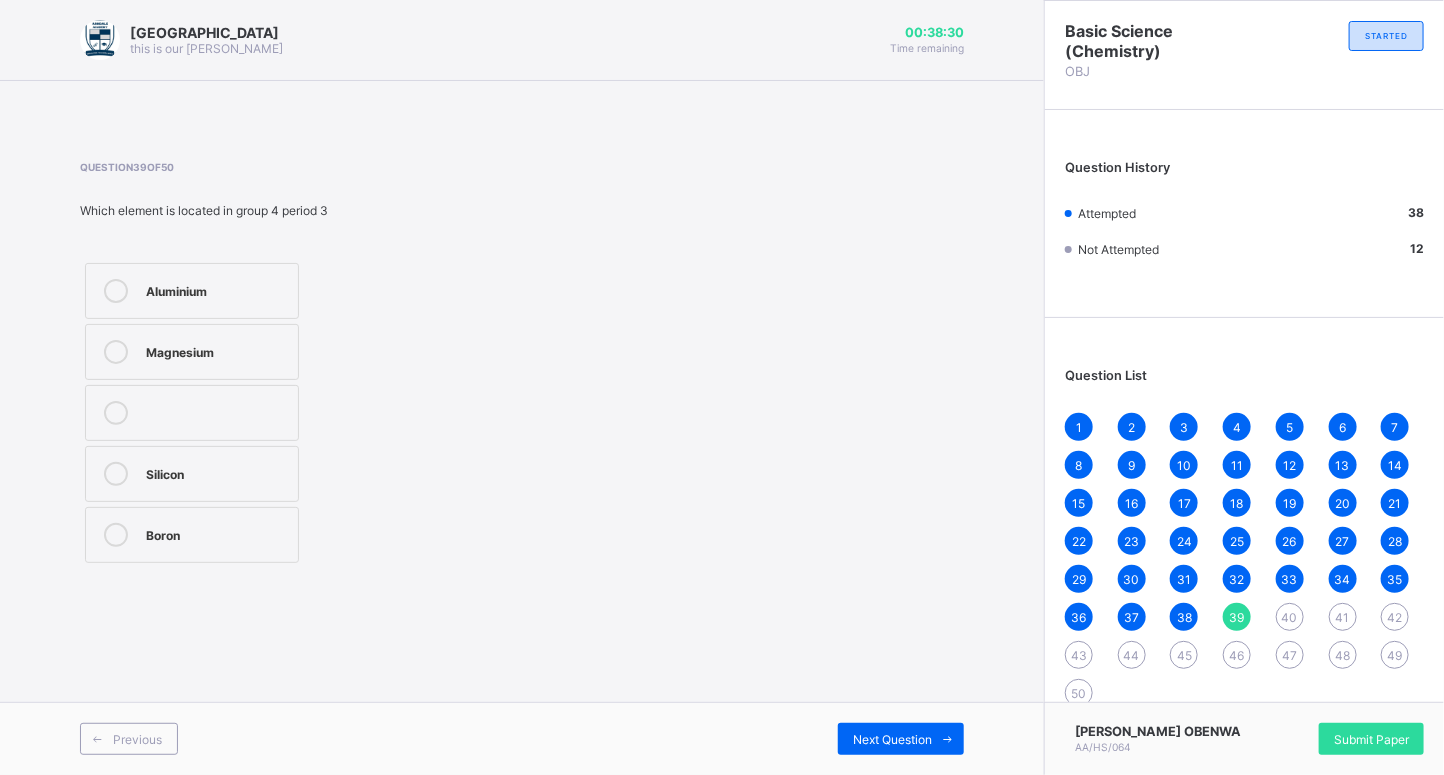 click on "Silicon" at bounding box center (192, 474) 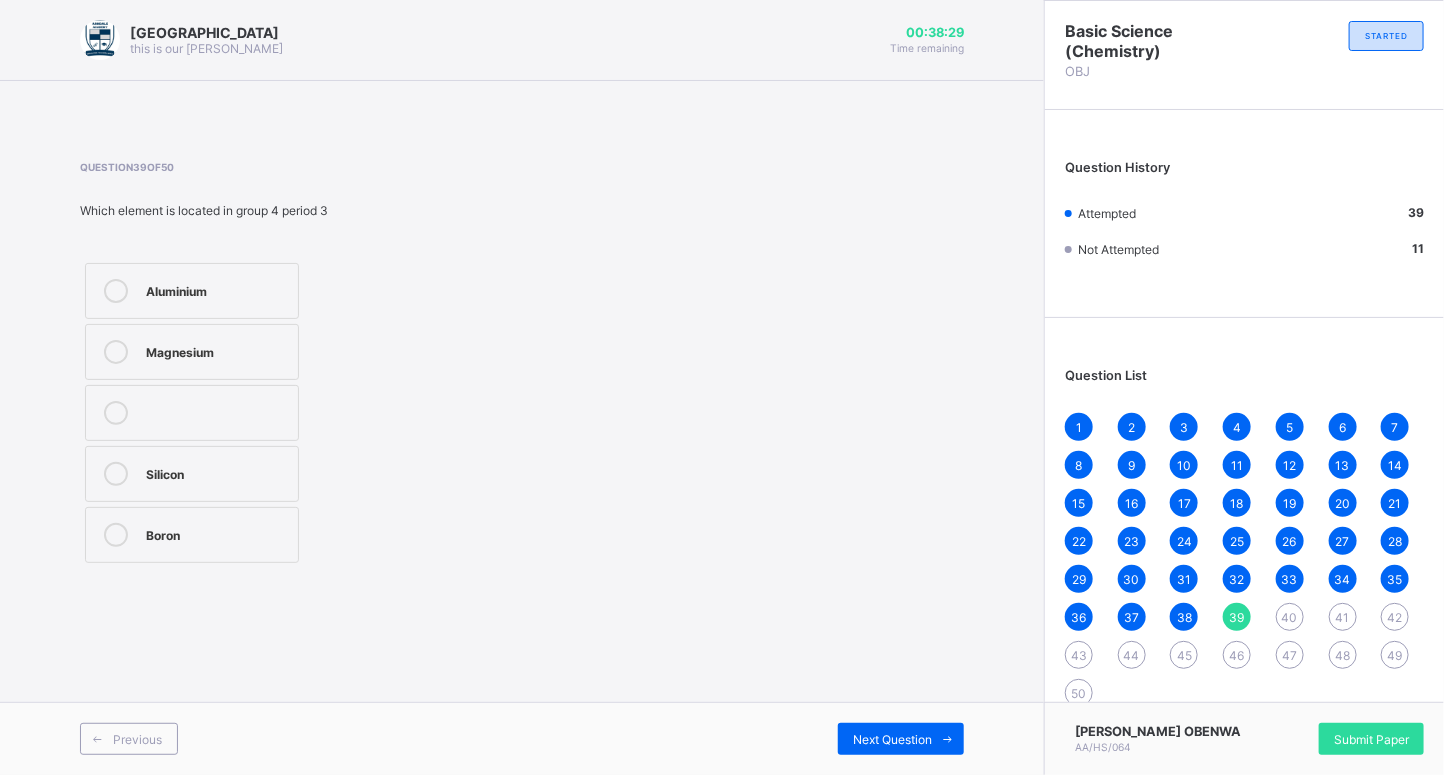 click on "Silicon" at bounding box center (192, 474) 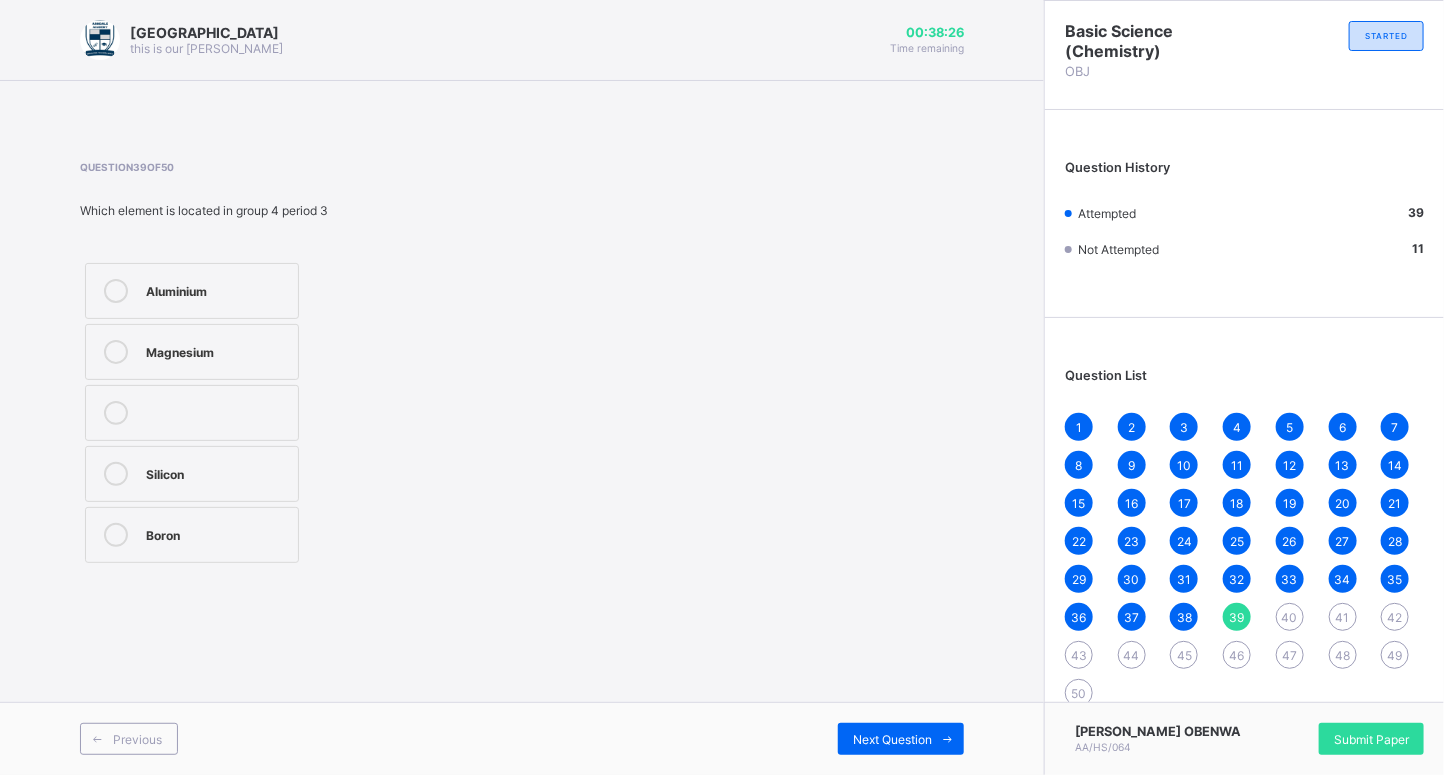 click on "Next Question" at bounding box center (743, 739) 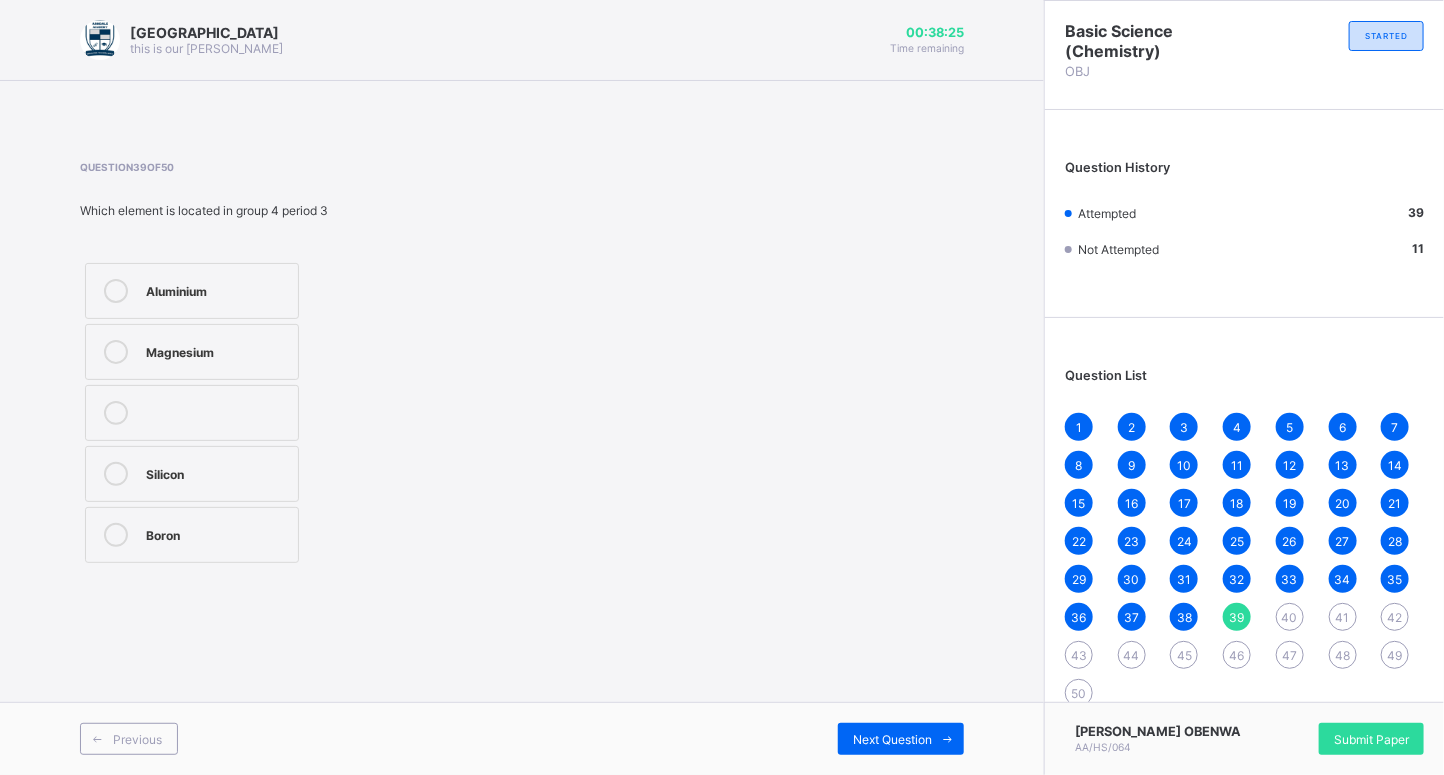 drag, startPoint x: 946, startPoint y: 746, endPoint x: 971, endPoint y: 742, distance: 25.317978 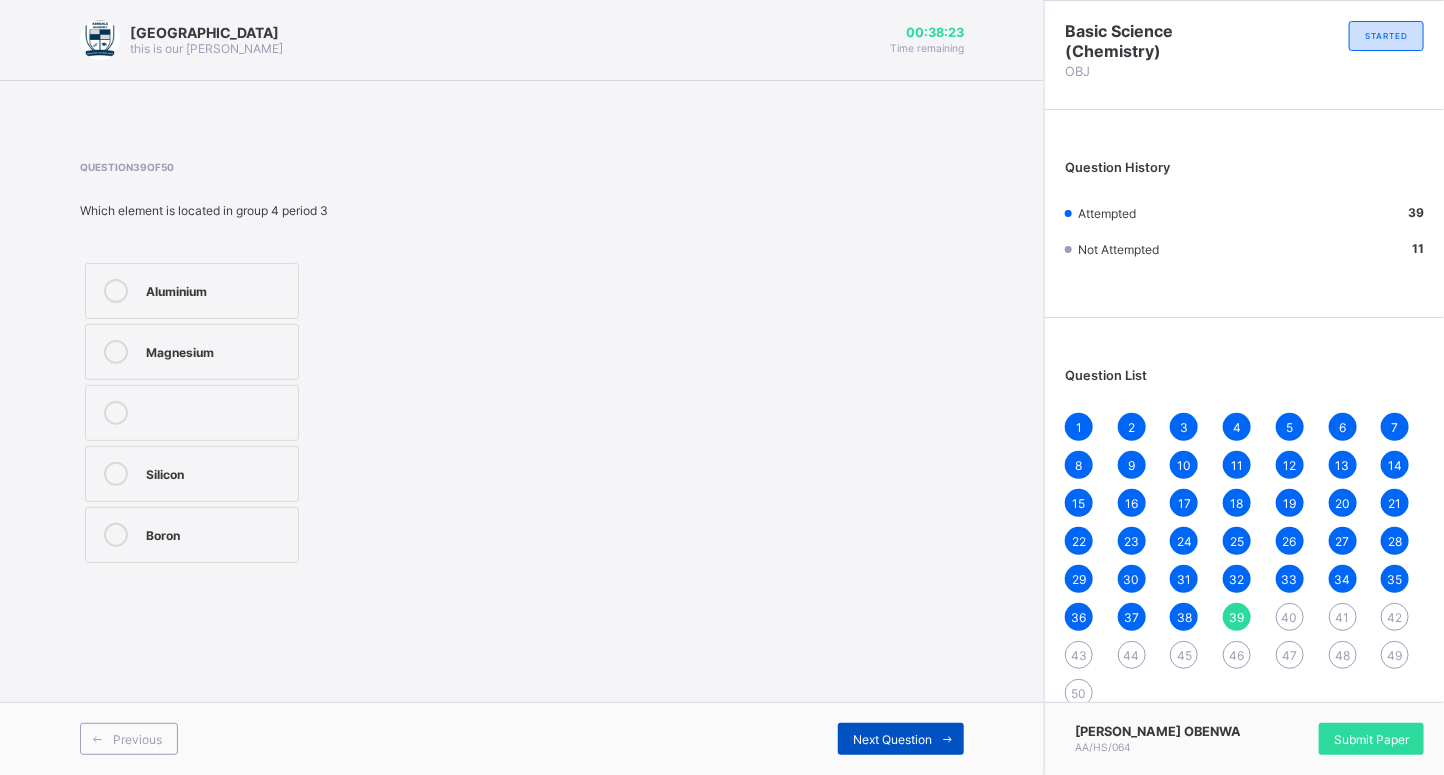 click at bounding box center [948, 739] 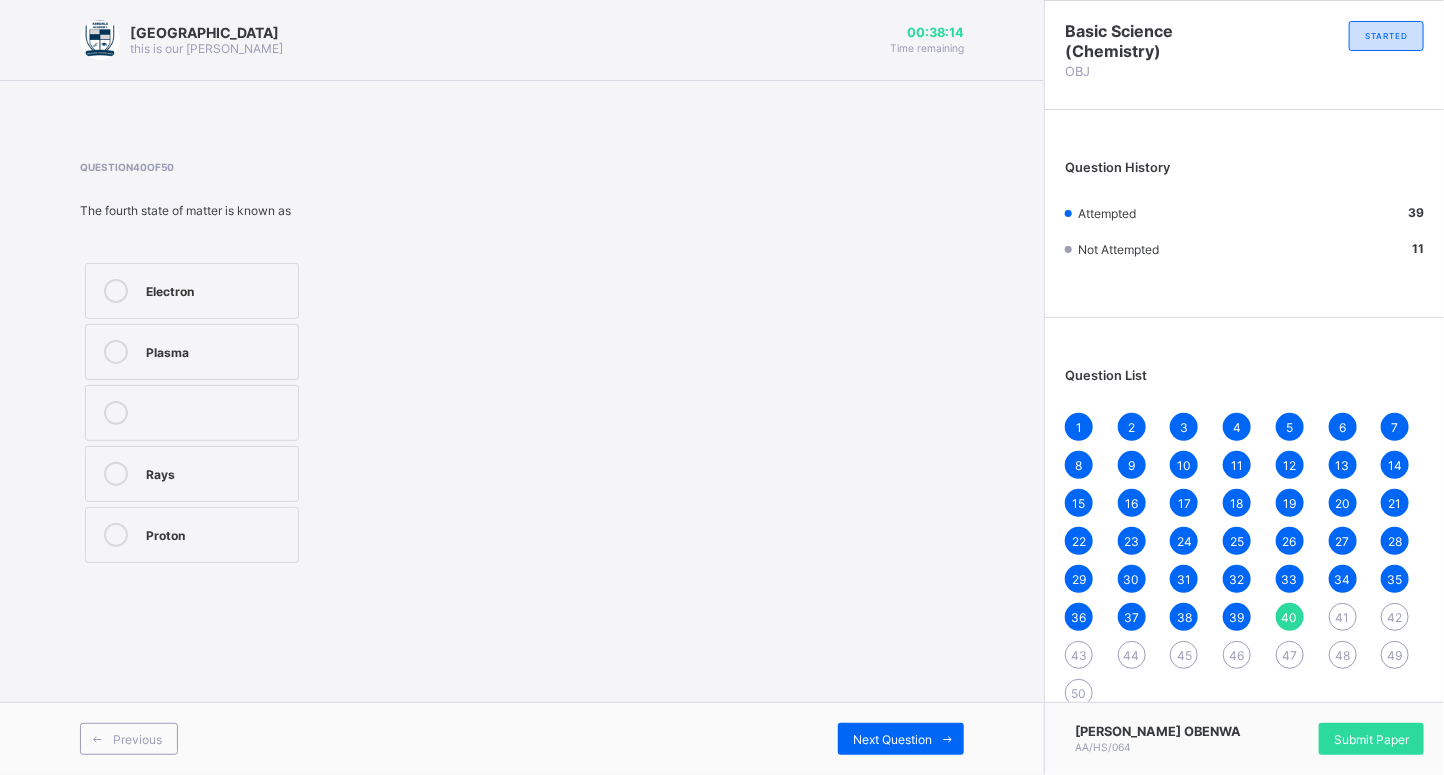 click on "Electron" at bounding box center (217, 289) 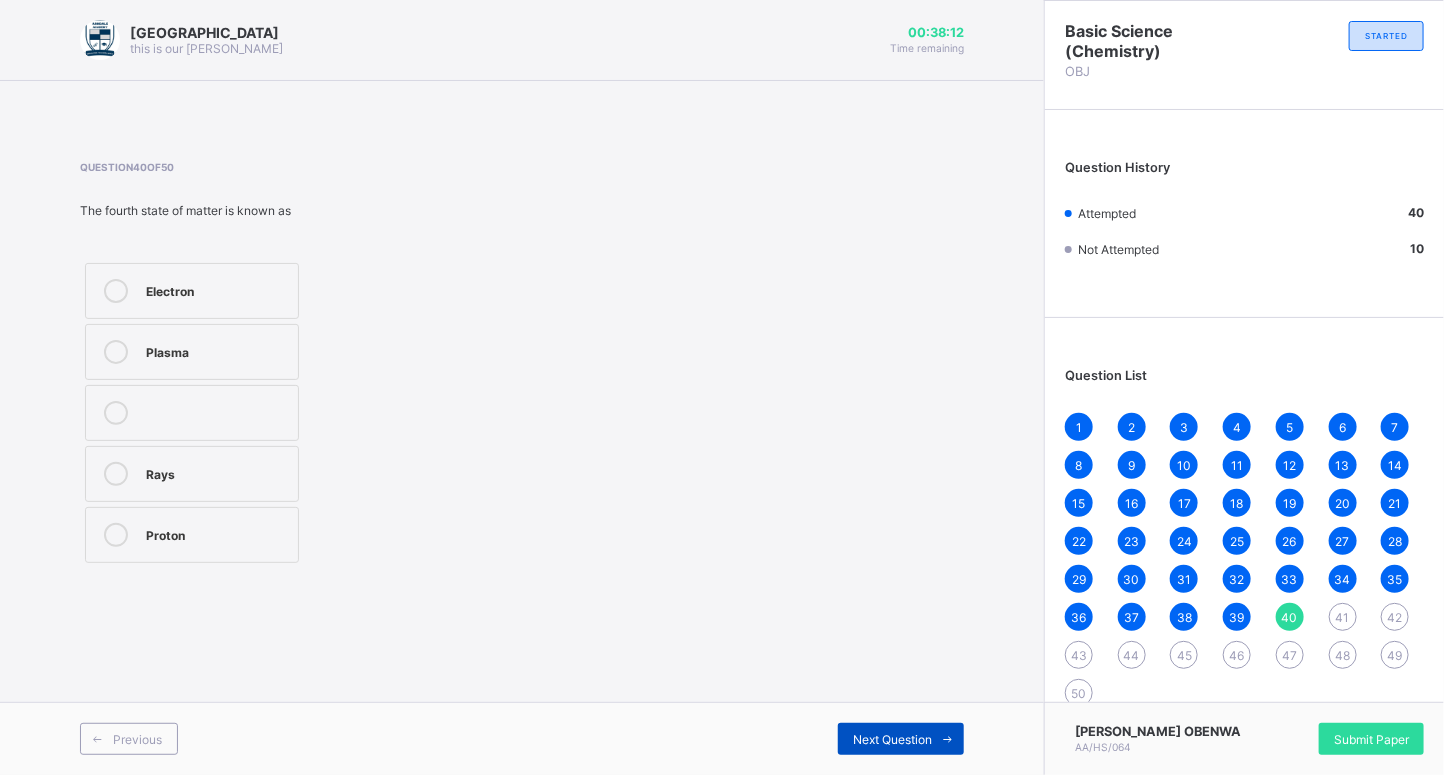 click at bounding box center [948, 739] 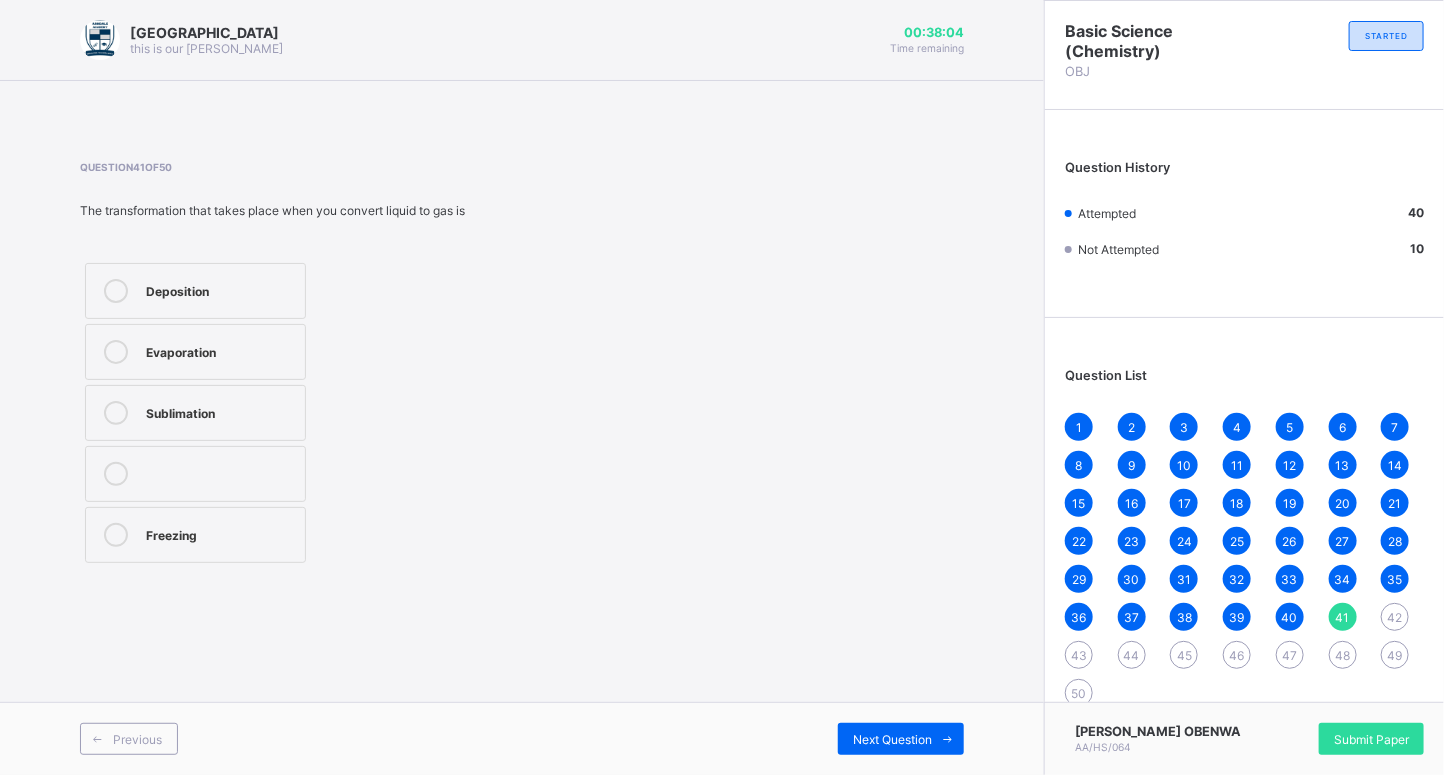 click on "Evaporation" at bounding box center [220, 350] 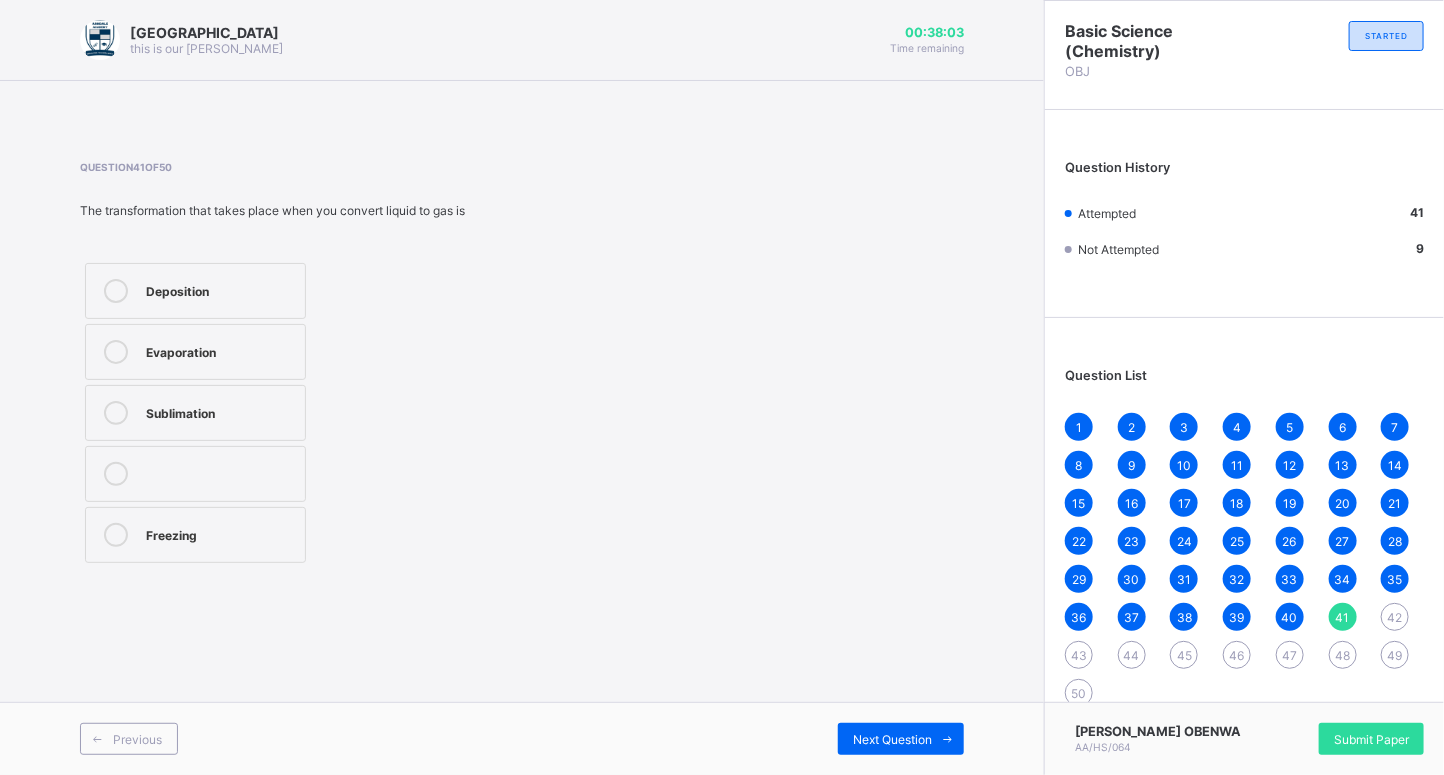 drag, startPoint x: 287, startPoint y: 407, endPoint x: 356, endPoint y: 441, distance: 76.922035 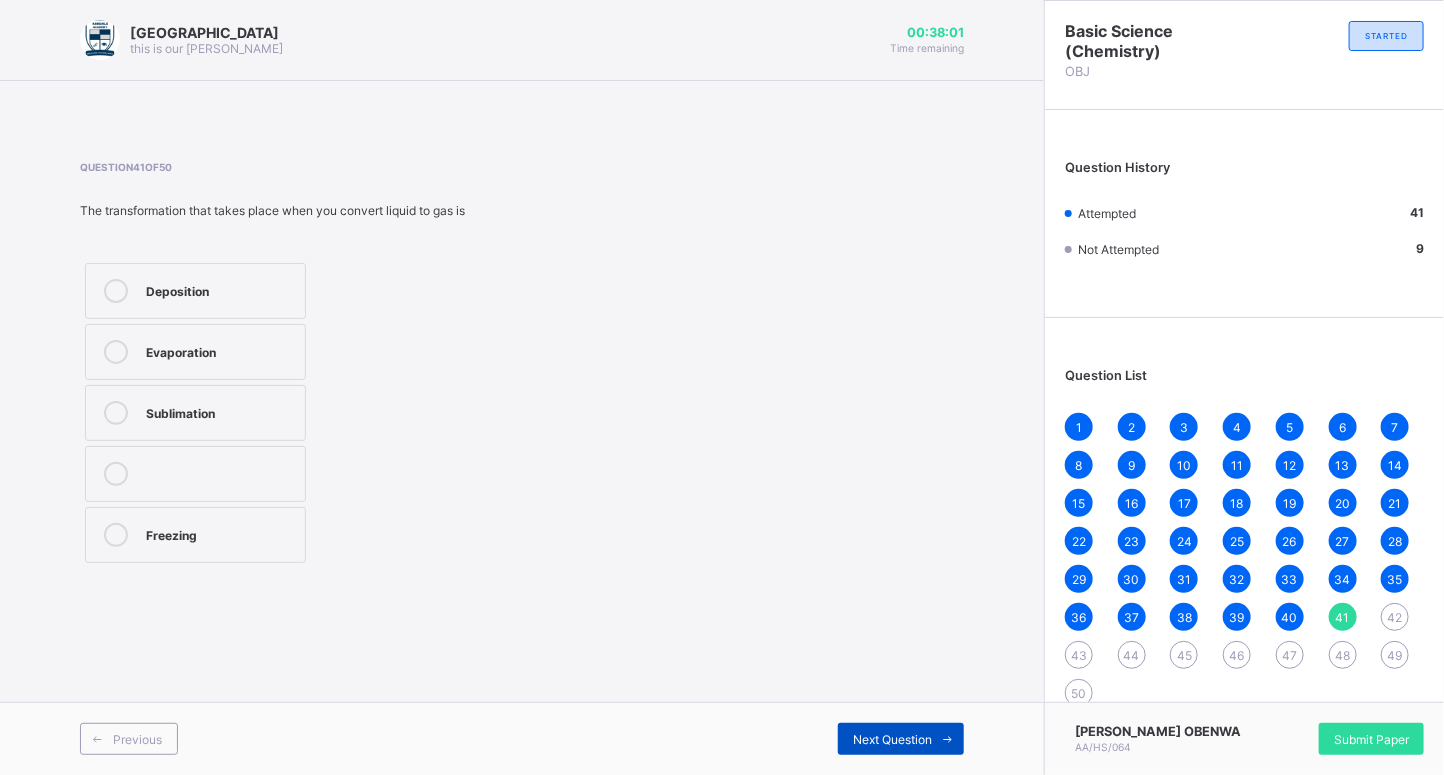 click at bounding box center (948, 739) 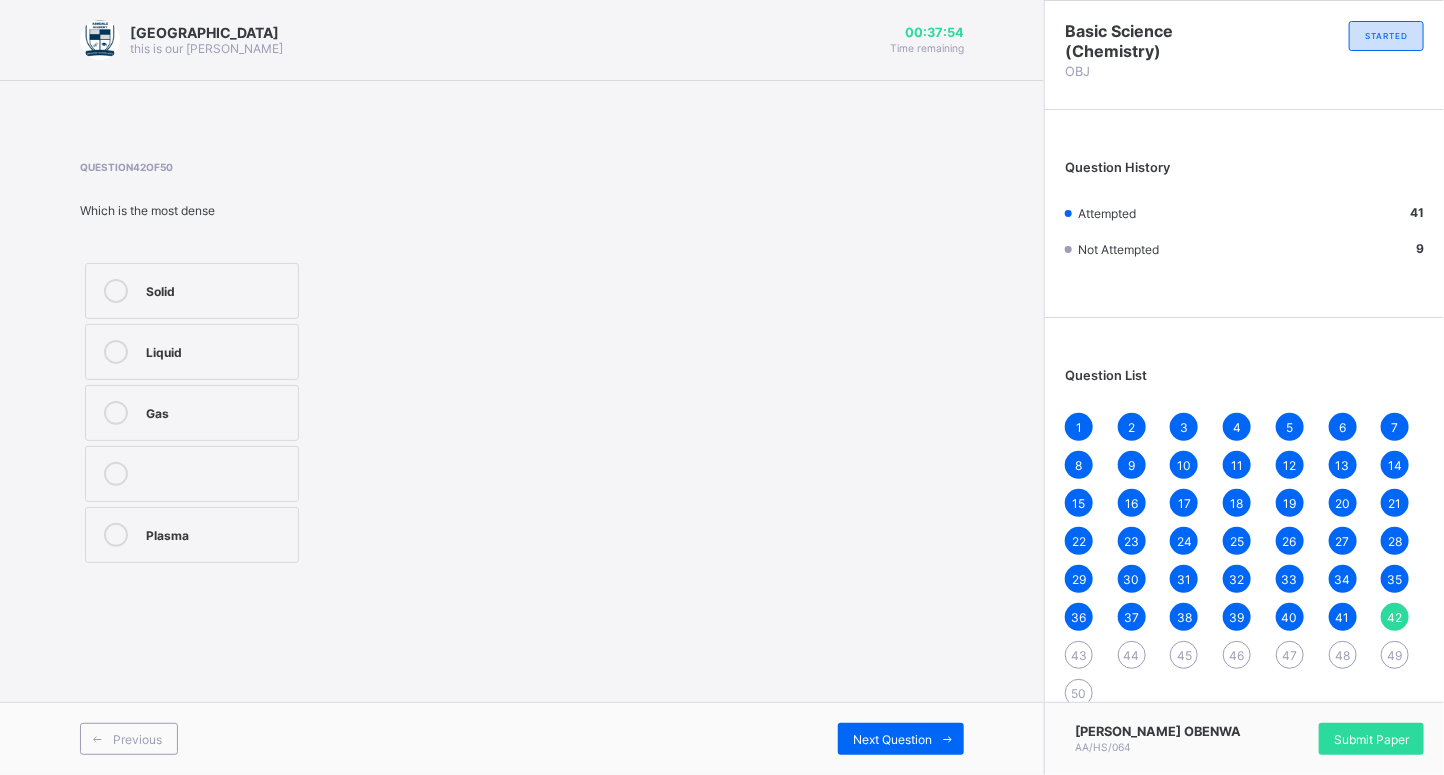 click on "Gas" at bounding box center [217, 411] 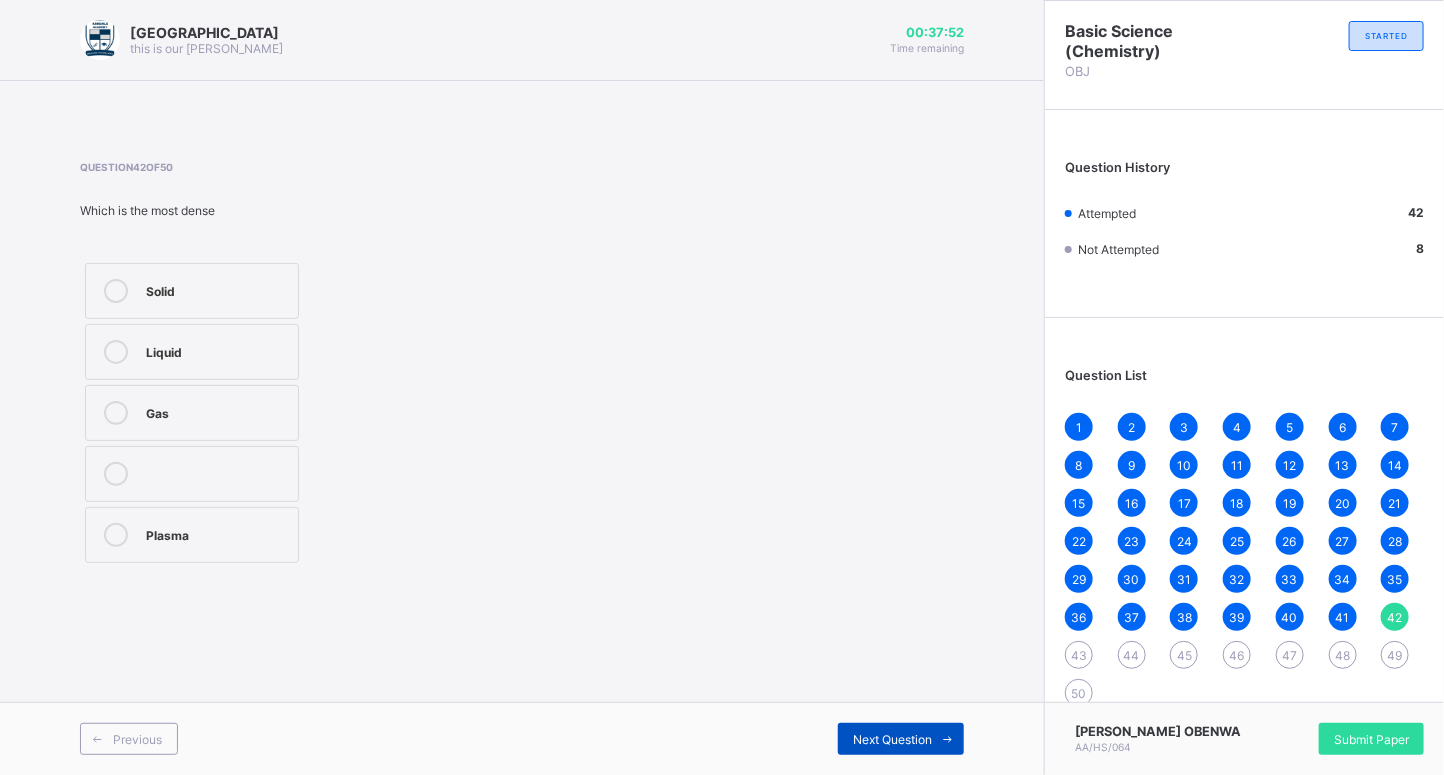 click at bounding box center (948, 739) 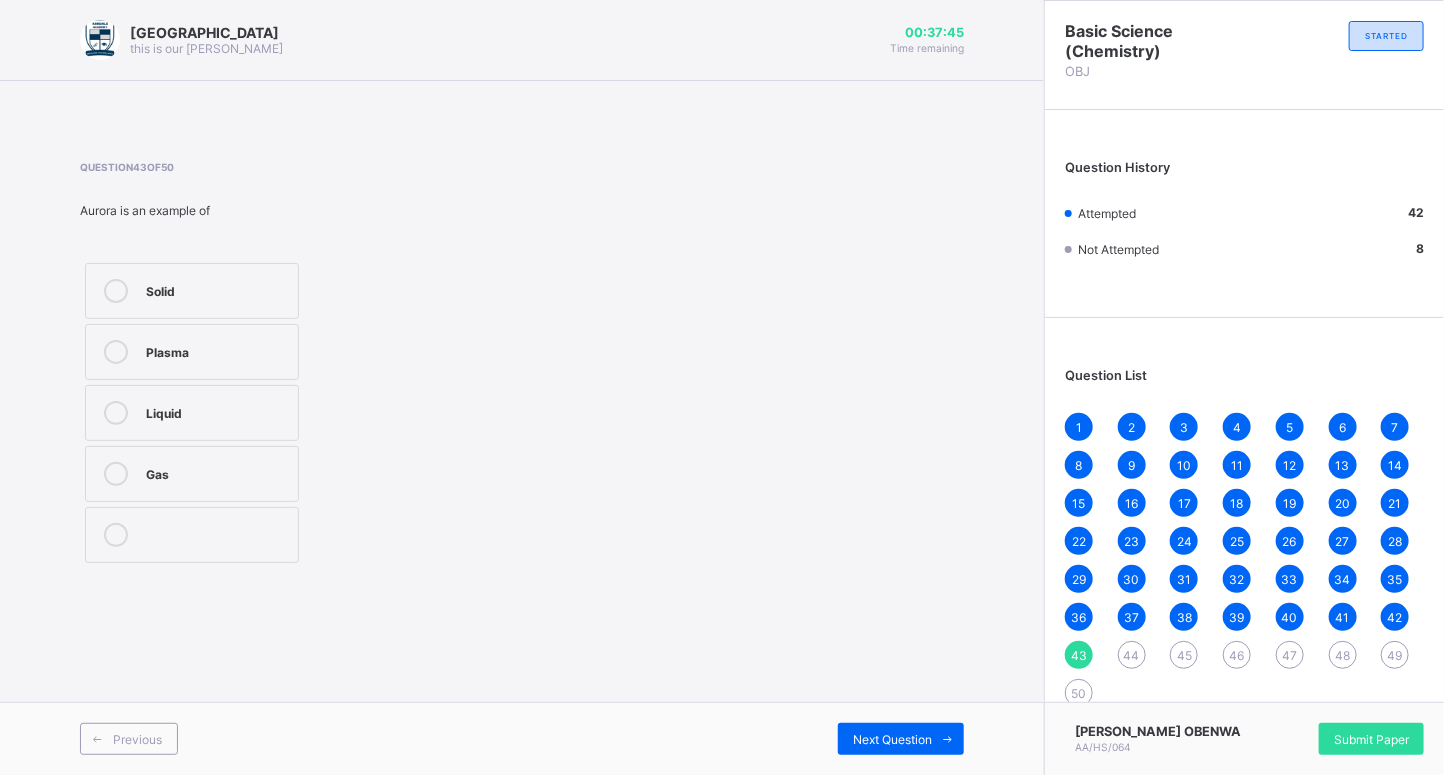 click on "Liquid" at bounding box center (217, 411) 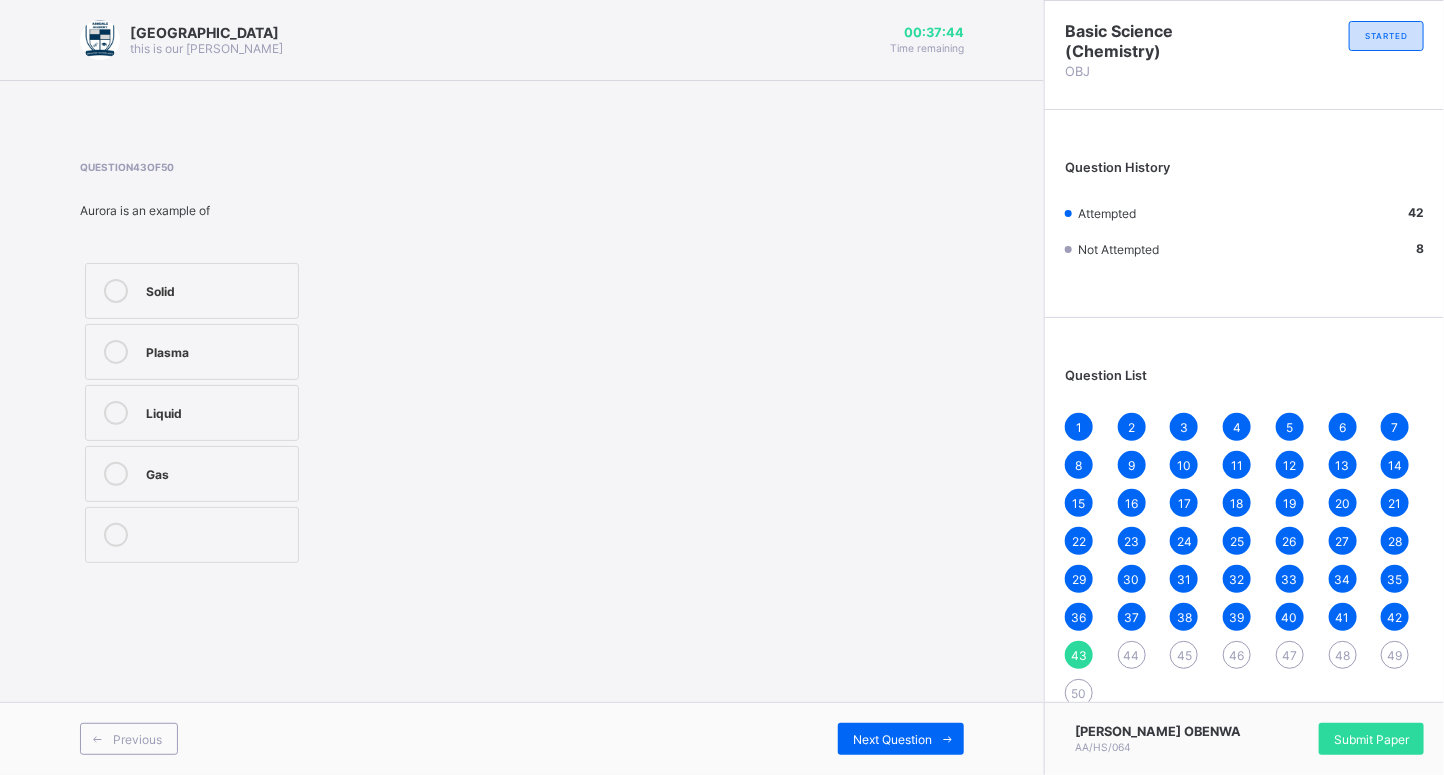 drag, startPoint x: 224, startPoint y: 358, endPoint x: 258, endPoint y: 355, distance: 34.132095 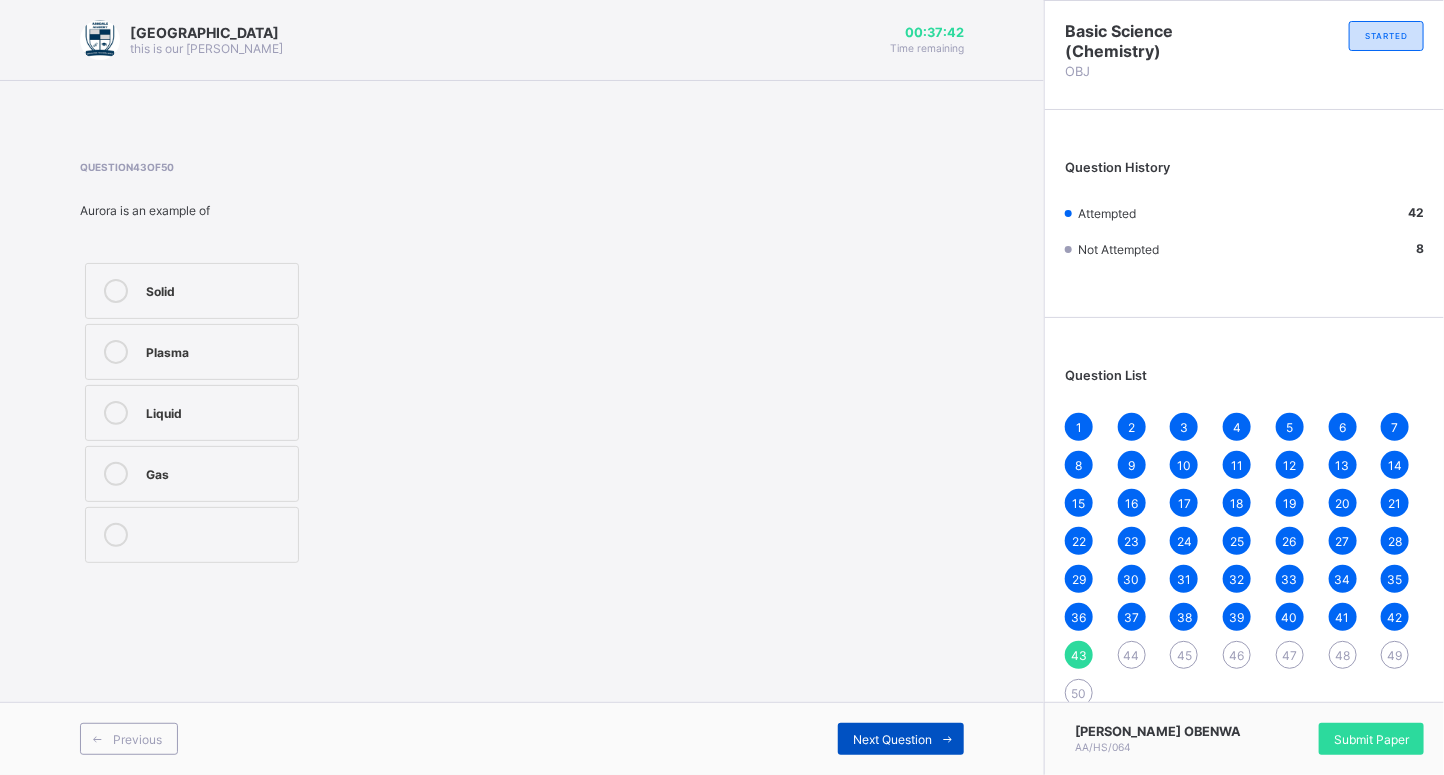 drag, startPoint x: 942, startPoint y: 735, endPoint x: 930, endPoint y: 735, distance: 12 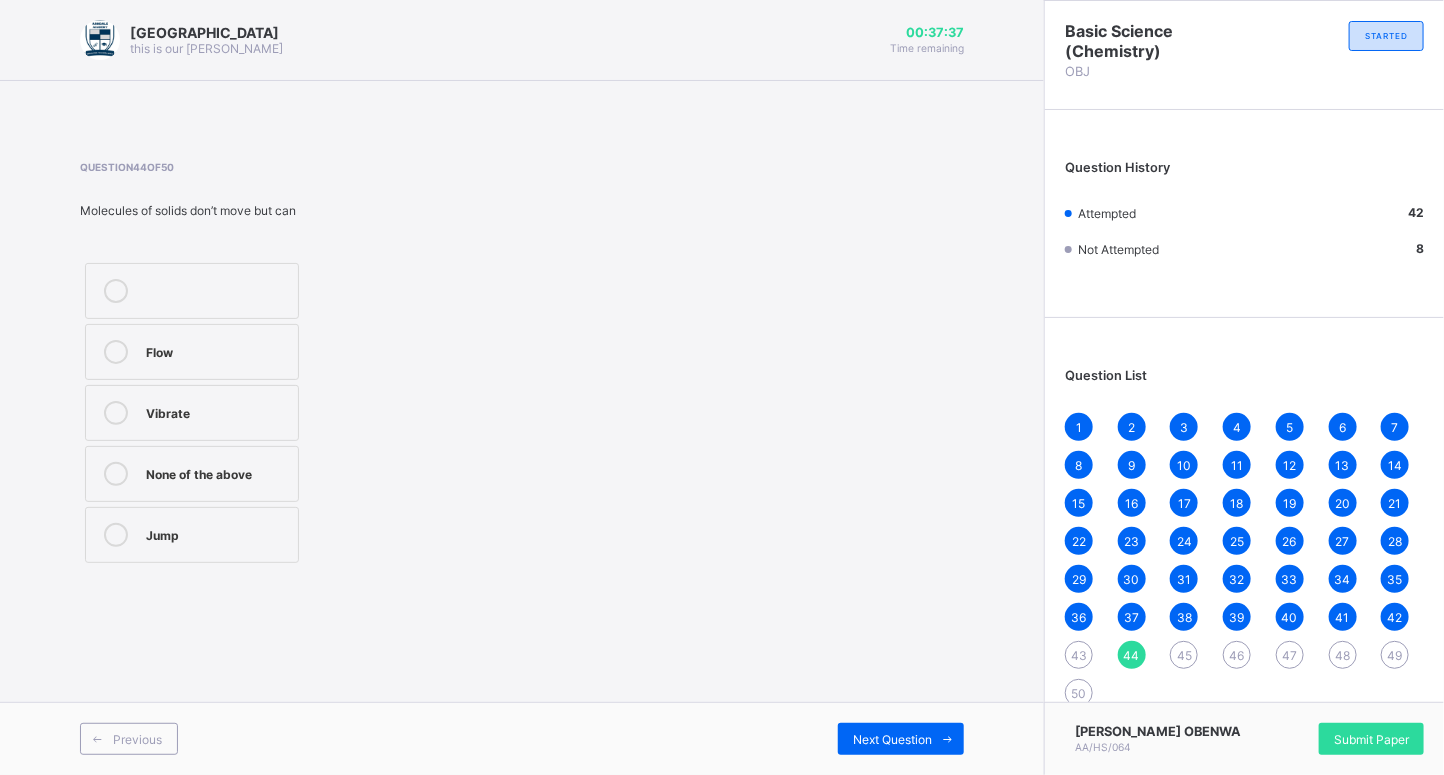 click on "Flow" at bounding box center (192, 352) 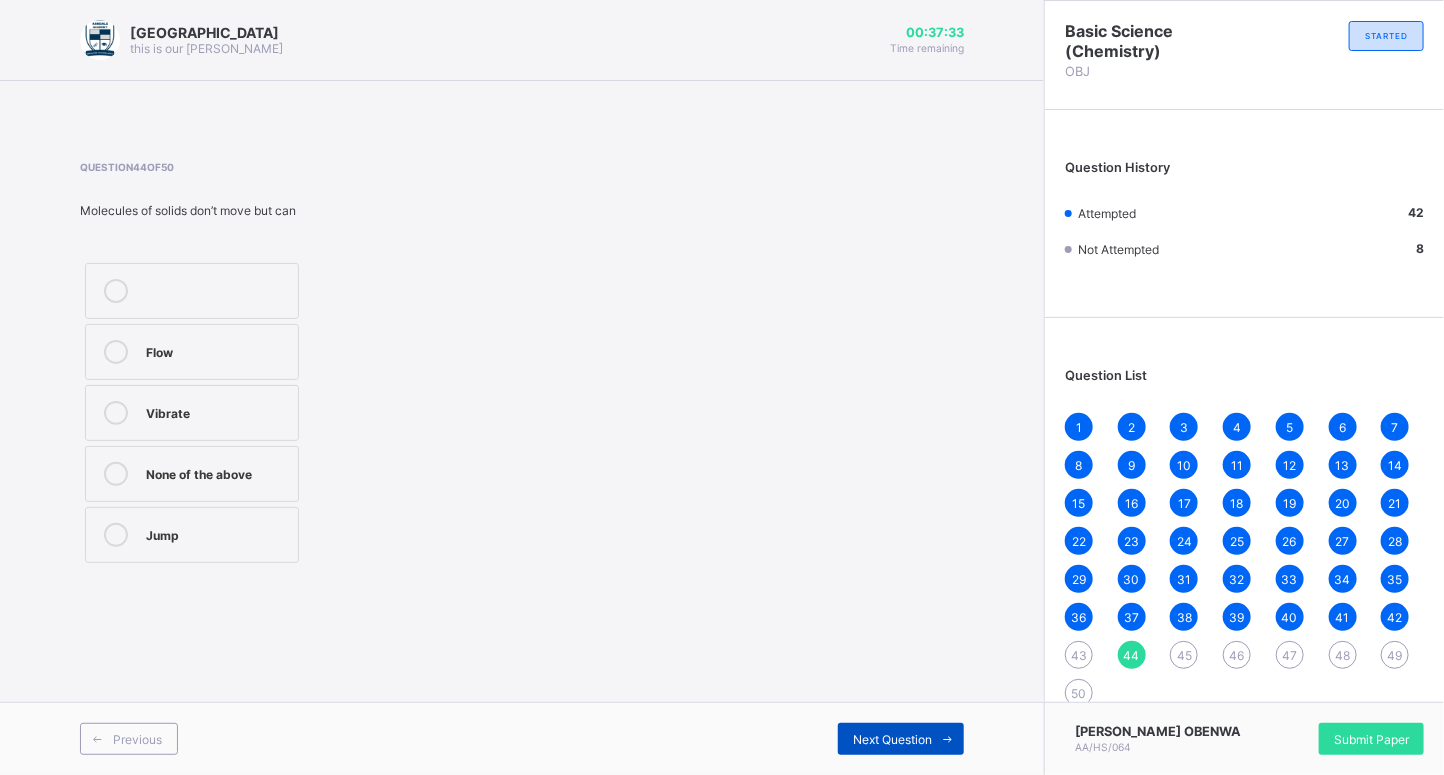 click at bounding box center (948, 739) 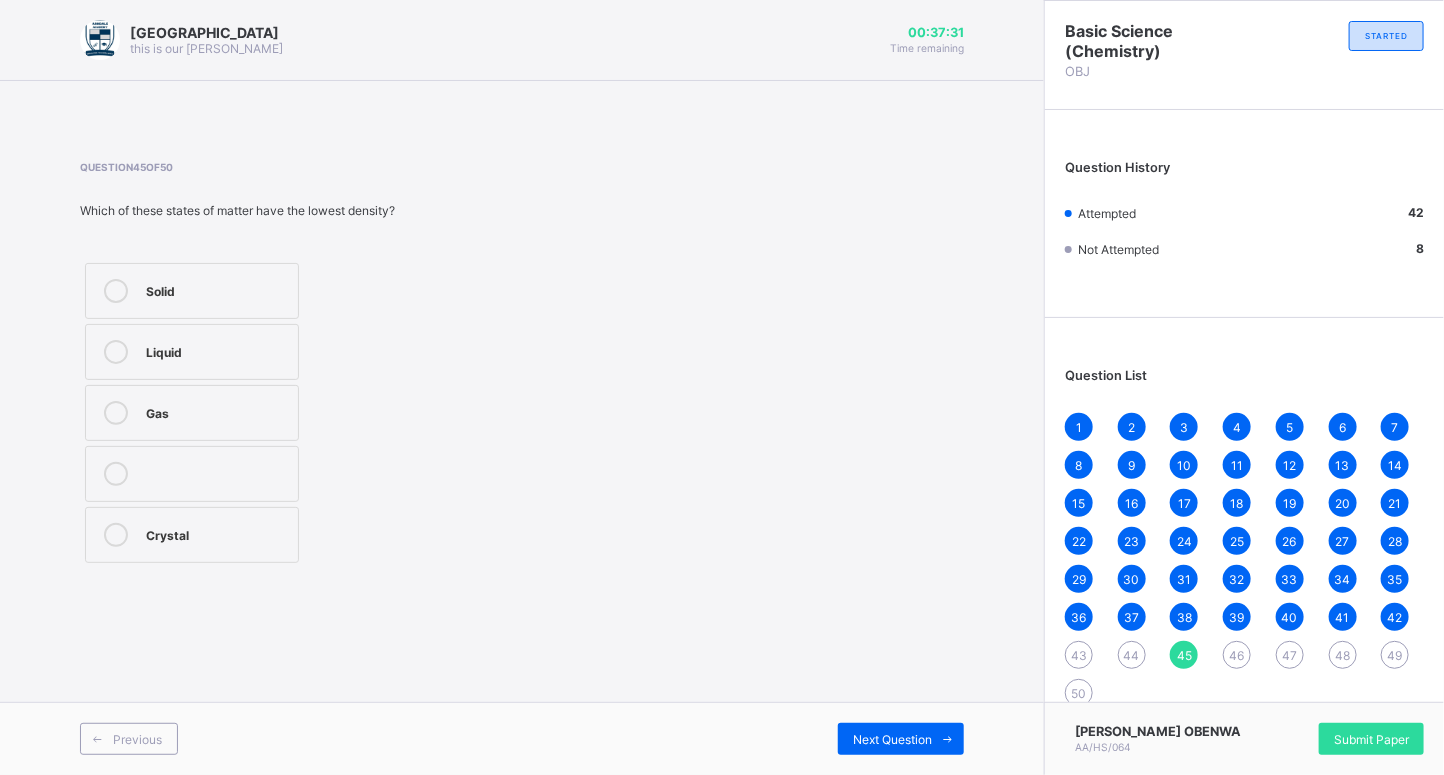 click on "43" at bounding box center (1079, 655) 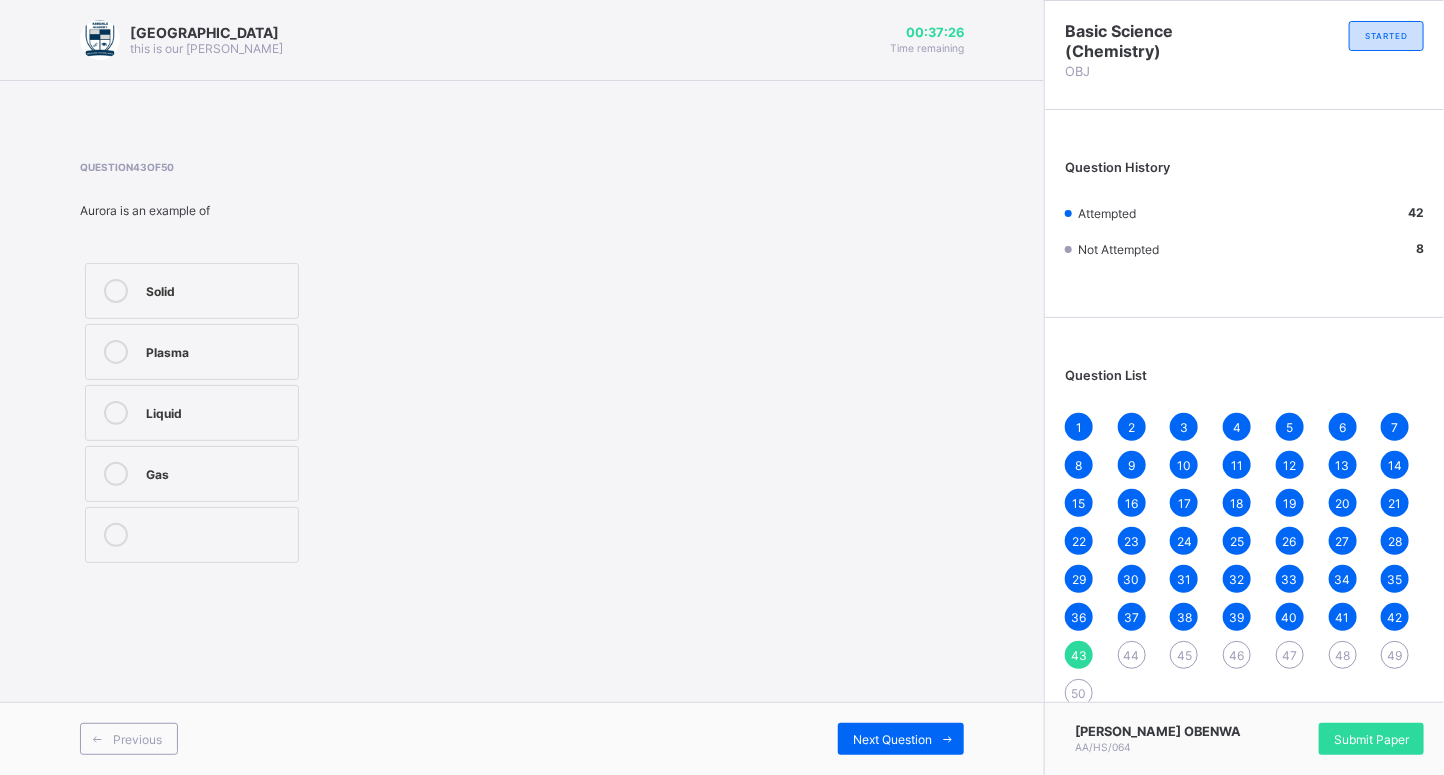 drag, startPoint x: 235, startPoint y: 340, endPoint x: 246, endPoint y: 341, distance: 11.045361 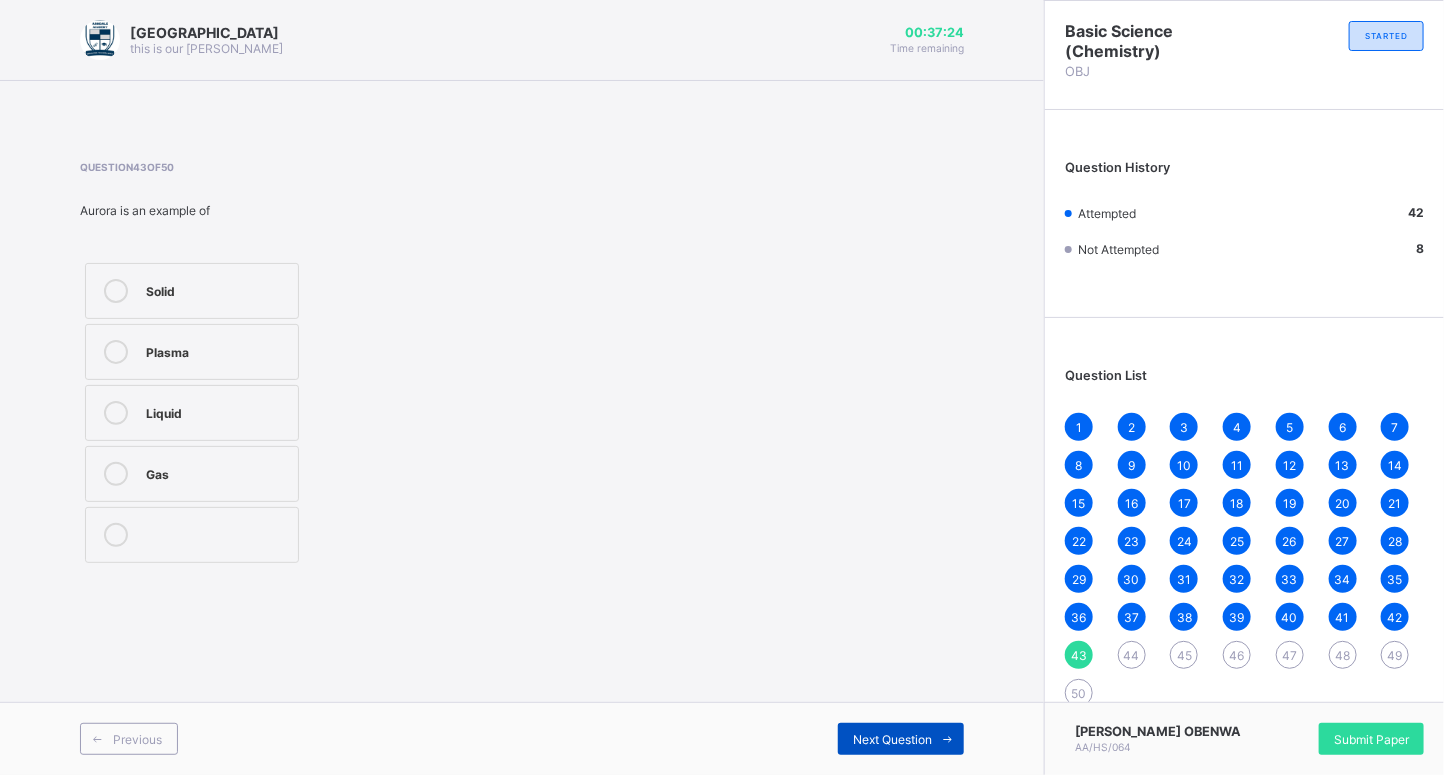 click at bounding box center (948, 739) 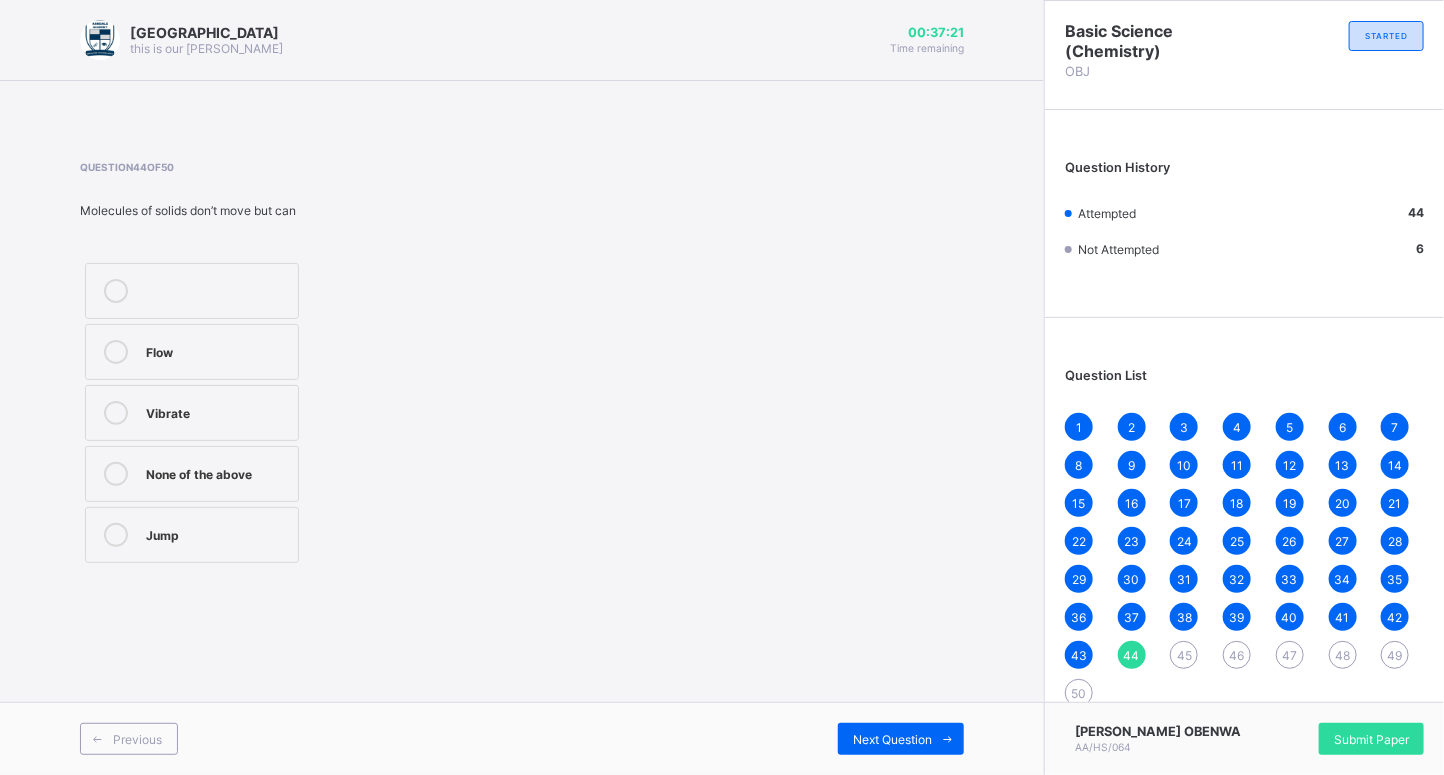click on "43" at bounding box center [1079, 655] 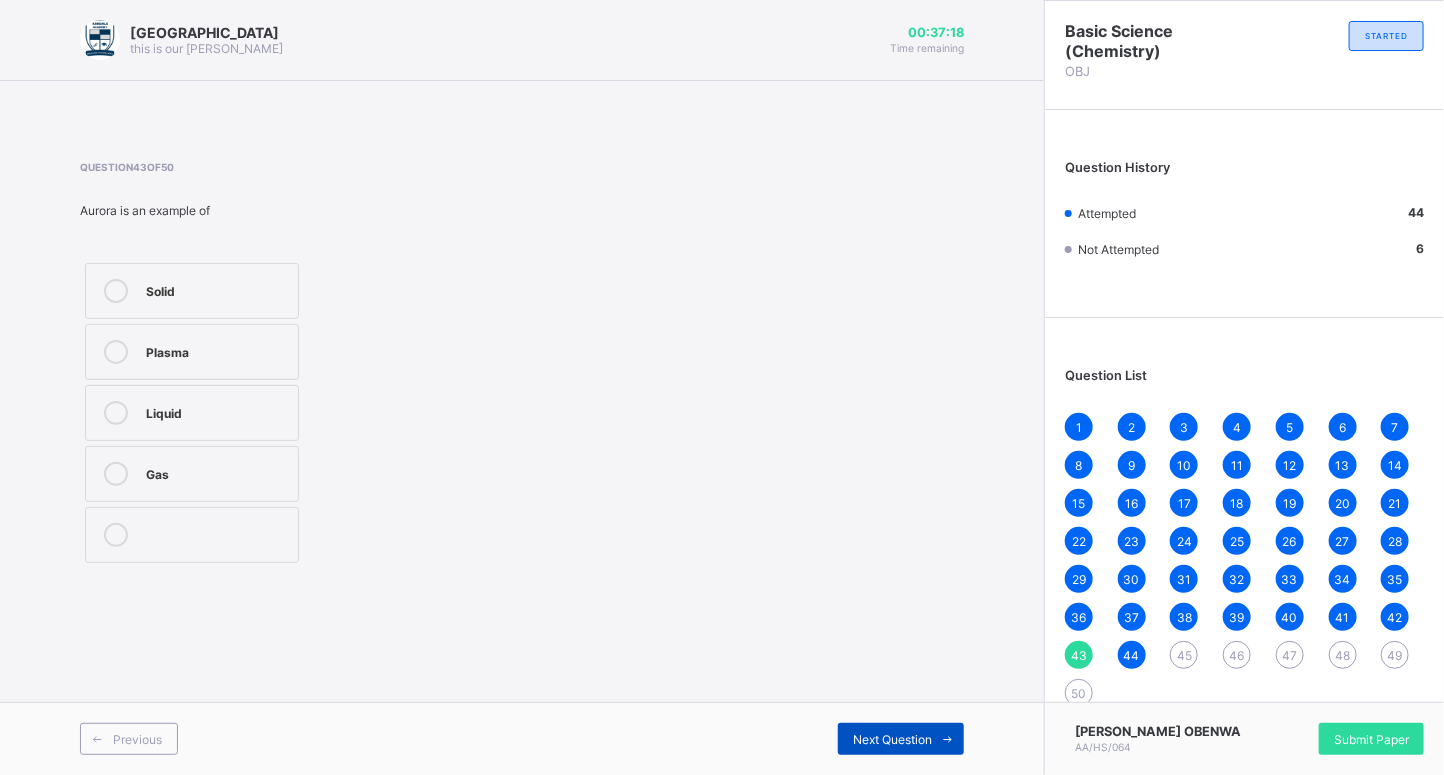 click at bounding box center [948, 739] 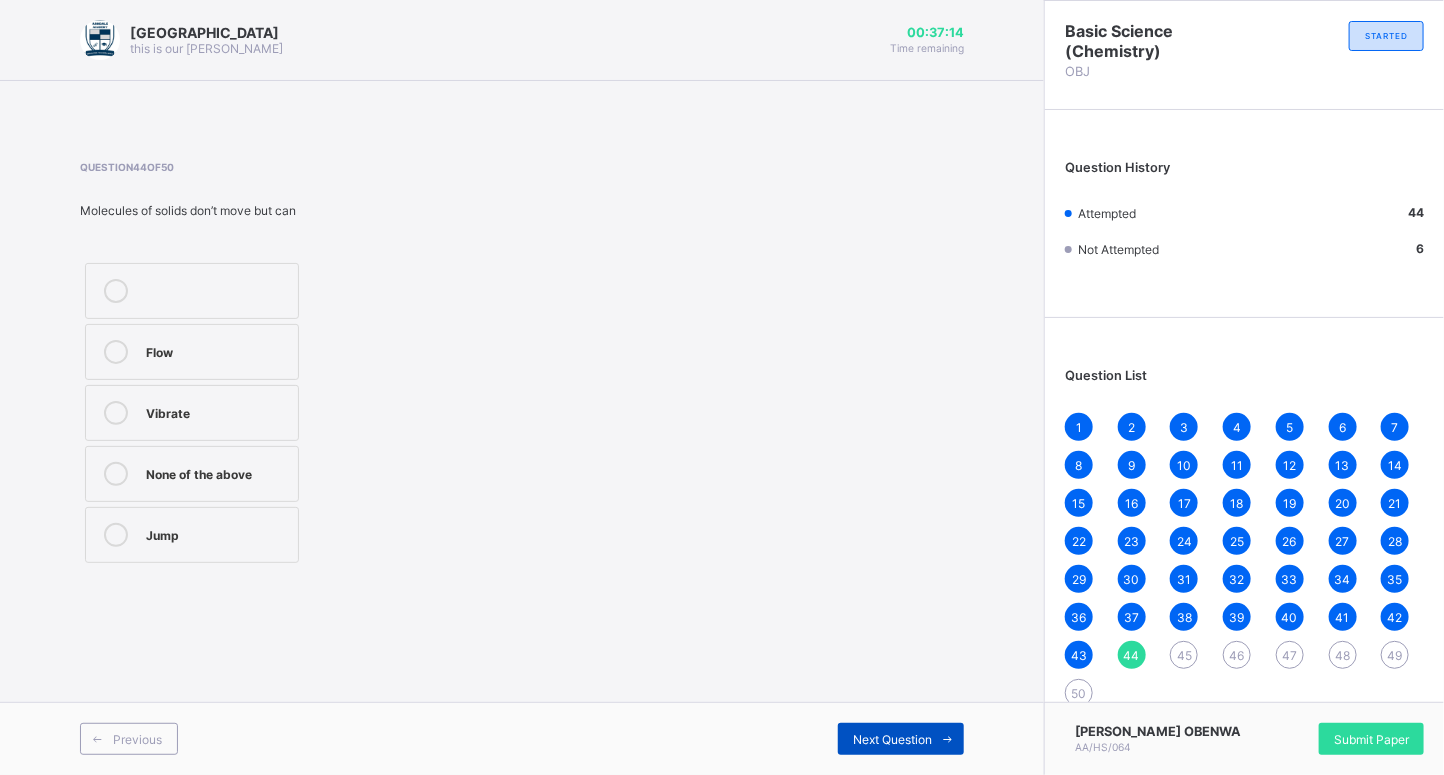 click at bounding box center [948, 739] 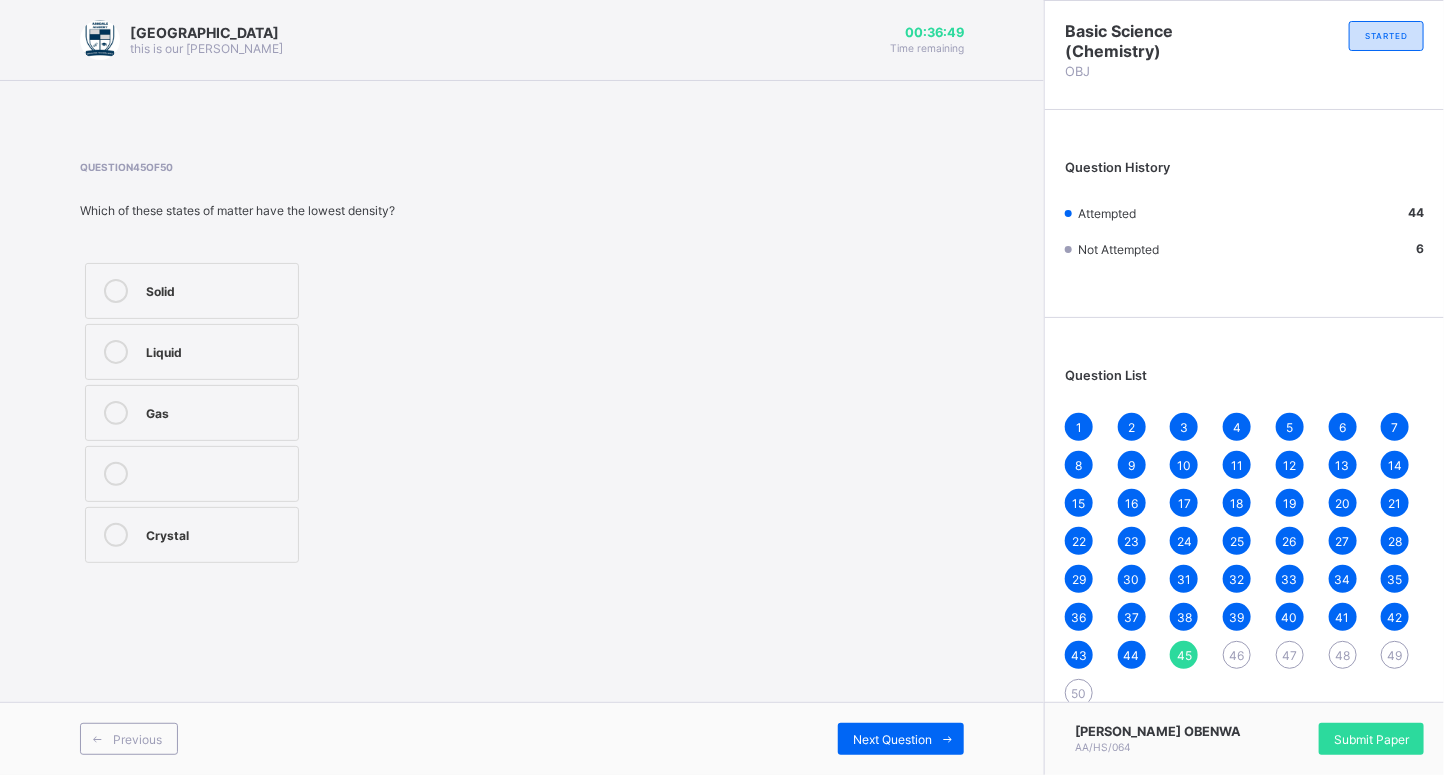 click on "Crystal" at bounding box center [217, 533] 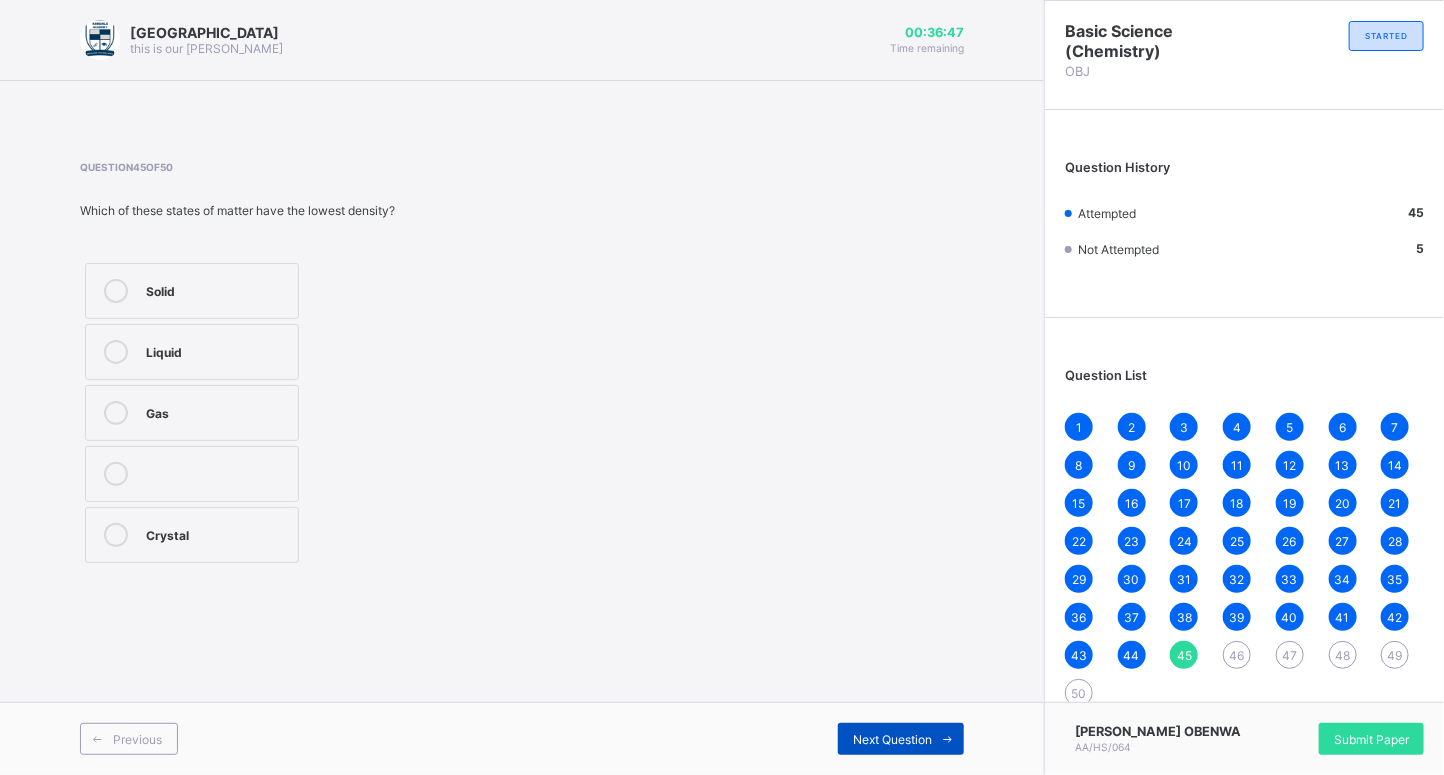 drag, startPoint x: 953, startPoint y: 742, endPoint x: 944, endPoint y: 731, distance: 14.21267 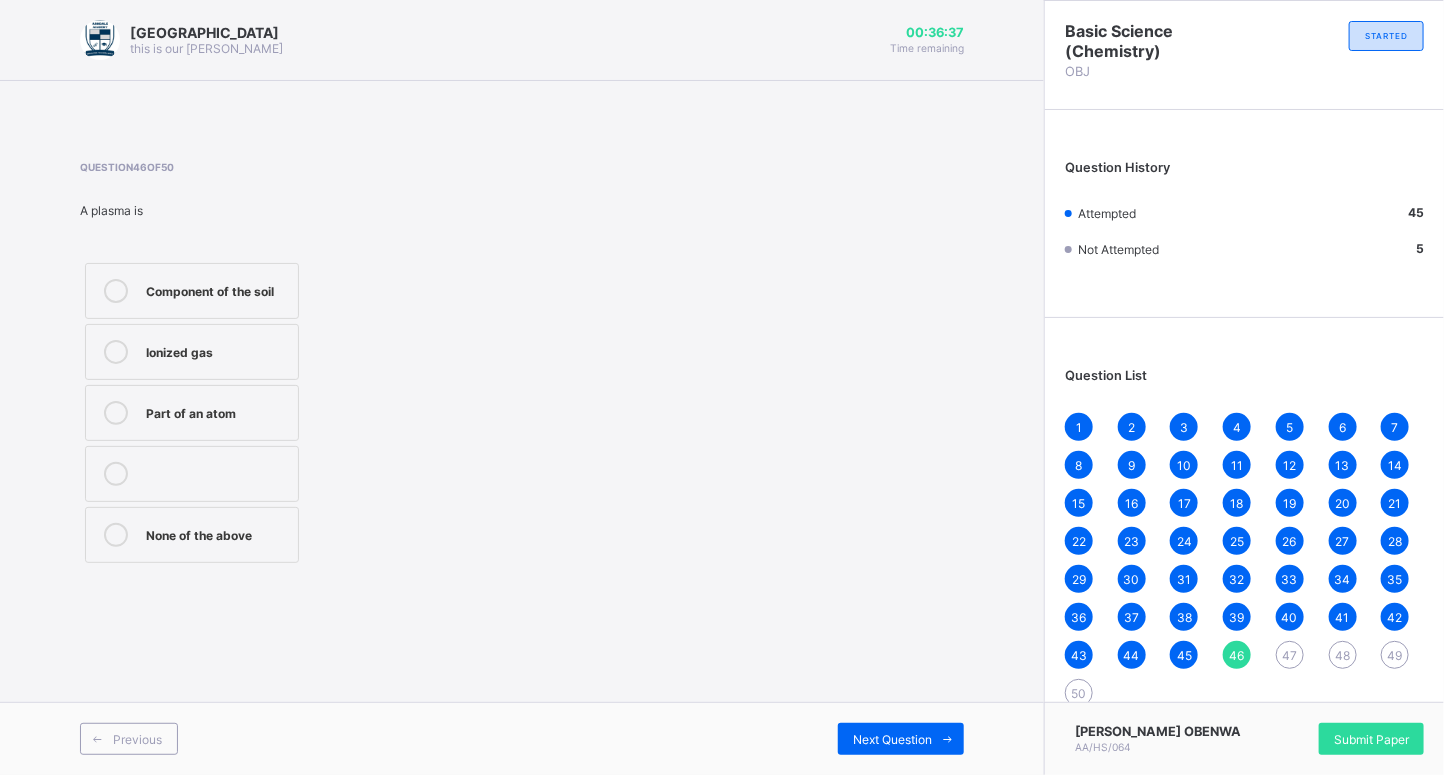 click on "Component of the soil" at bounding box center [217, 289] 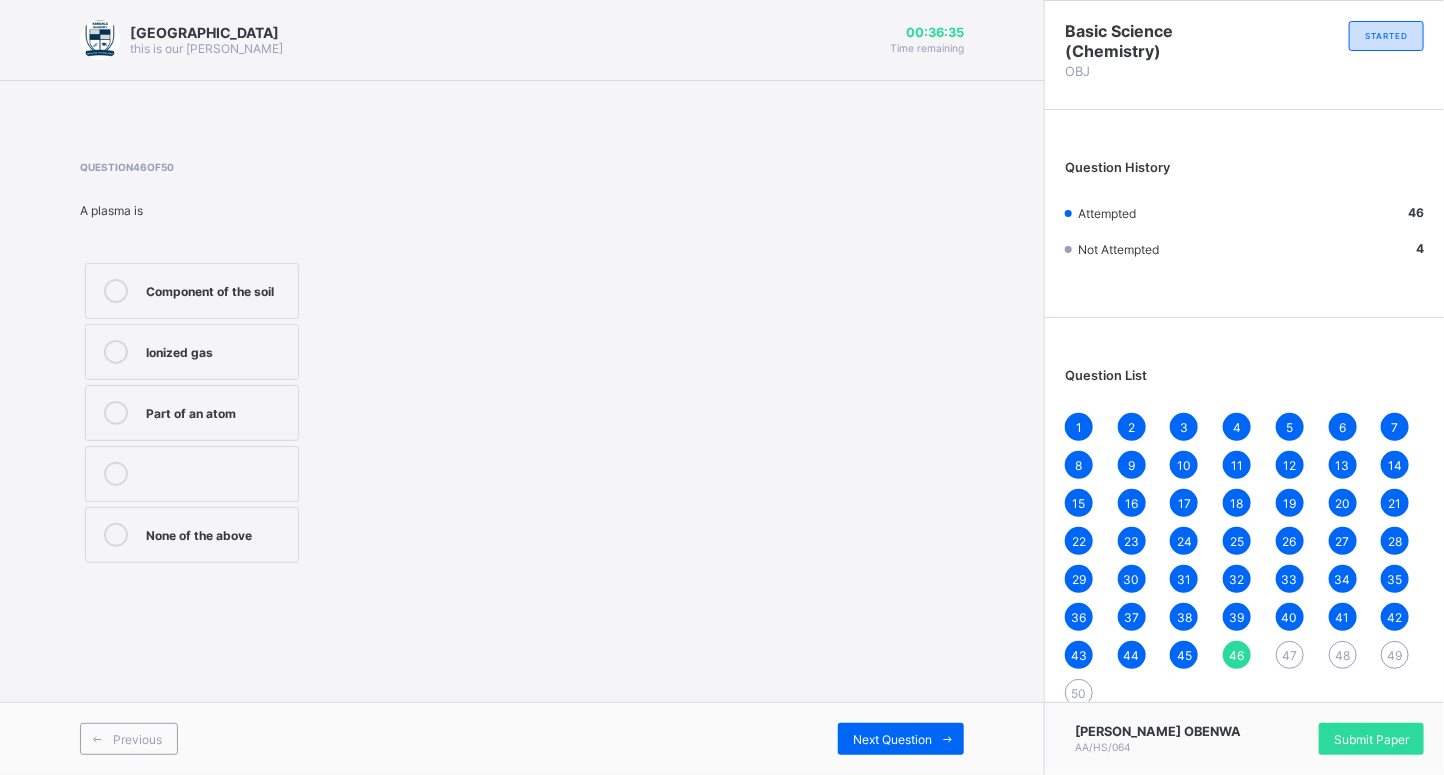click on "Ionized gas" at bounding box center [217, 350] 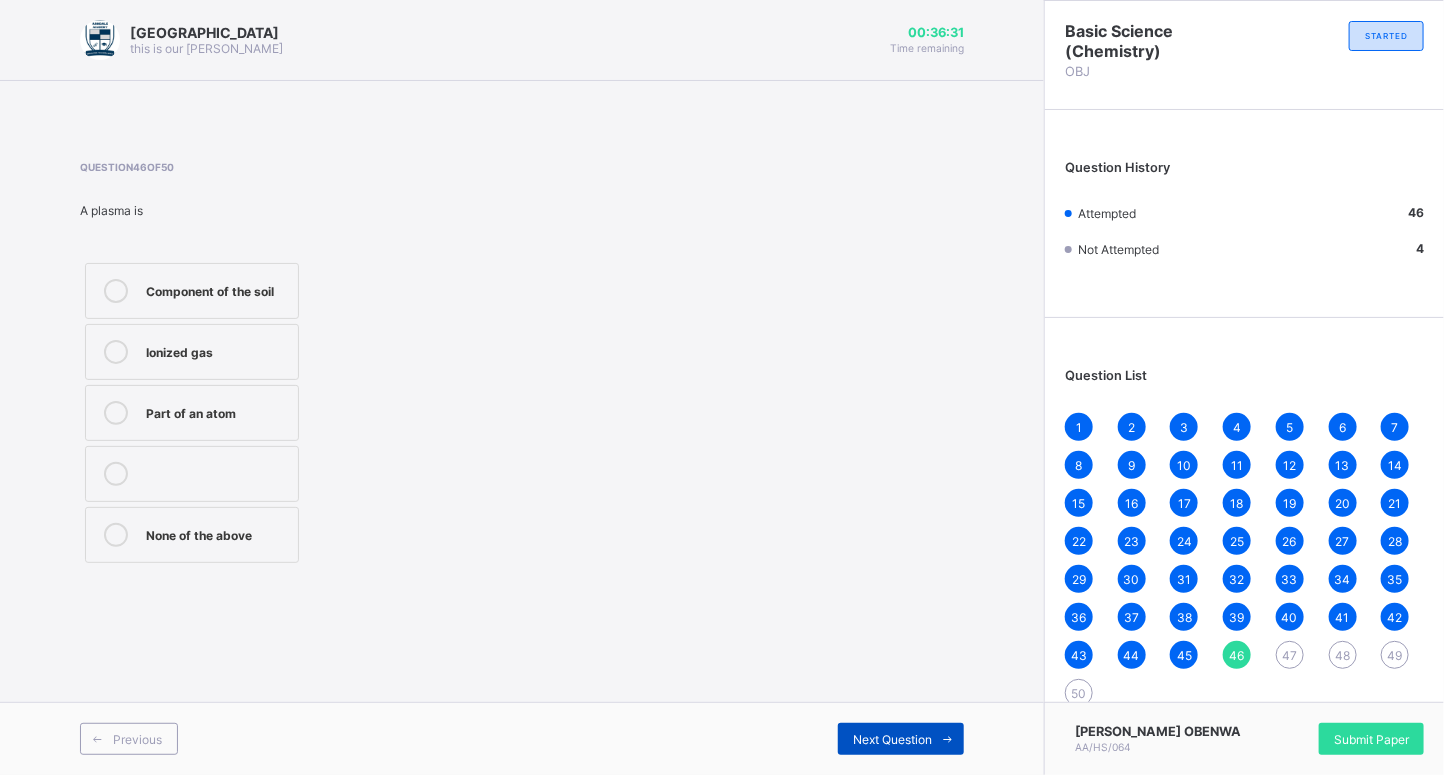 click at bounding box center (948, 739) 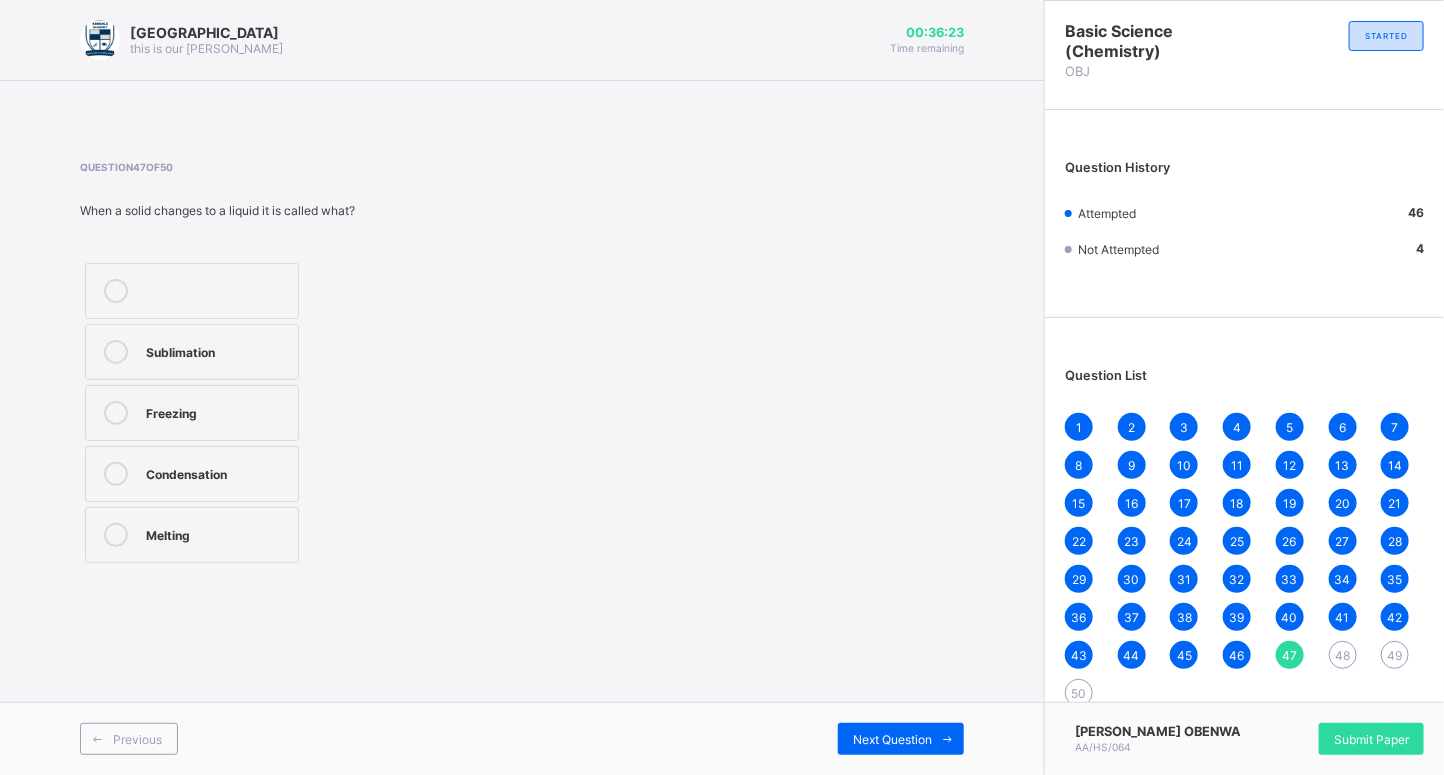 click at bounding box center (116, 535) 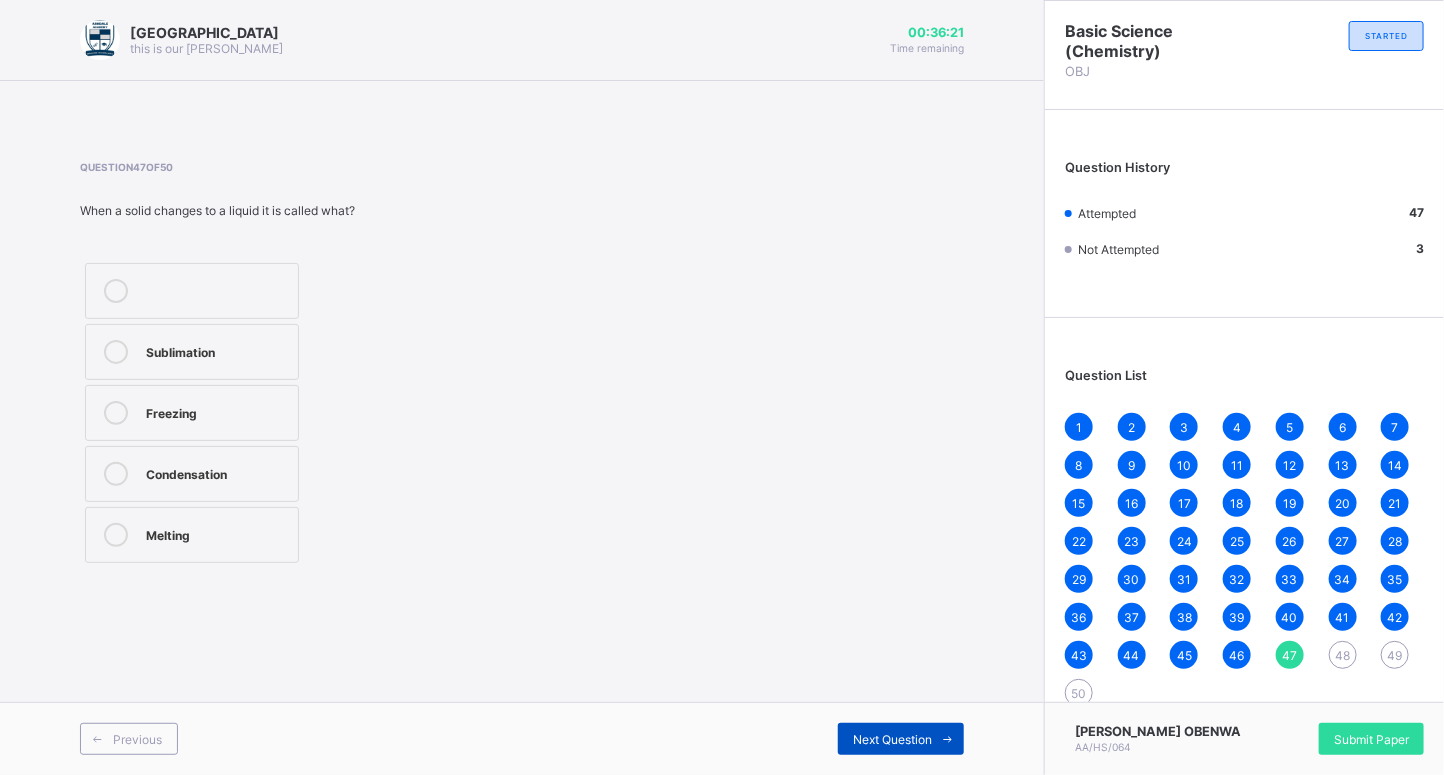 click at bounding box center [948, 739] 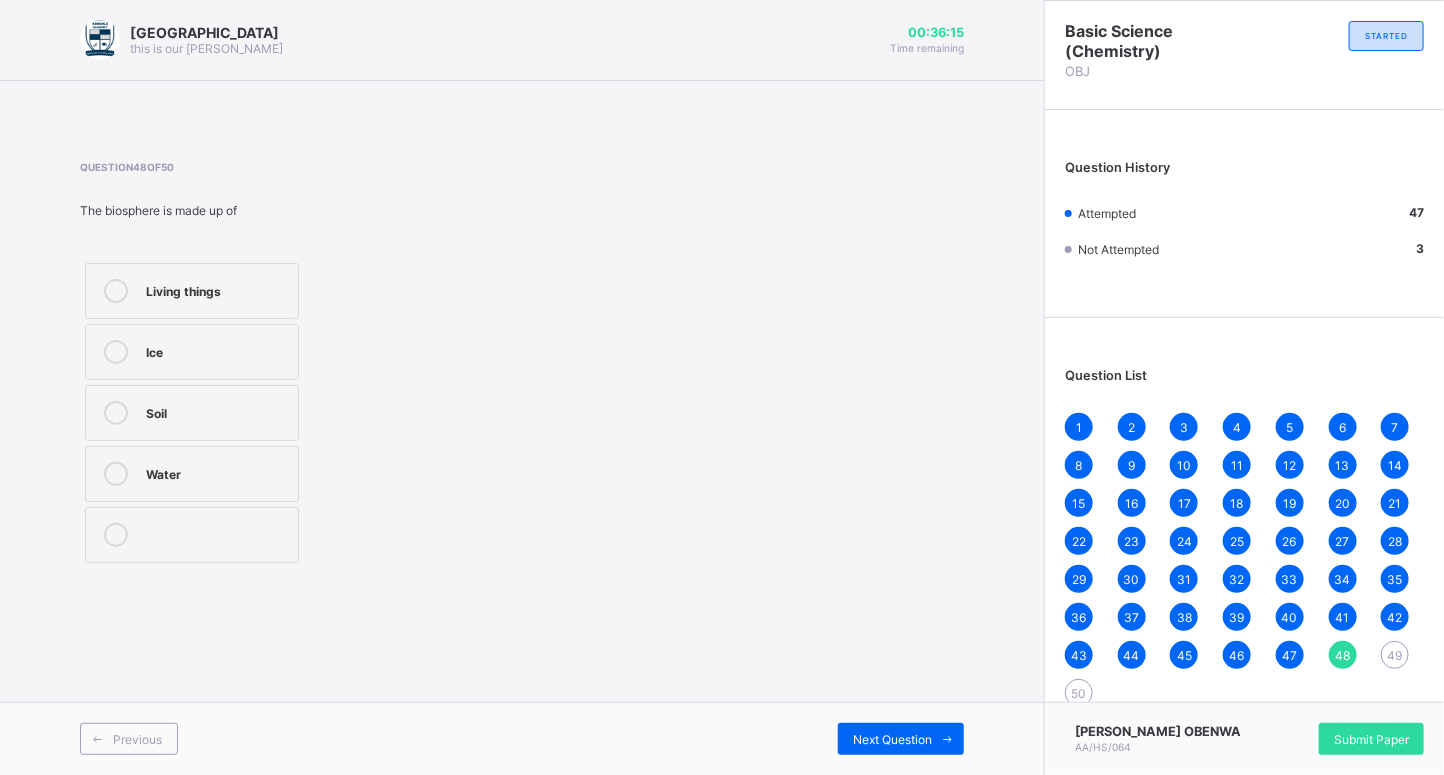 click on "Living things" at bounding box center (192, 291) 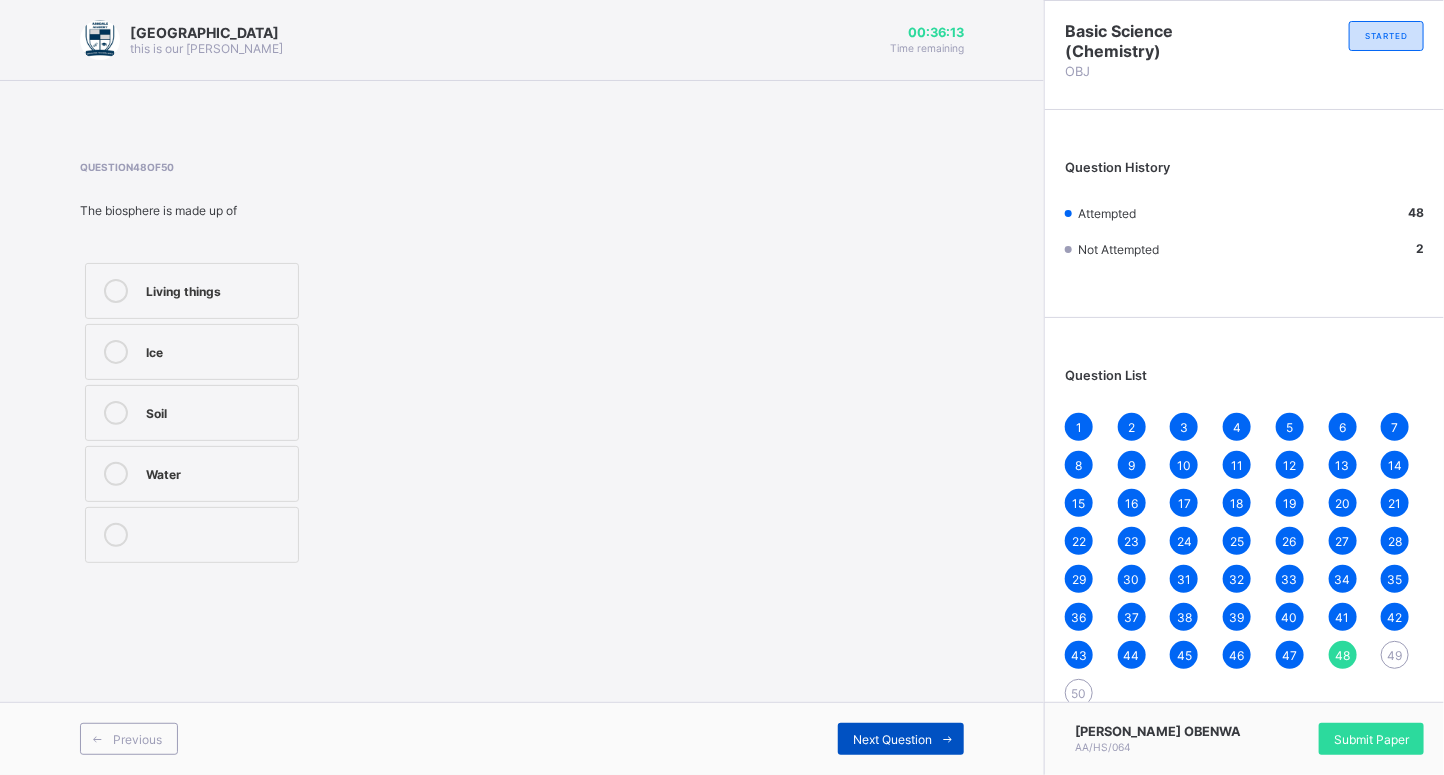 click on "Next Question" at bounding box center [892, 739] 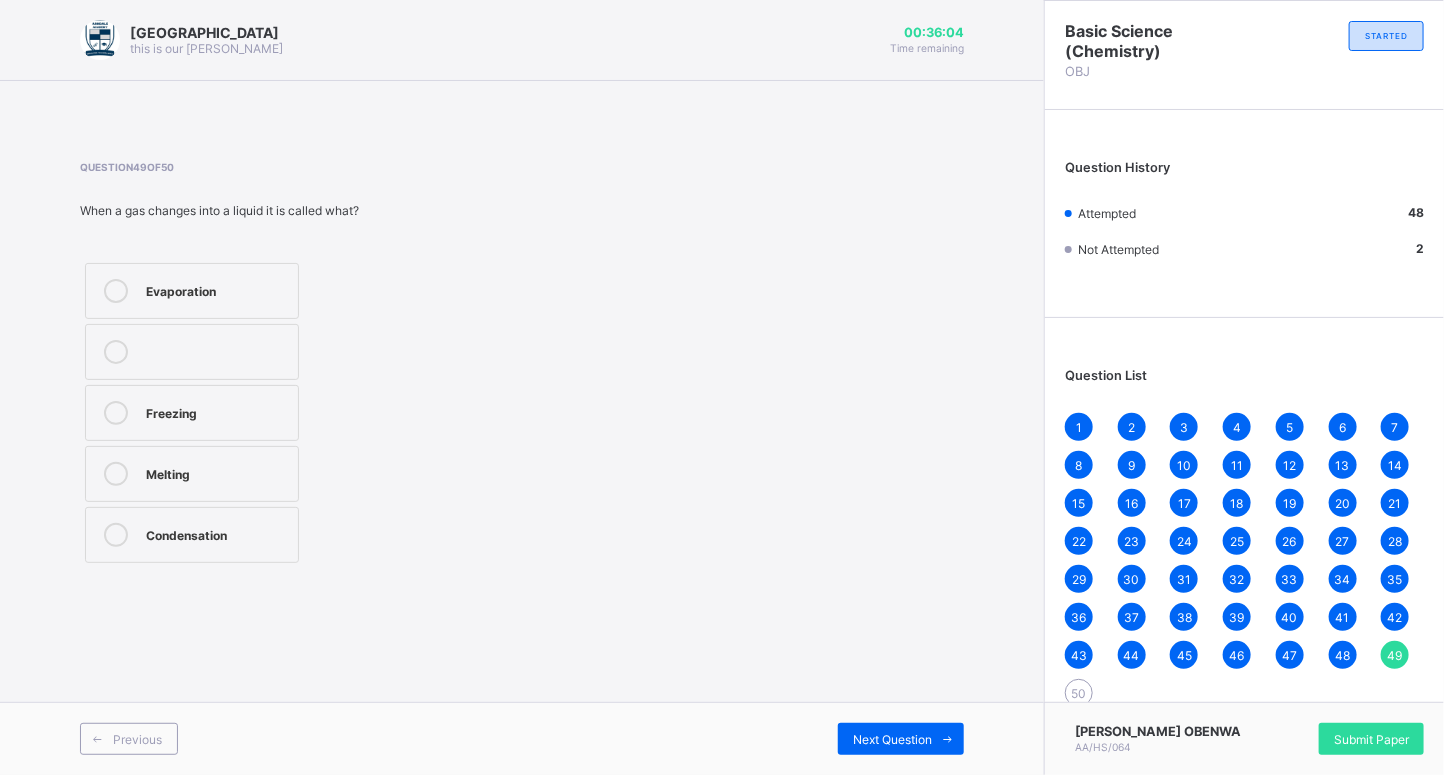 click on "Melting" at bounding box center [192, 474] 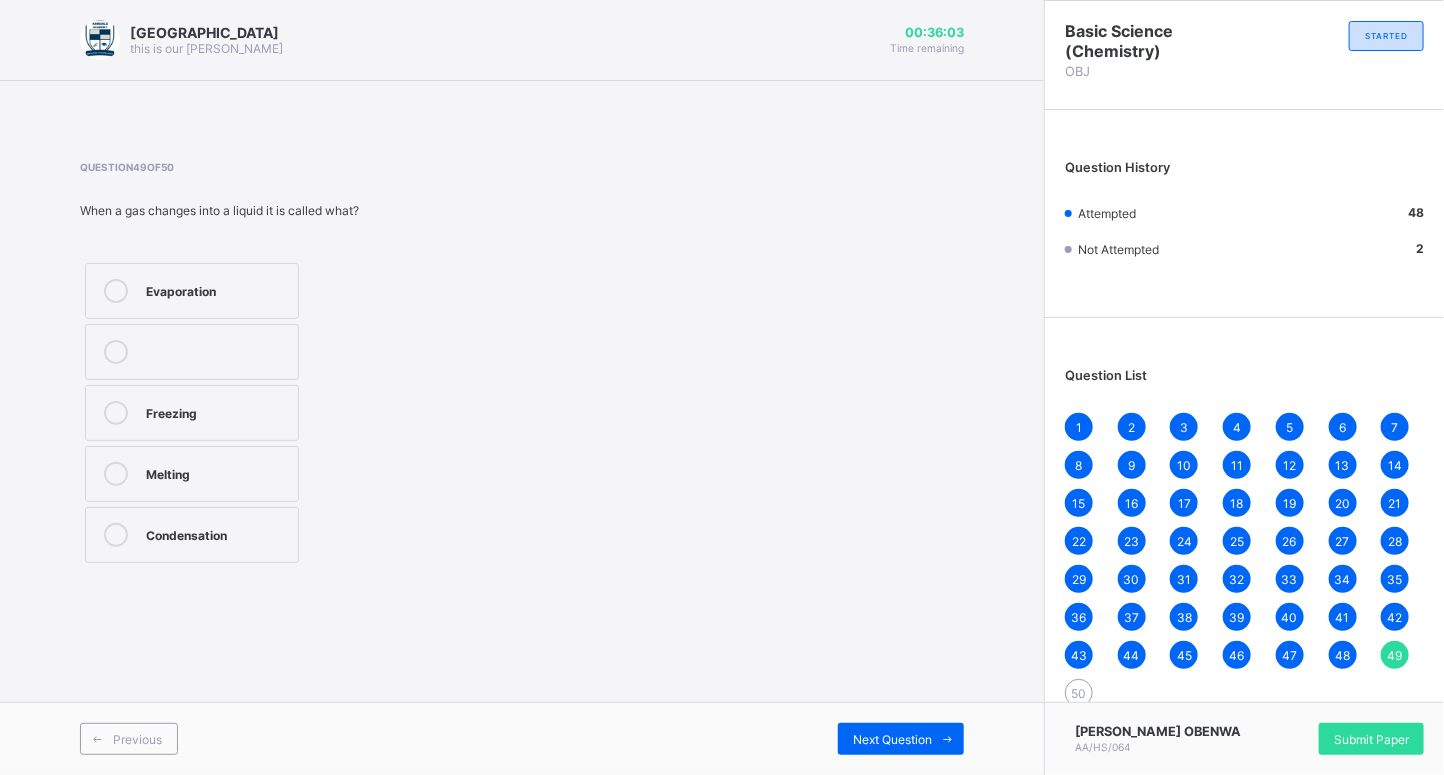 click on "Freezing" at bounding box center [217, 411] 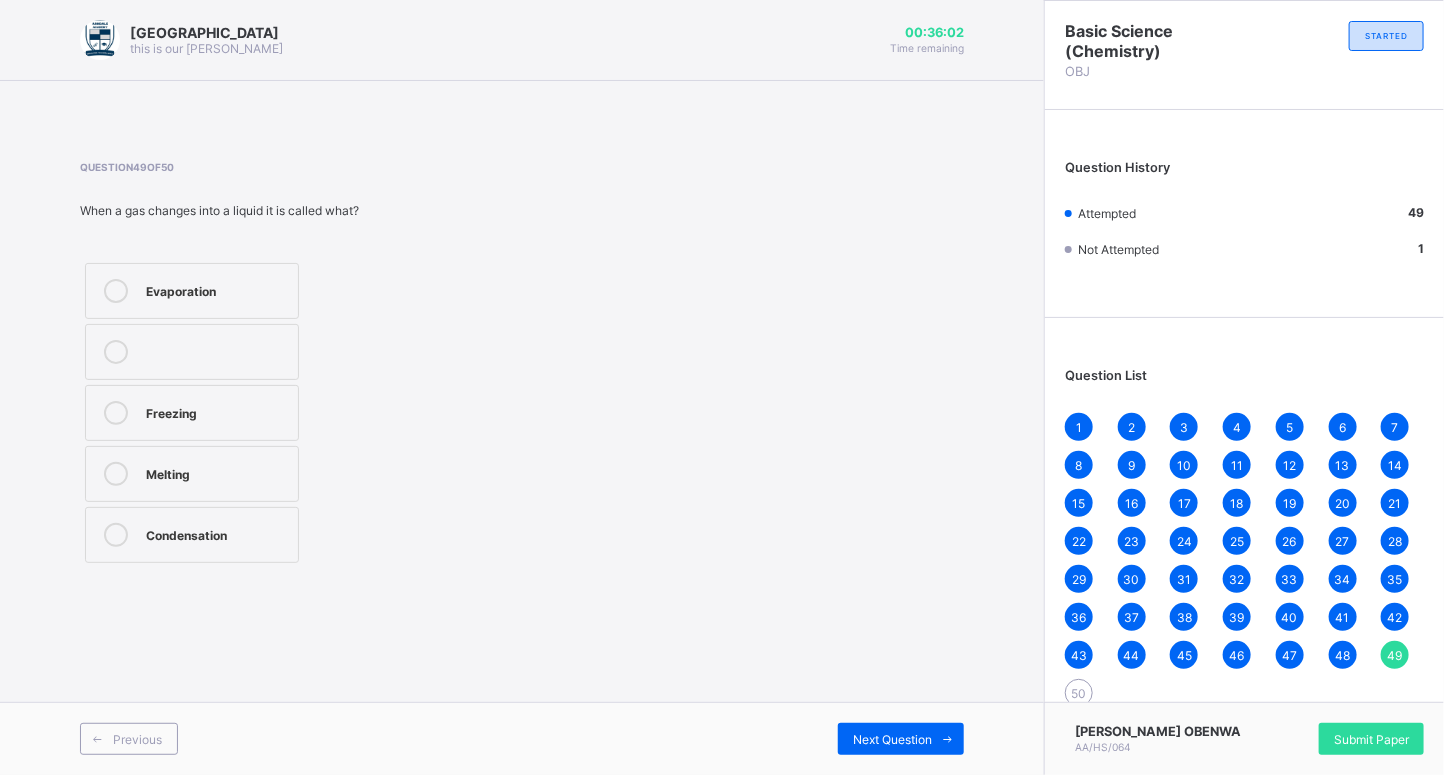 click on "Evaporation" at bounding box center [217, 291] 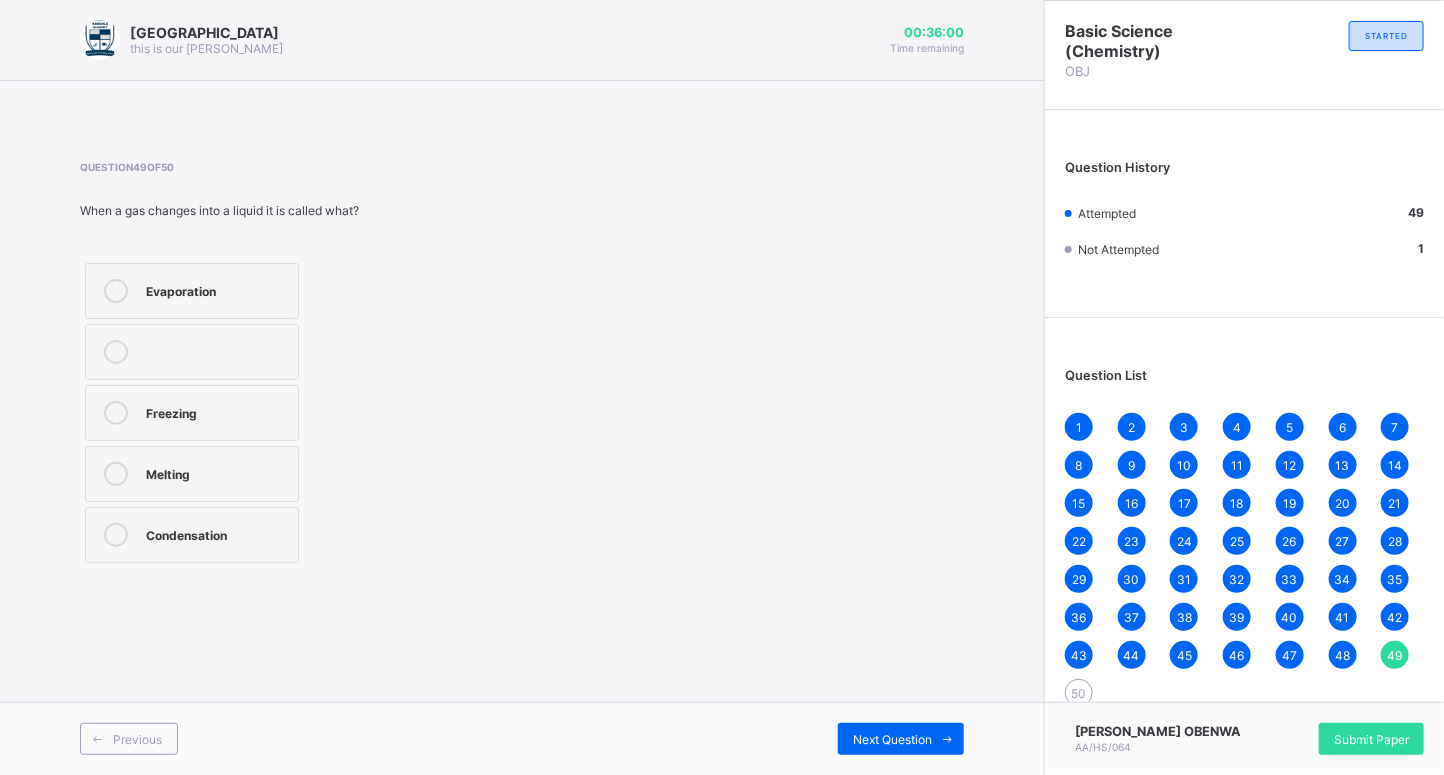 drag, startPoint x: 266, startPoint y: 530, endPoint x: 330, endPoint y: 547, distance: 66.21933 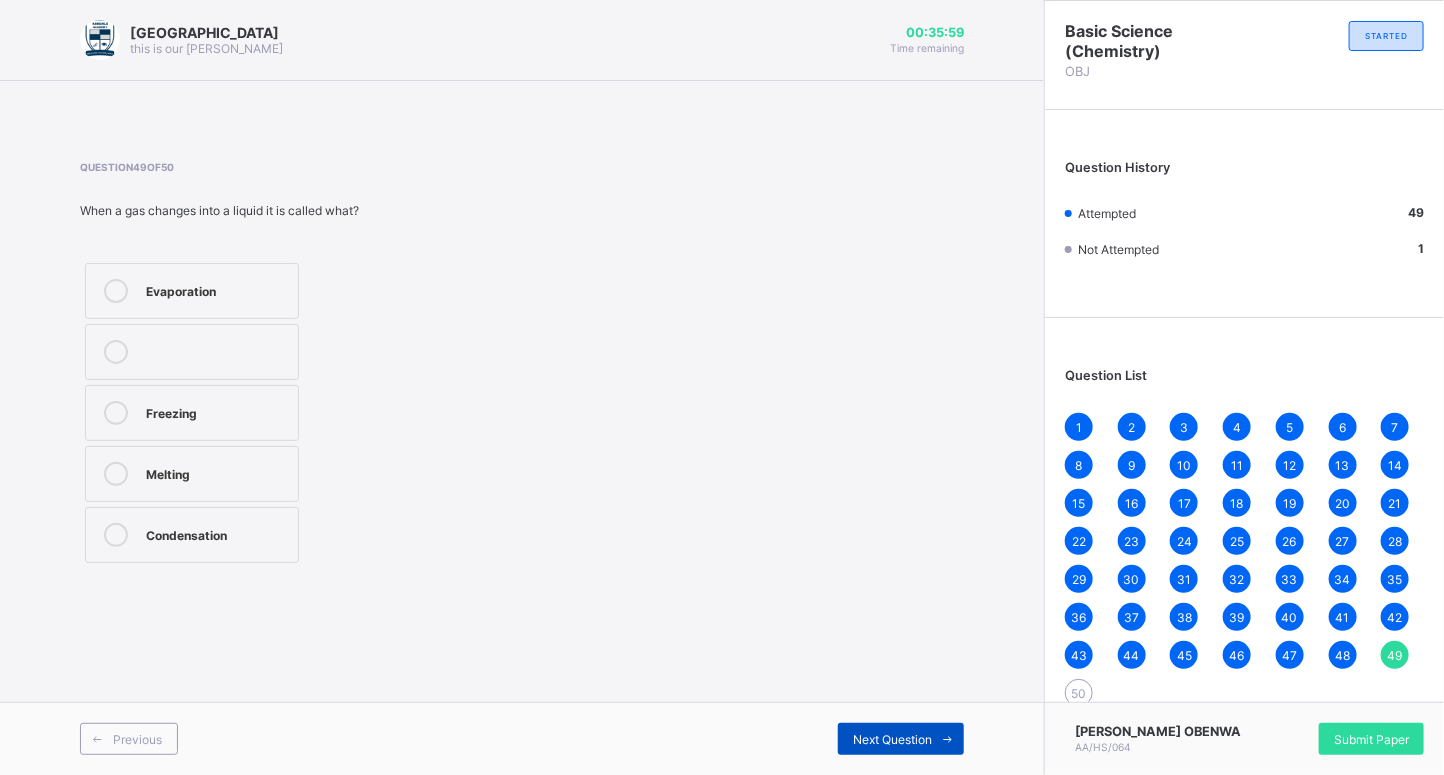 click at bounding box center [948, 739] 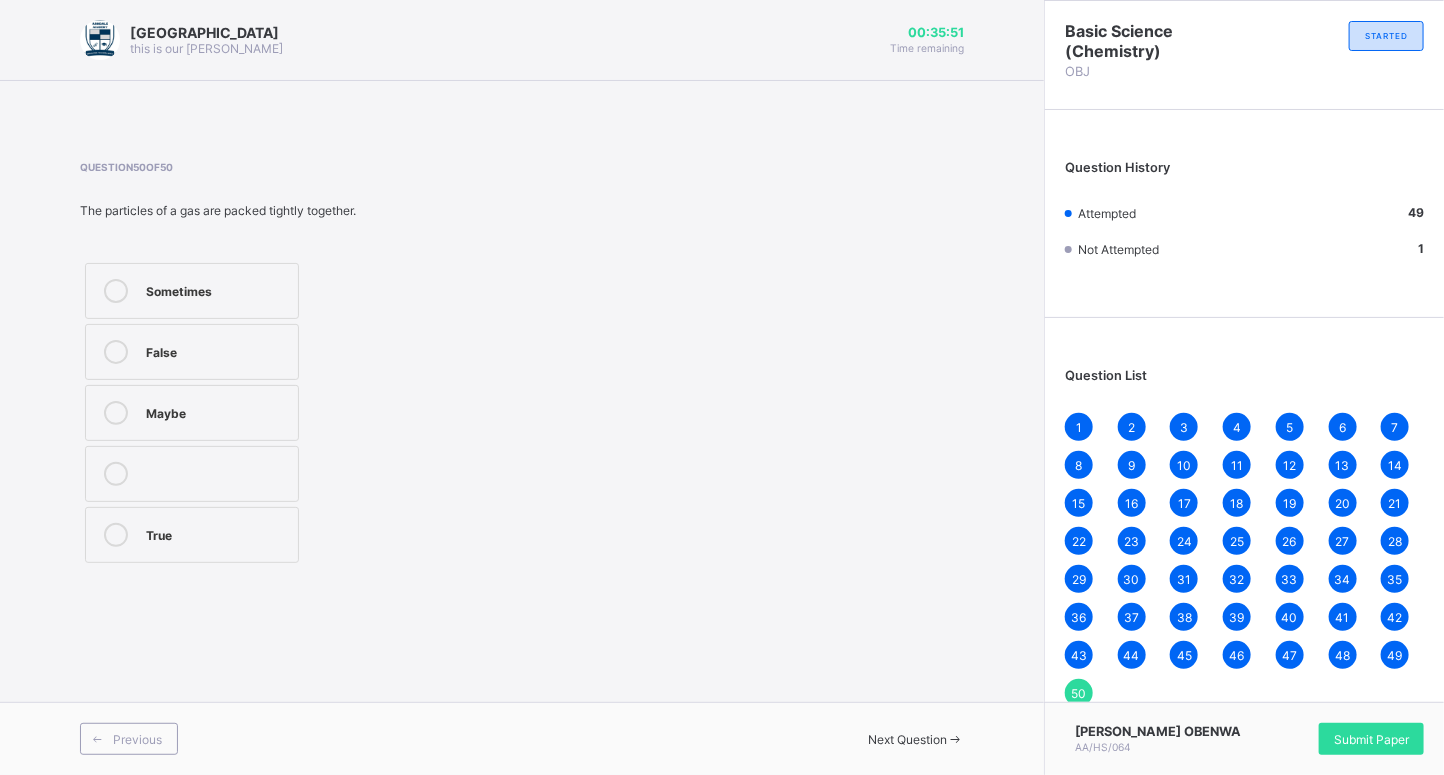 drag, startPoint x: 265, startPoint y: 546, endPoint x: 288, endPoint y: 550, distance: 23.345236 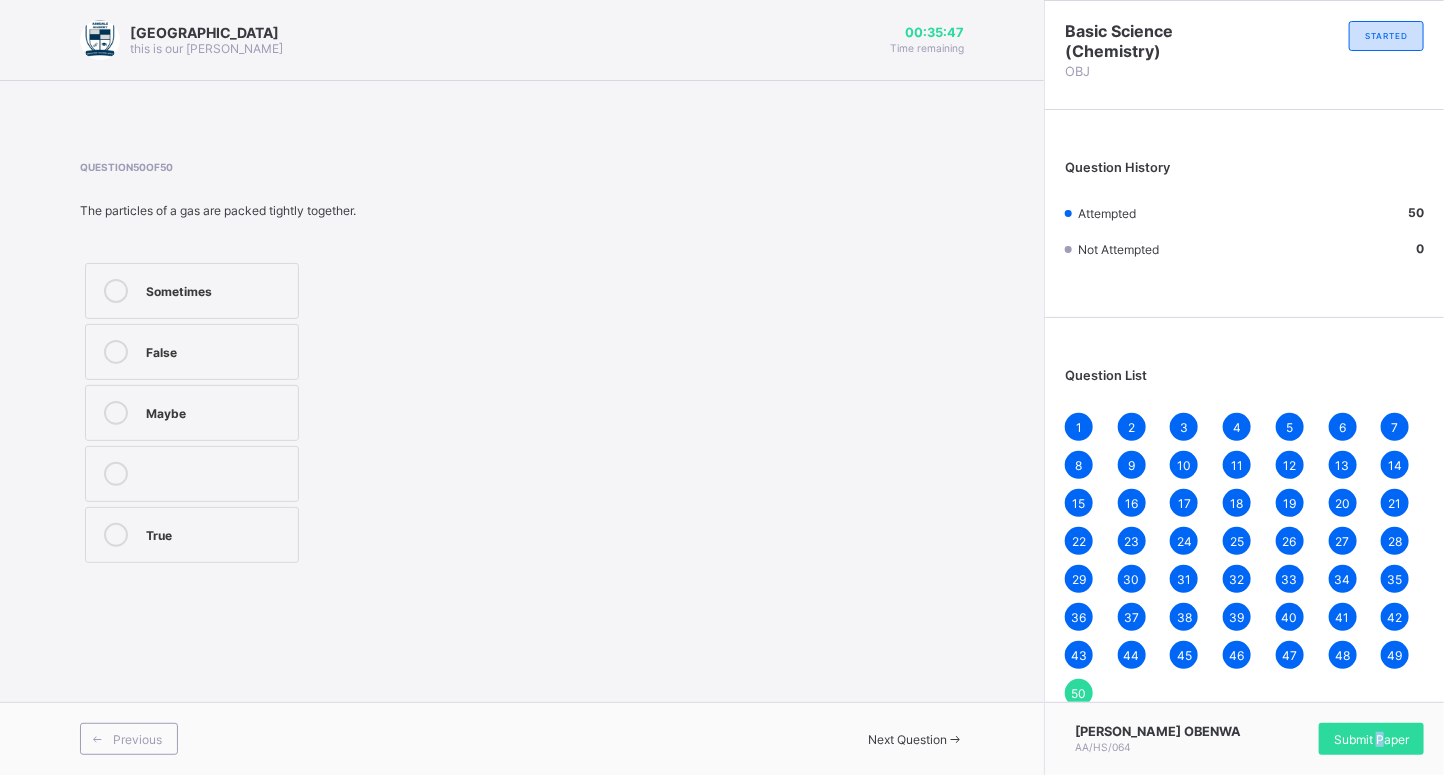 click on "Submit Paper" at bounding box center (1371, 739) 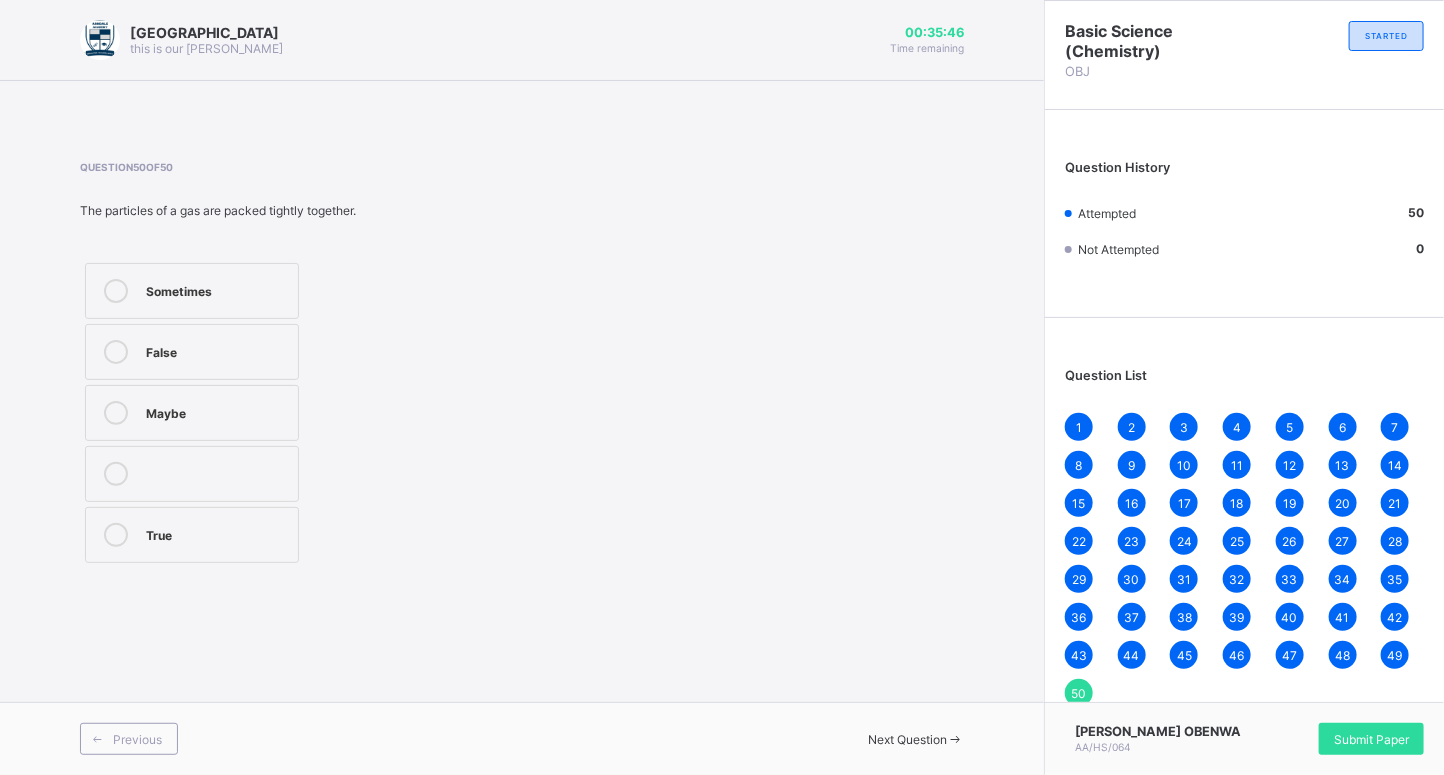 click on "Yes, Submit Paper" at bounding box center (762, 1111) 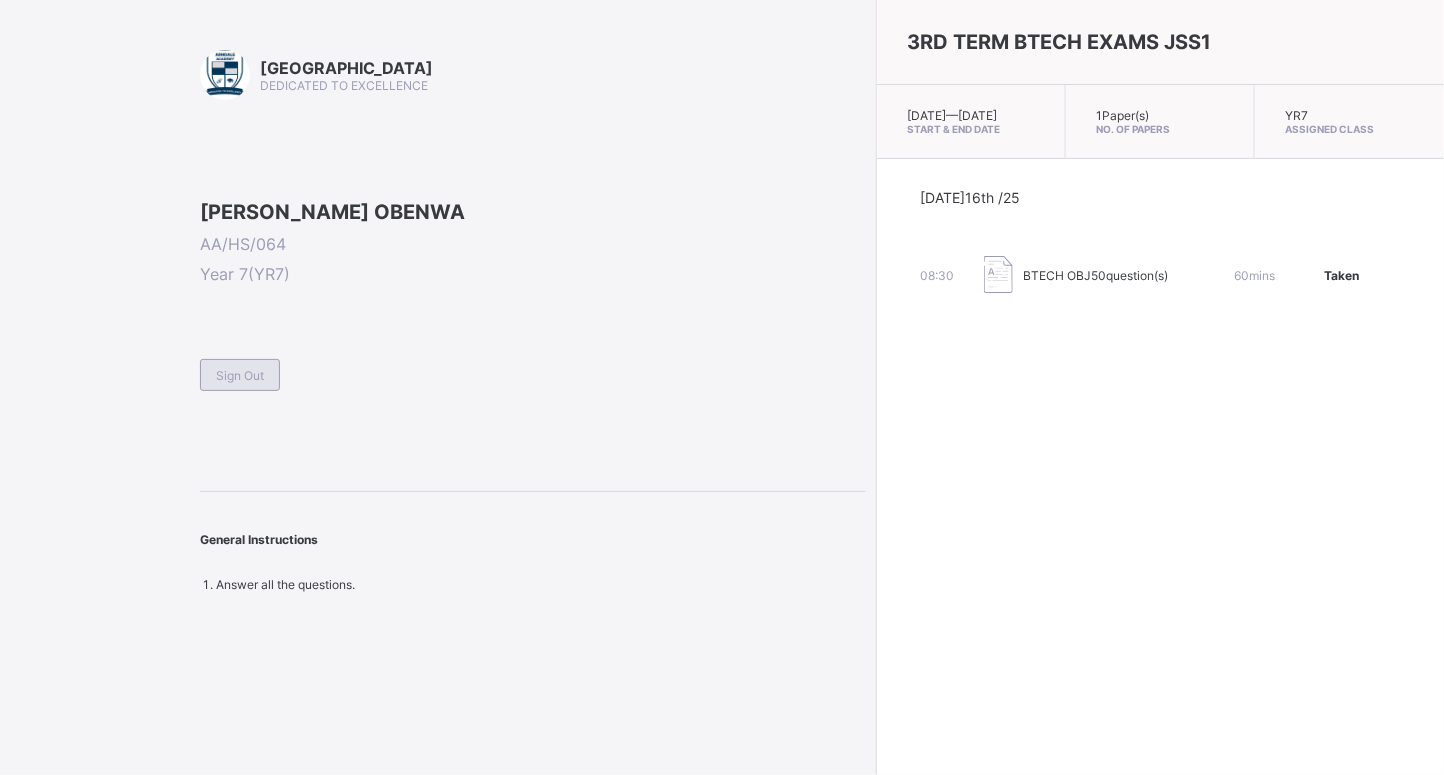 click on "Sign Out" at bounding box center (240, 375) 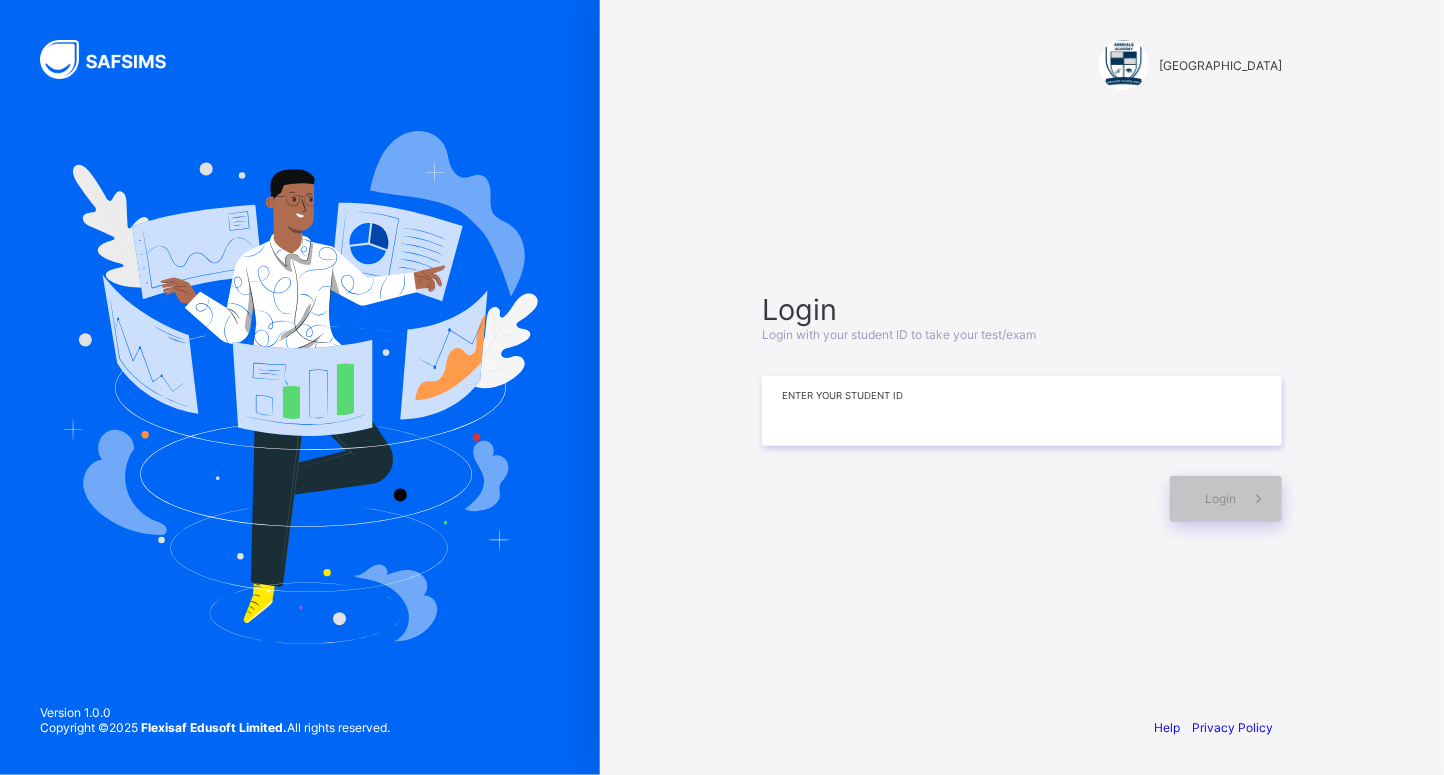 click at bounding box center [1022, 411] 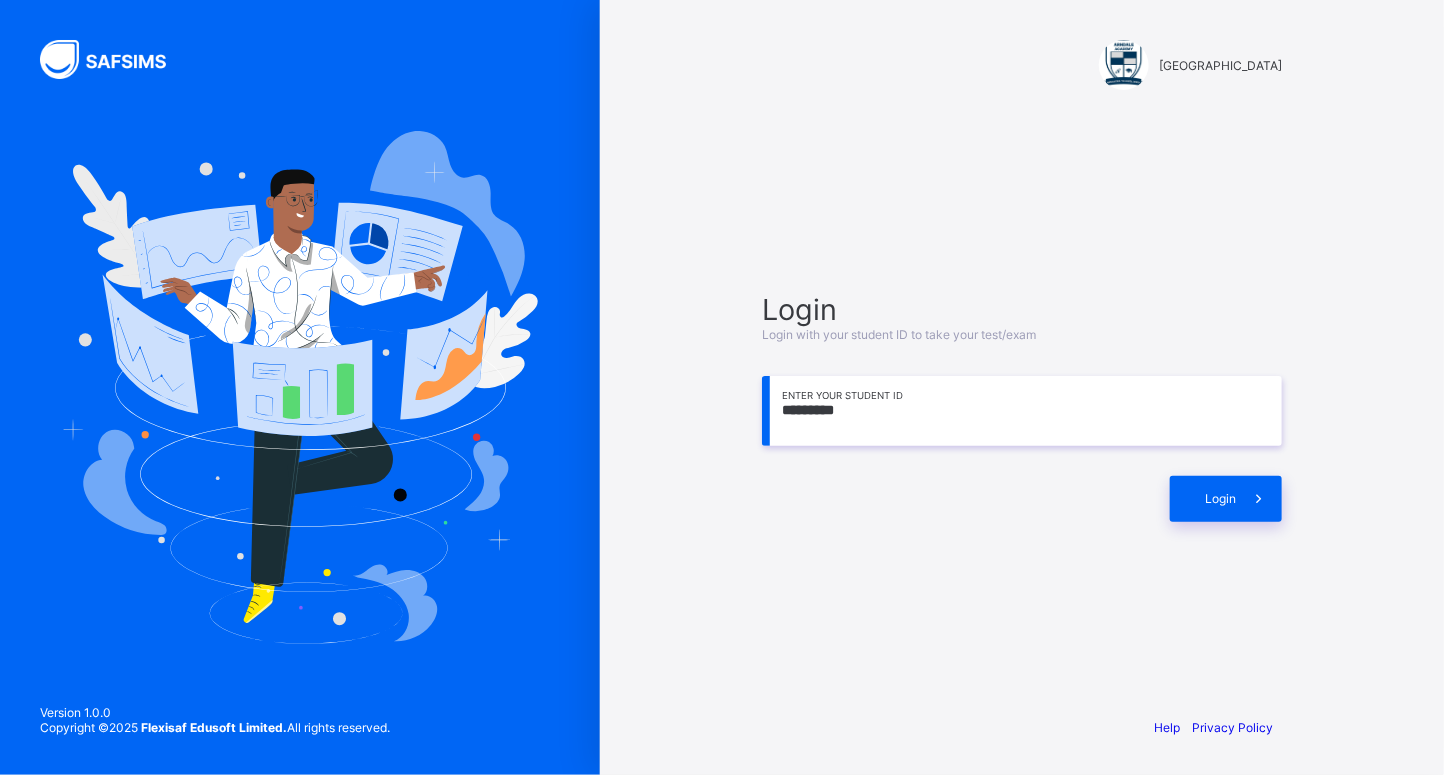 click on "*********" at bounding box center [1022, 411] 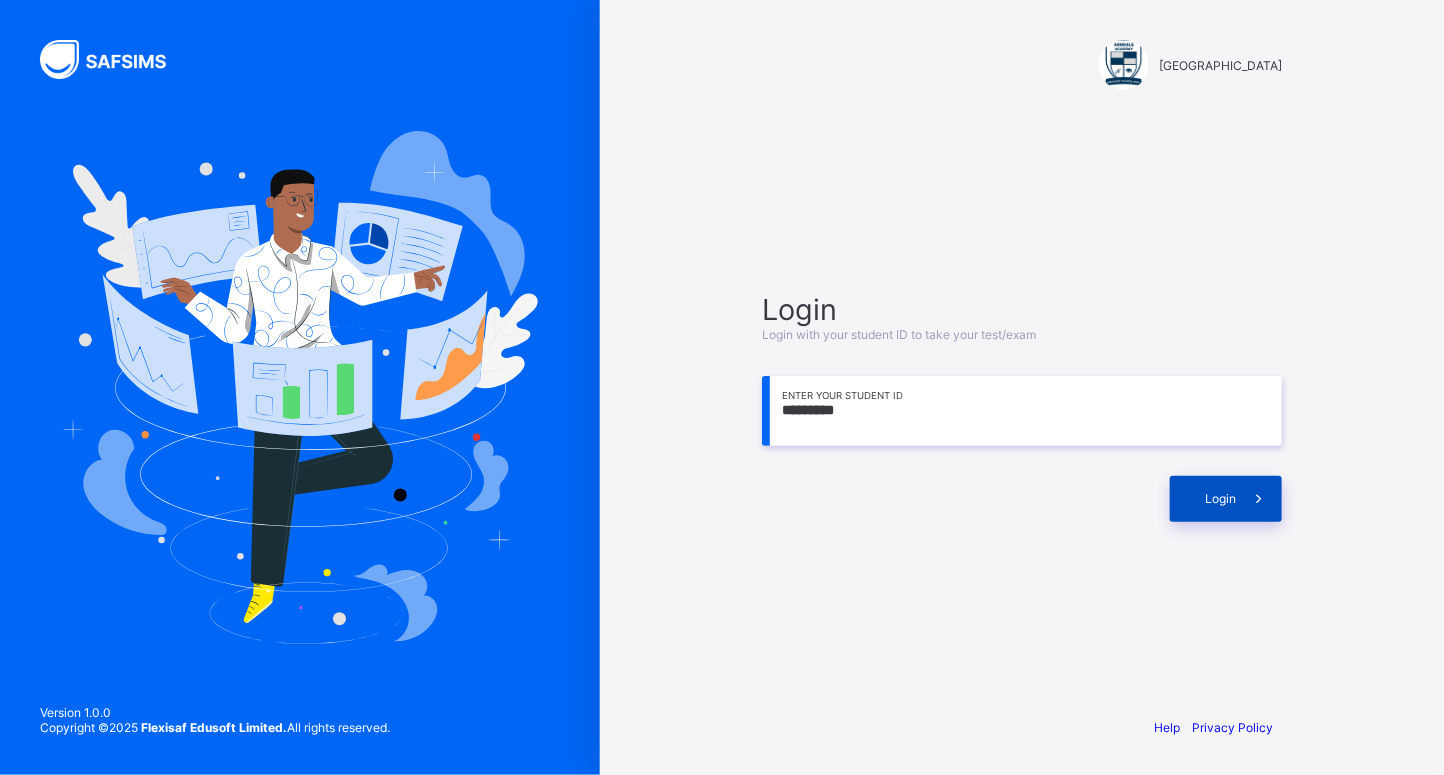 type on "*********" 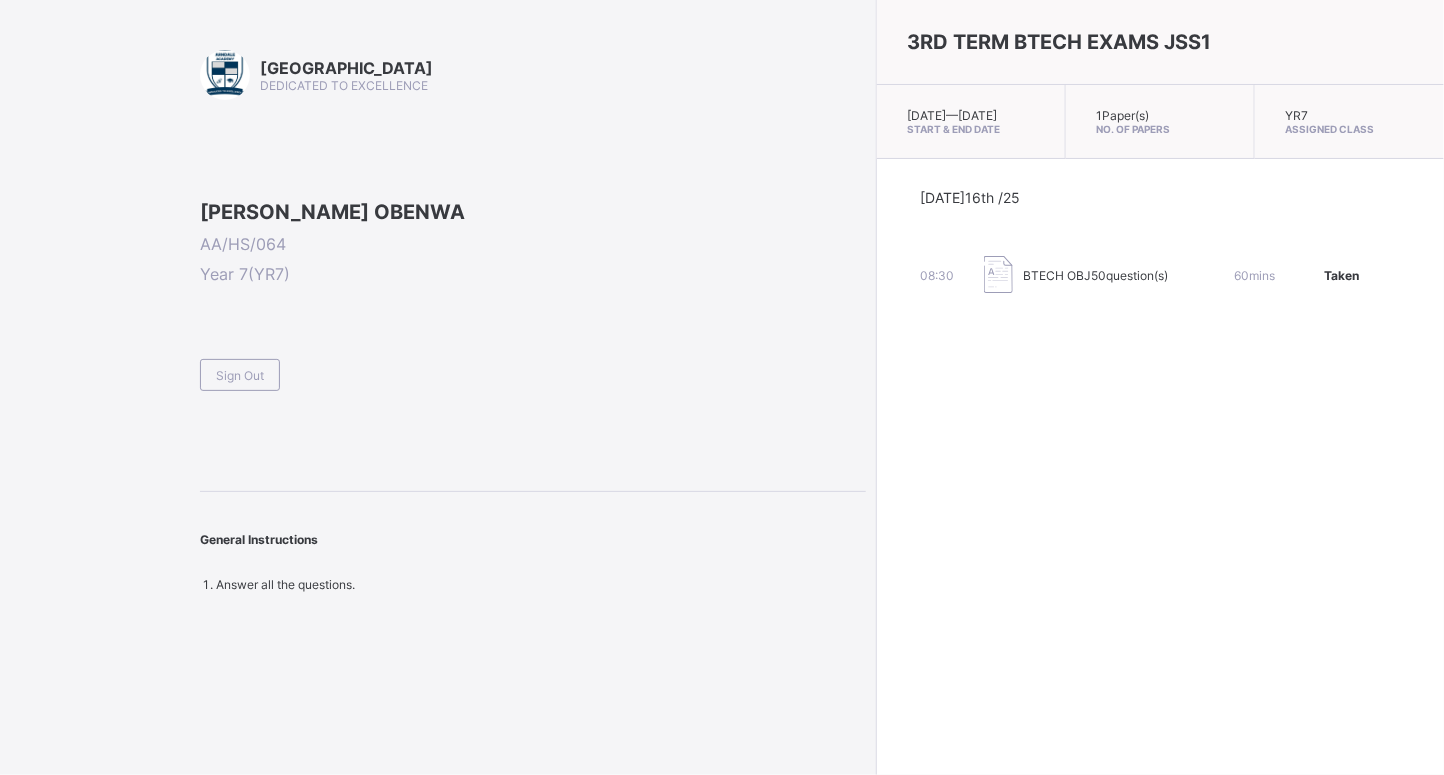 click on "3RD TERM BTECH EXAMS JSS1 [DATE]  —  [DATE] Start & End Date   1  Paper(s)  No. of Papers   YR7   Assigned Class [DATE]  16th /25 08:30 BTECH OBJ 50  question(s)   60  mins Taken" at bounding box center (1160, 387) 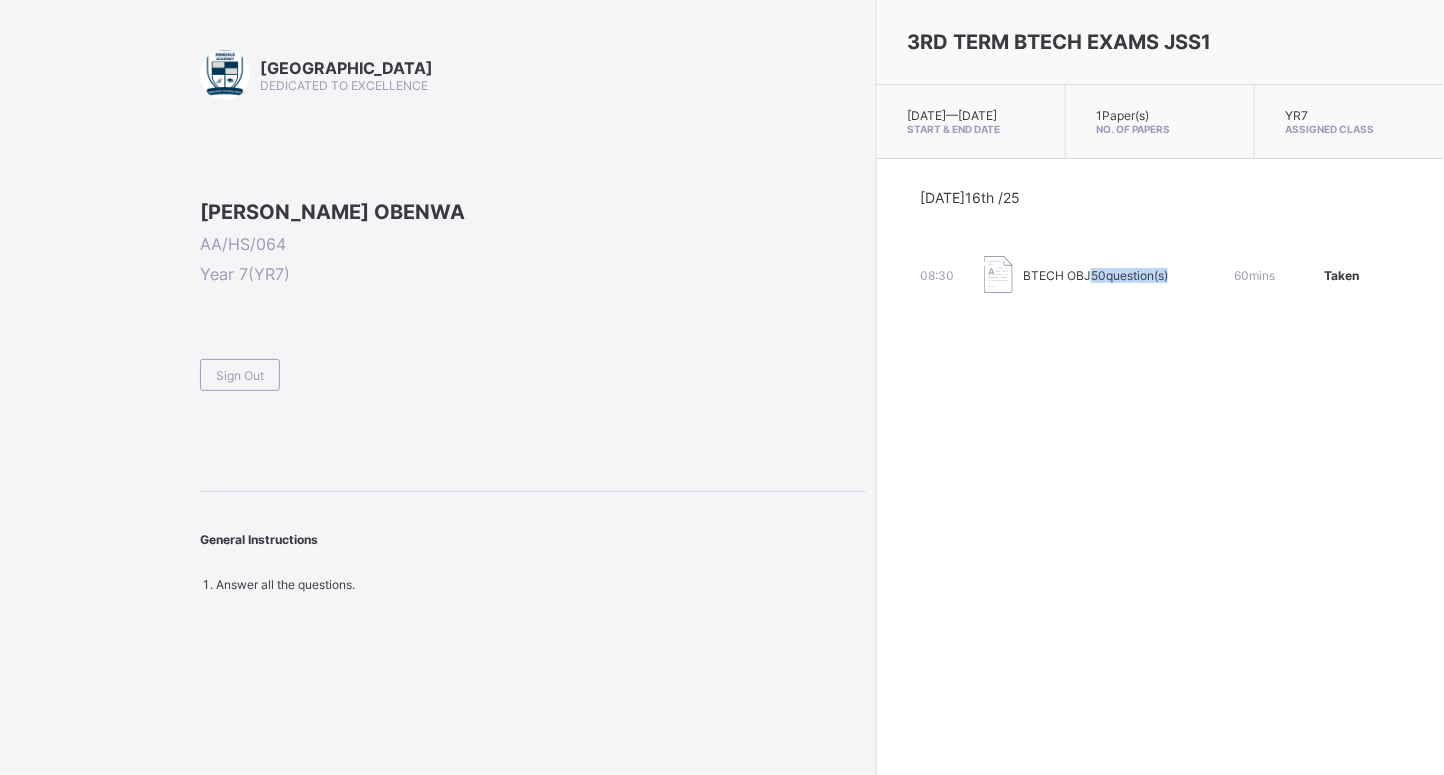 click on "3RD TERM BTECH EXAMS JSS1 [DATE]  —  [DATE] Start & End Date   1  Paper(s)  No. of Papers   YR7   Assigned Class [DATE]  16th /25 08:30 BTECH OBJ 50  question(s)   60  mins Taken" at bounding box center (1160, 387) 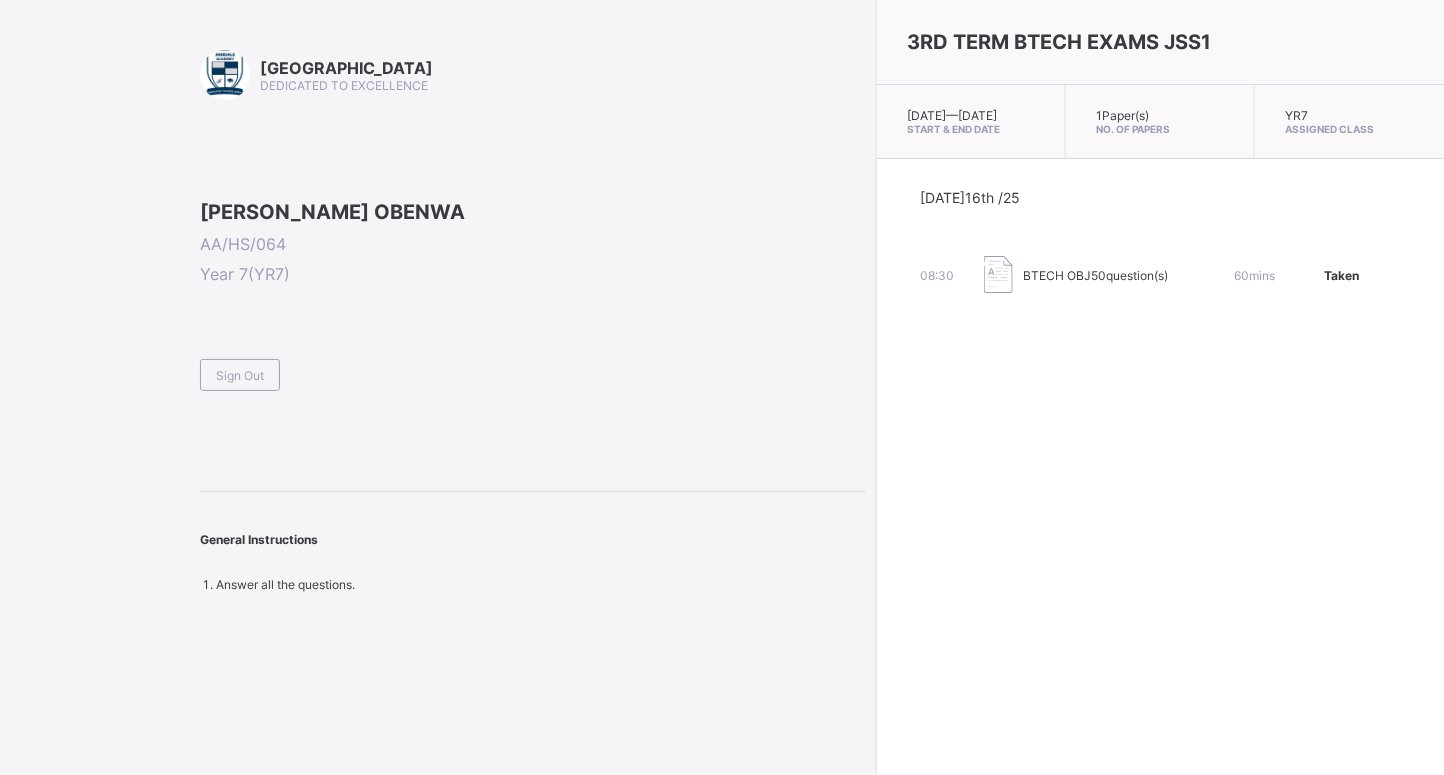 click on "3RD TERM BTECH EXAMS JSS1 [DATE]  —  [DATE] Start & End Date   1  Paper(s)  No. of Papers   YR7   Assigned Class [DATE]  16th /25 08:30 BTECH OBJ 50  question(s)   60  mins Taken" at bounding box center [1160, 387] 